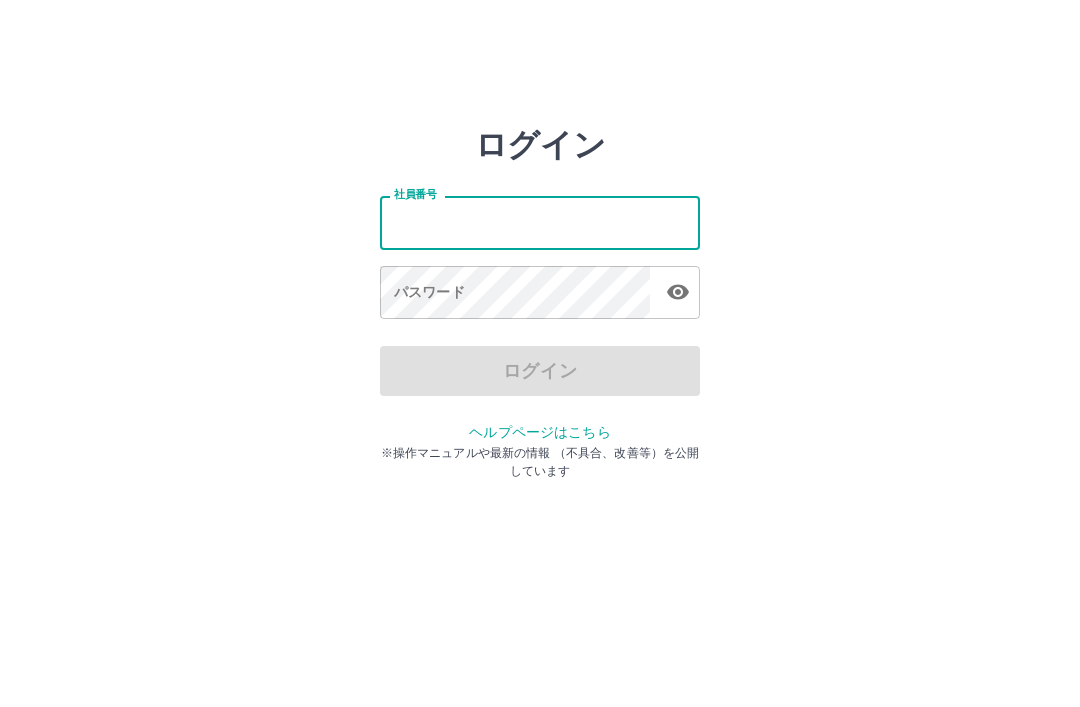 scroll, scrollTop: 0, scrollLeft: 0, axis: both 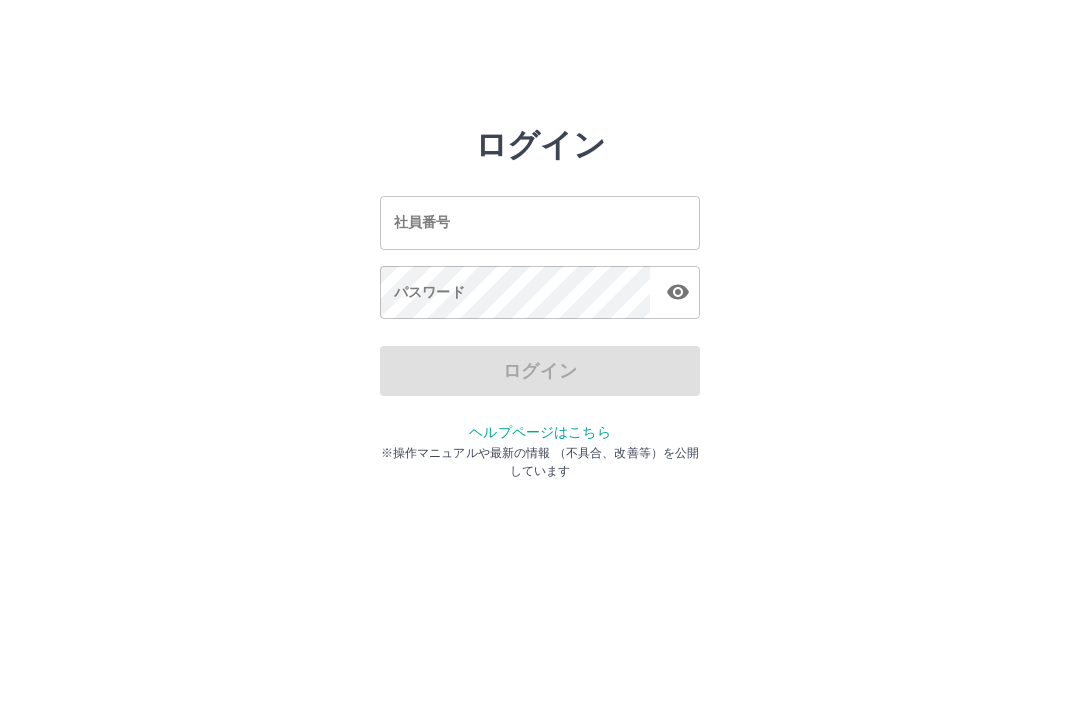 click on "ログイン 社員番号 社員番号 パスワード パスワード ログイン ヘルプページはこちら ※操作マニュアルや最新の情報 （不具合、改善等）を公開しています" at bounding box center (540, 223) 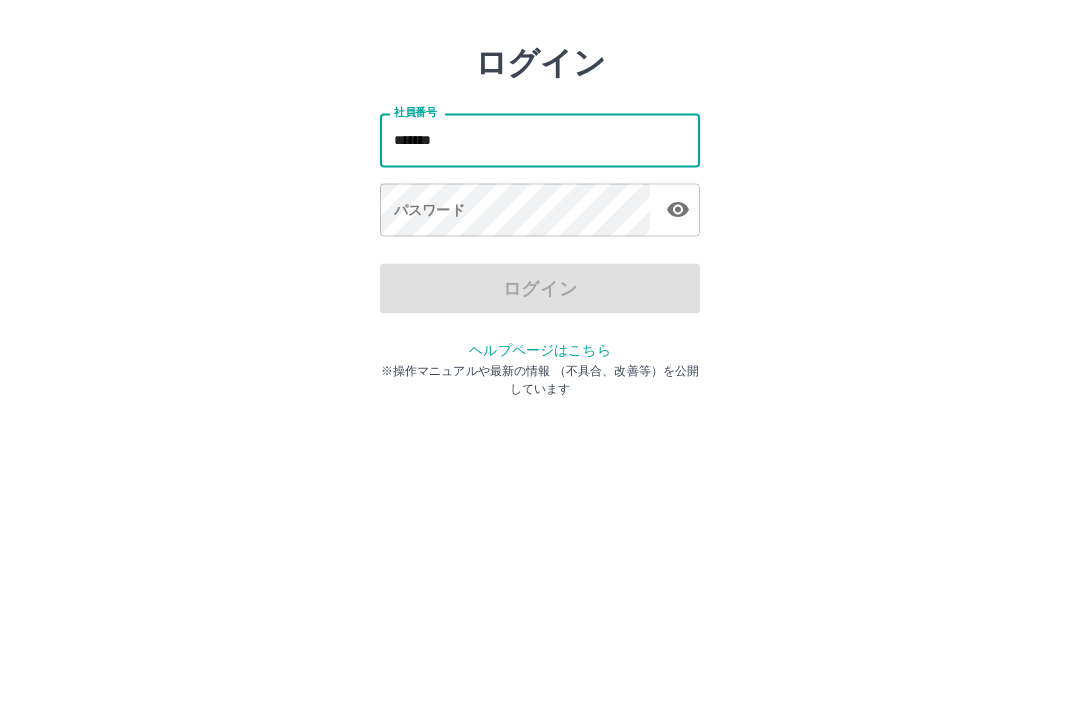 type on "*******" 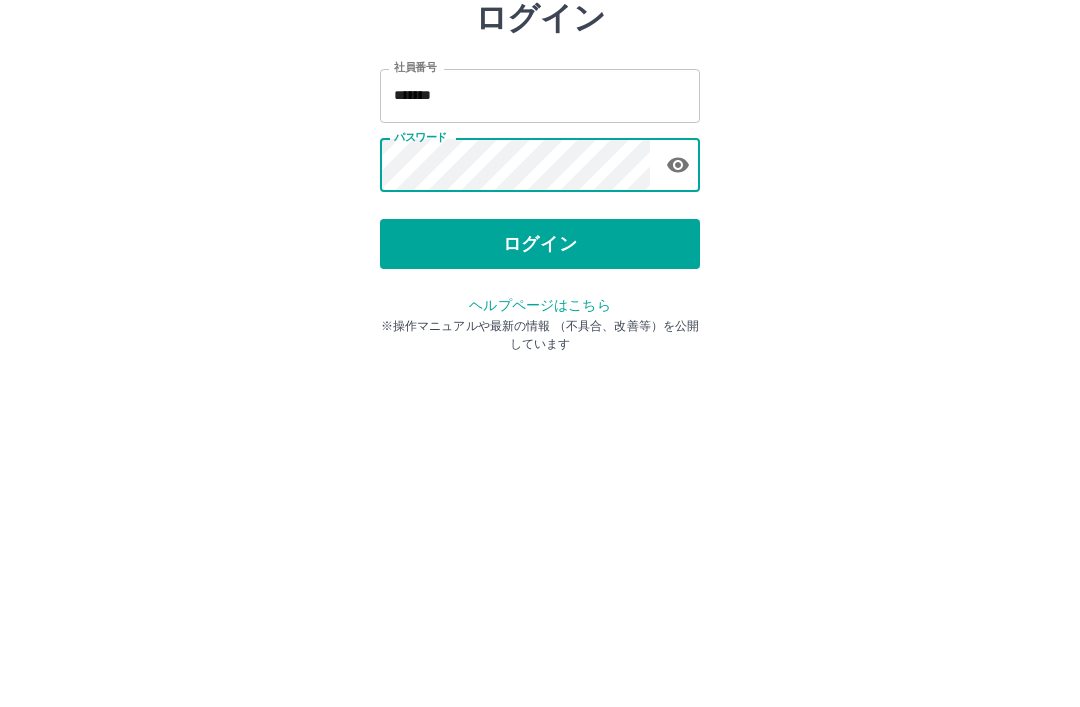 click on "ログイン" at bounding box center (540, 371) 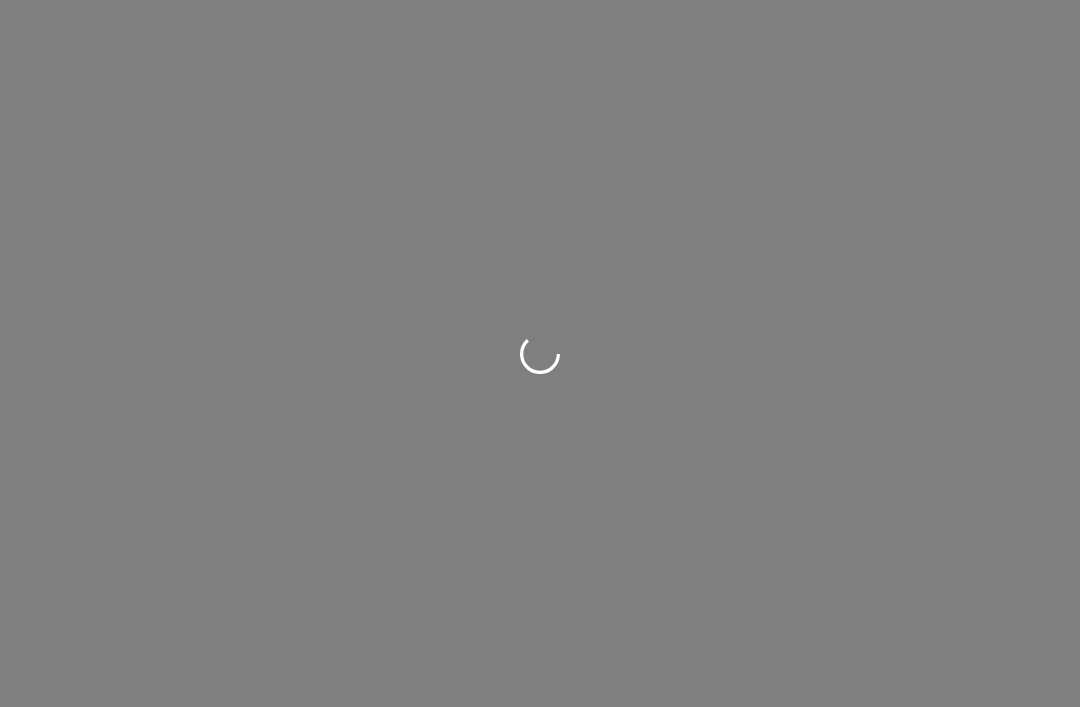 scroll, scrollTop: 0, scrollLeft: 0, axis: both 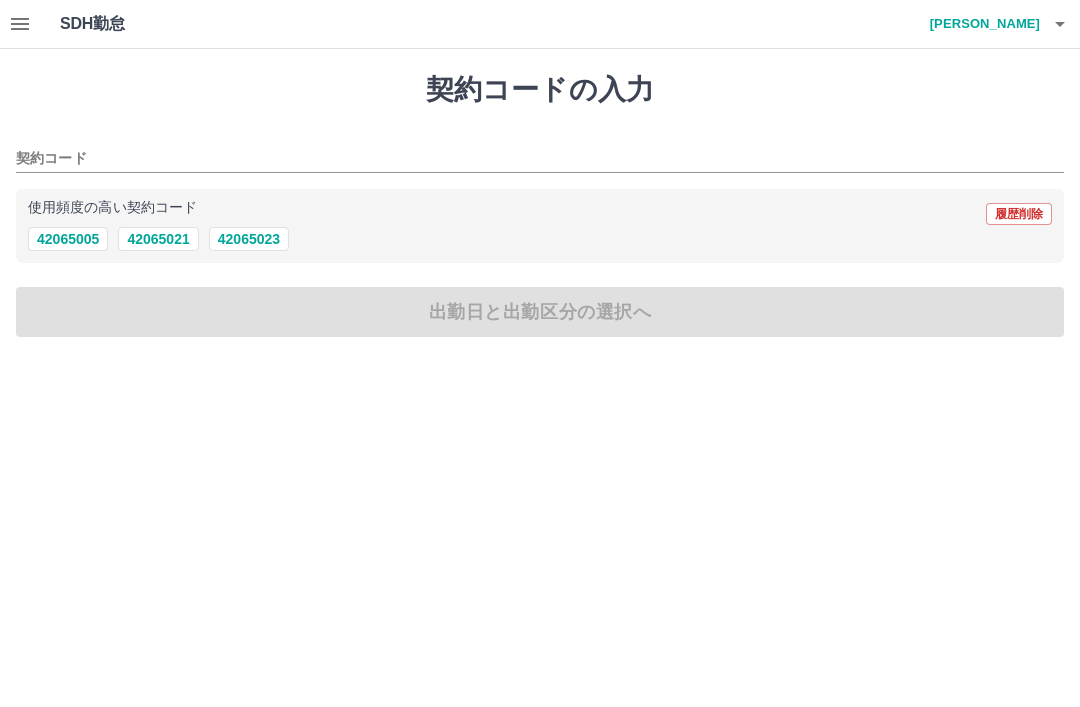 click on "SDH勤怠 [PERSON_NAME] 契約コードの入力 契約コード 使用頻度の高い契約コード 履歴削除 42065005 42065021 42065023 出勤日と出勤区分の選択へ SDH勤怠" at bounding box center [540, 180] 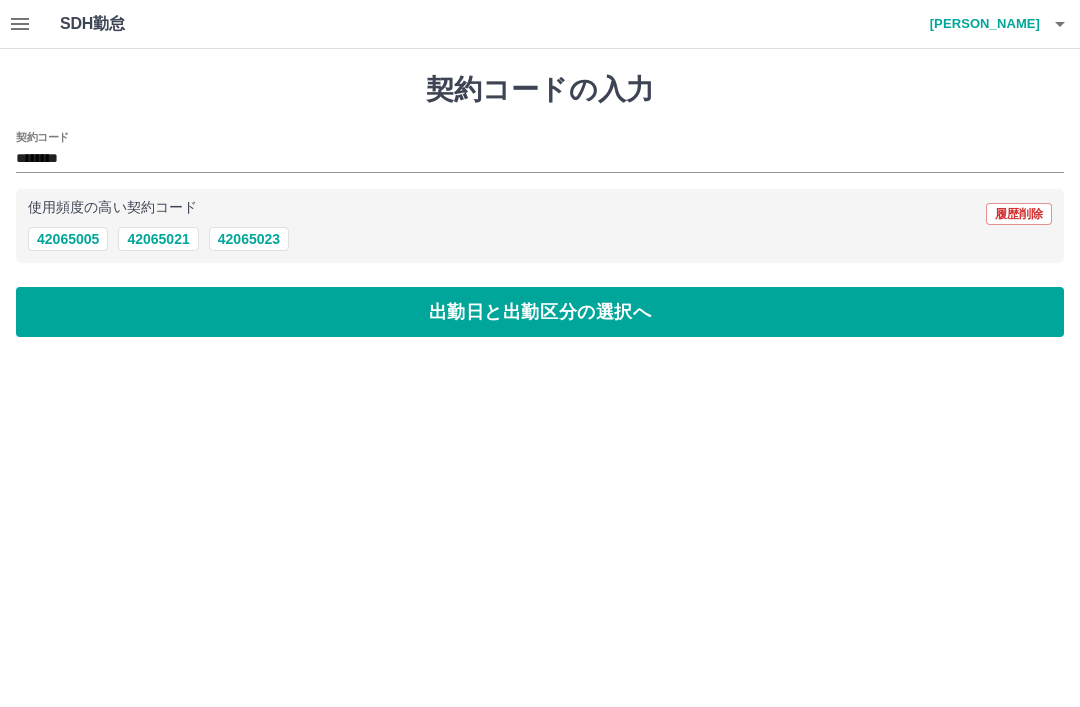 click on "出勤日と出勤区分の選択へ" at bounding box center (540, 312) 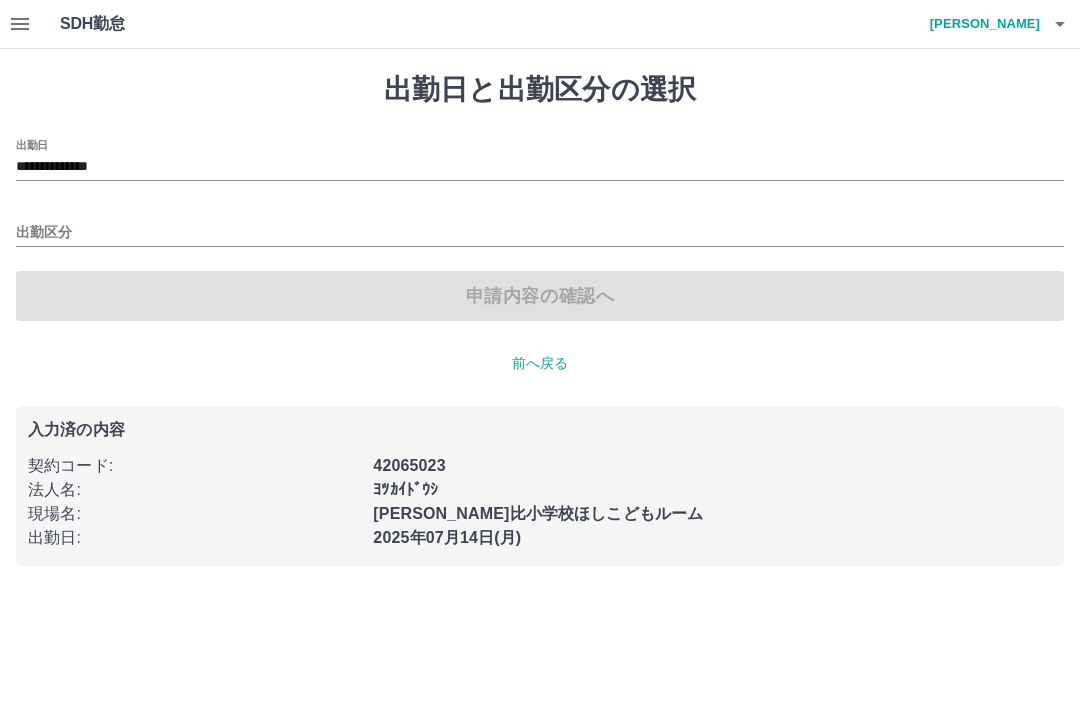 click on "**********" at bounding box center [540, 167] 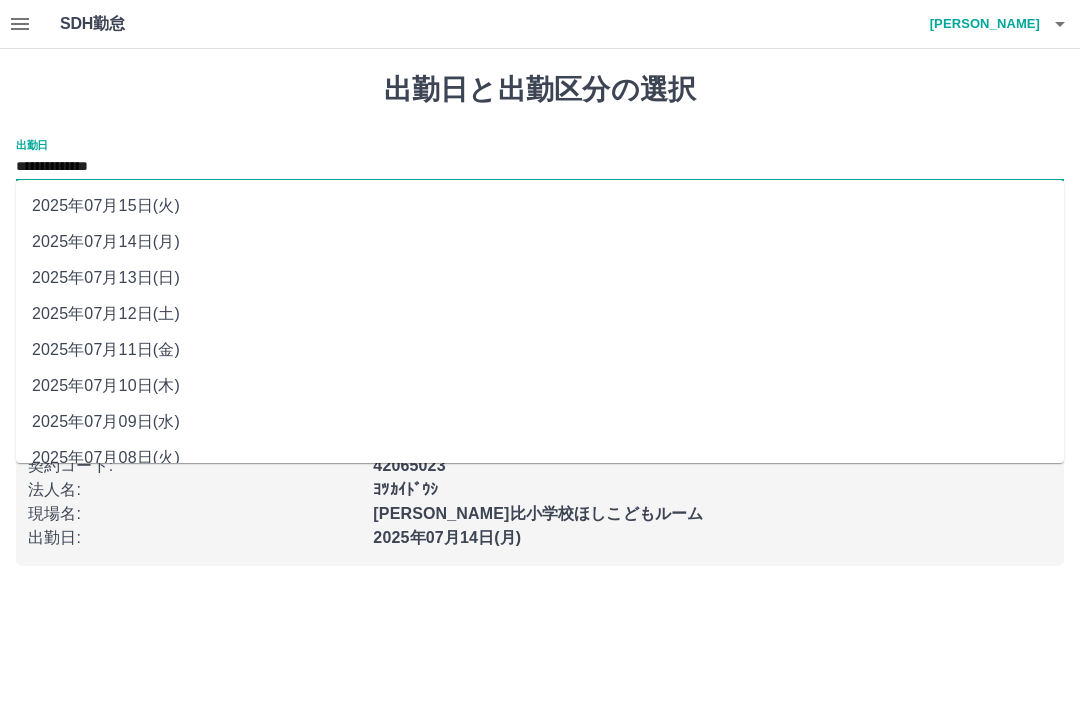 click on "2025年07月10日(木)" at bounding box center (540, 386) 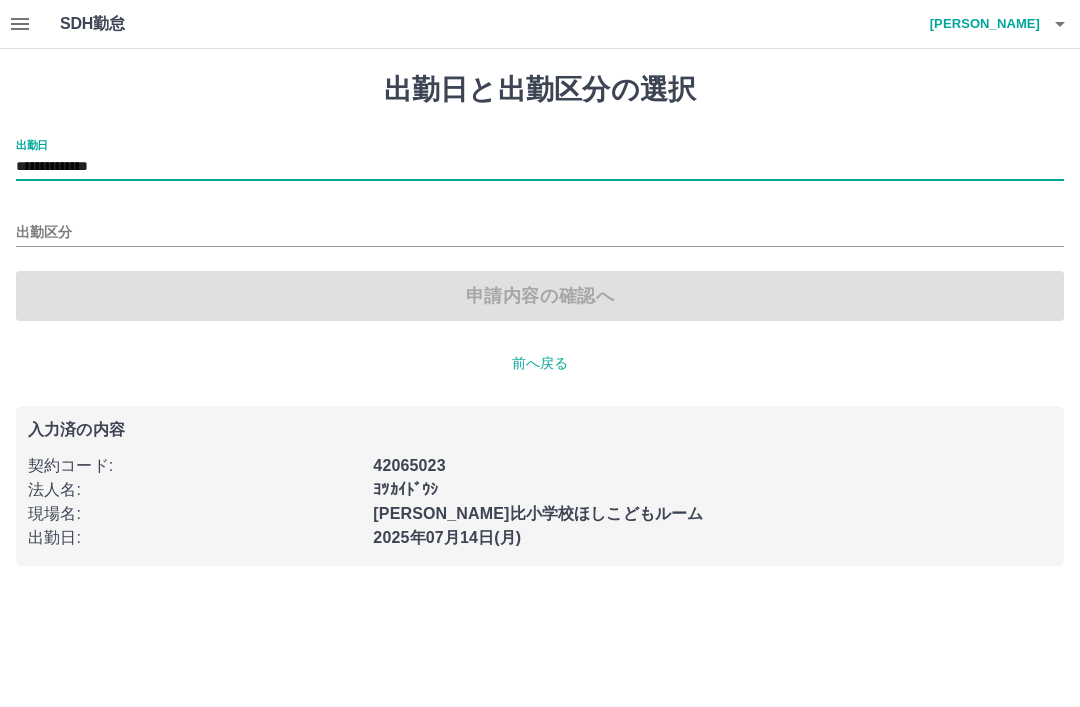 click on "出勤区分" at bounding box center (540, 233) 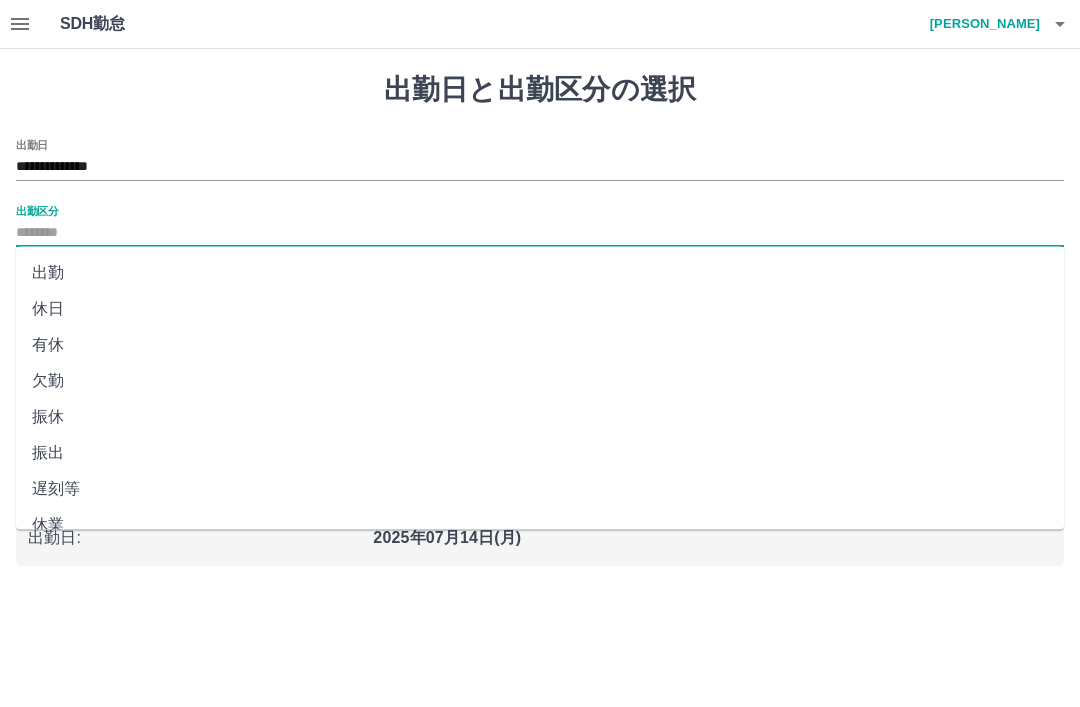 click on "出勤" at bounding box center [540, 273] 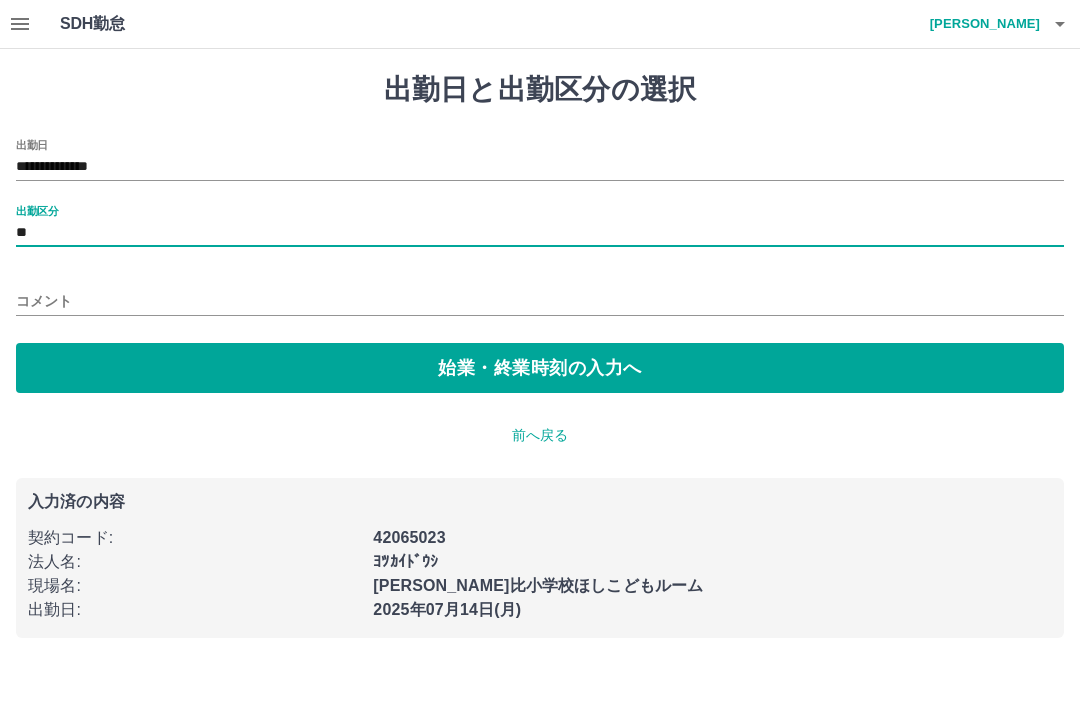 click on "始業・終業時刻の入力へ" at bounding box center (540, 368) 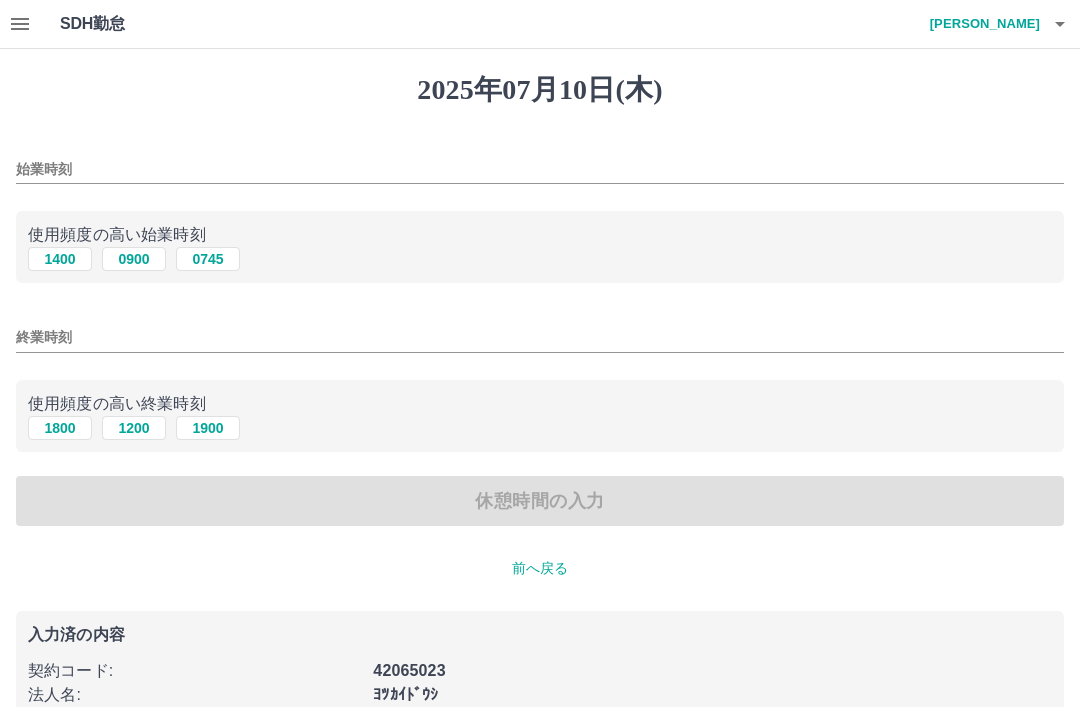 click on "1400" at bounding box center (60, 259) 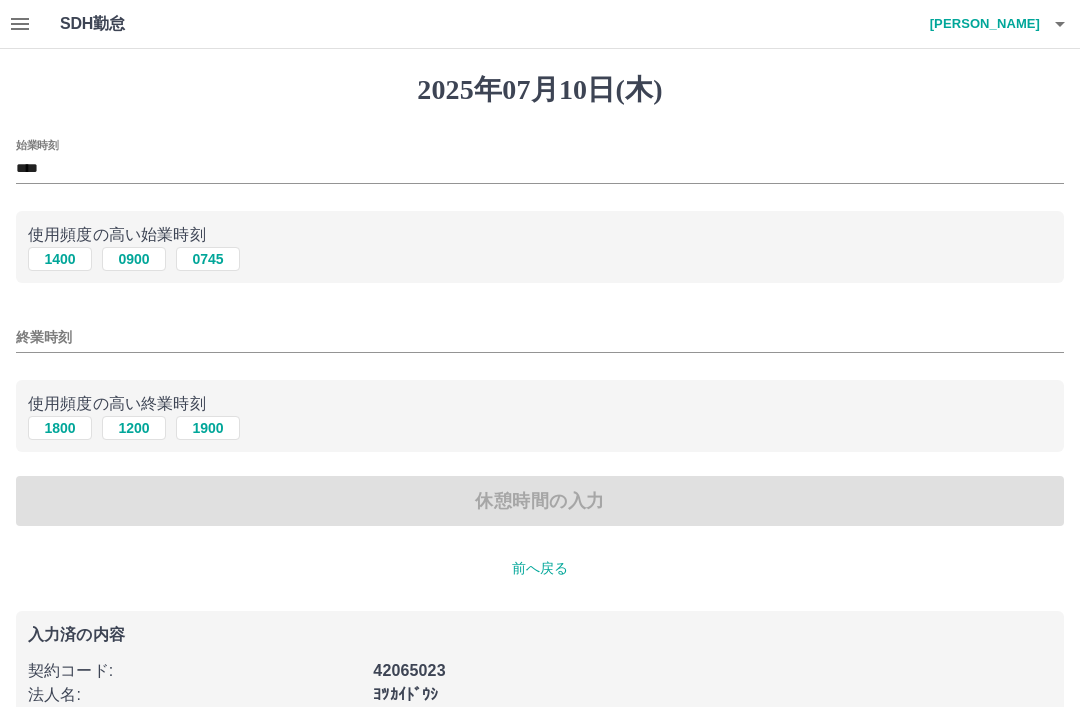 click on "1900" at bounding box center (208, 428) 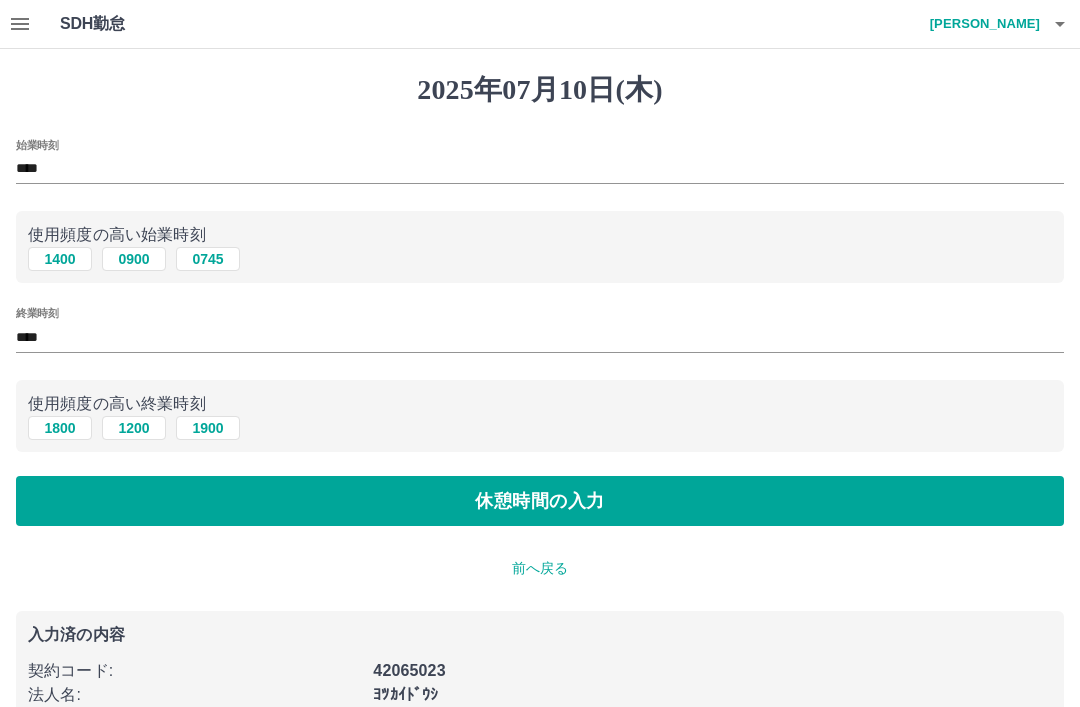 click on "休憩時間の入力" at bounding box center [540, 501] 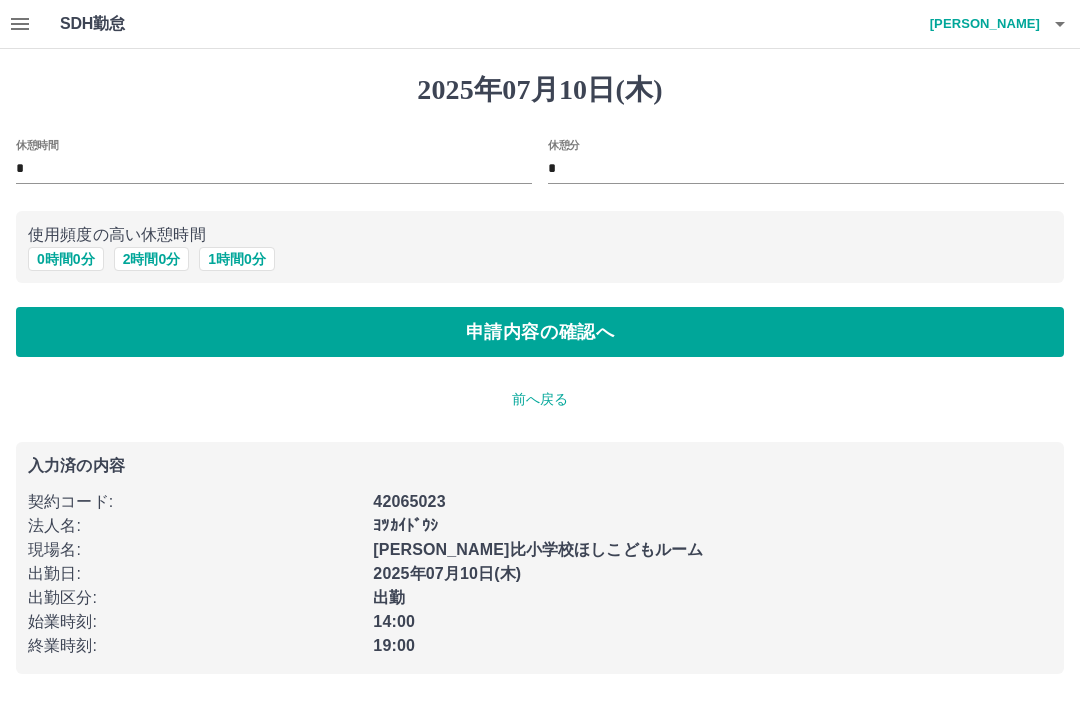 click on "0 時間 0 分" at bounding box center [66, 259] 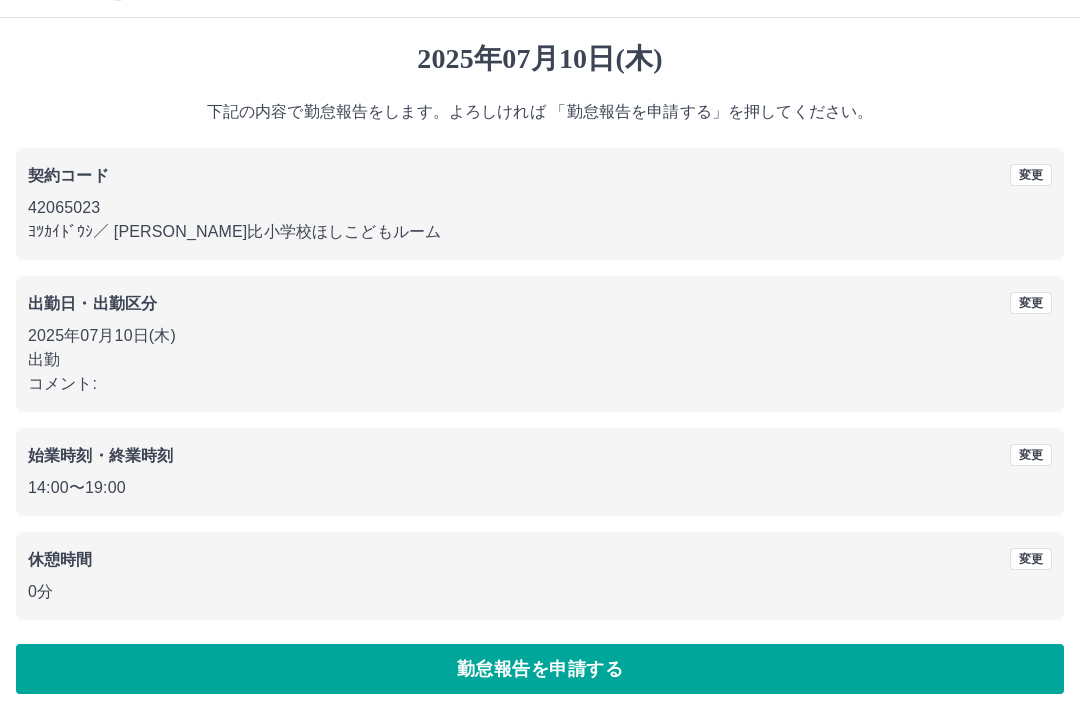 scroll, scrollTop: 41, scrollLeft: 0, axis: vertical 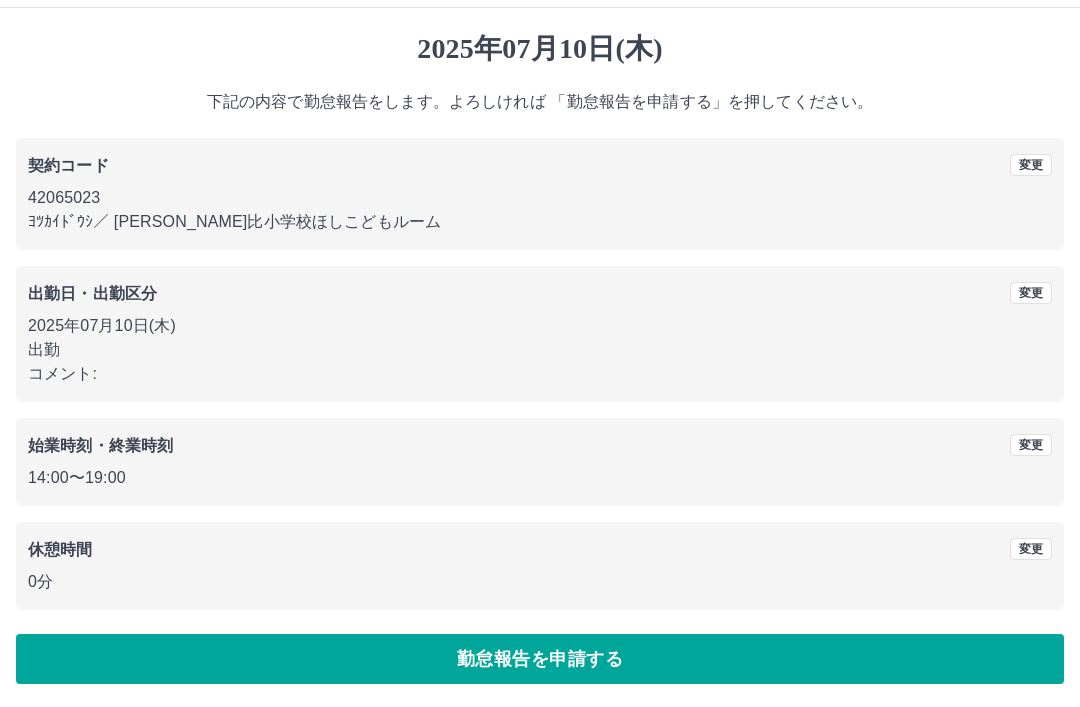 click on "勤怠報告を申請する" at bounding box center [540, 659] 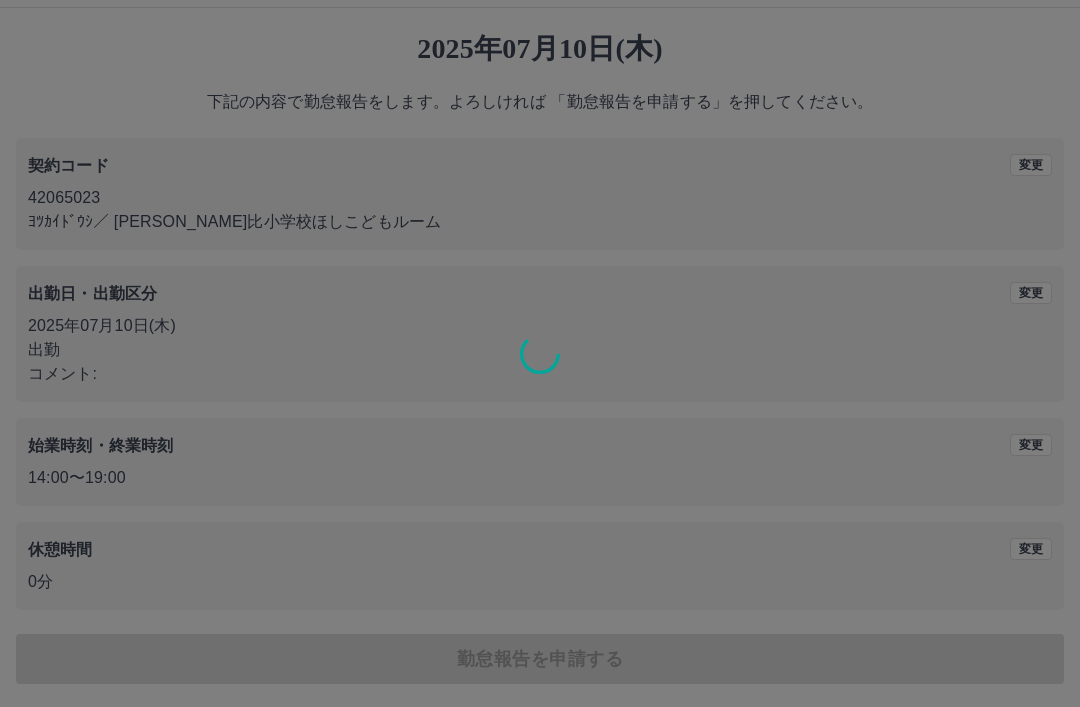 scroll, scrollTop: 0, scrollLeft: 0, axis: both 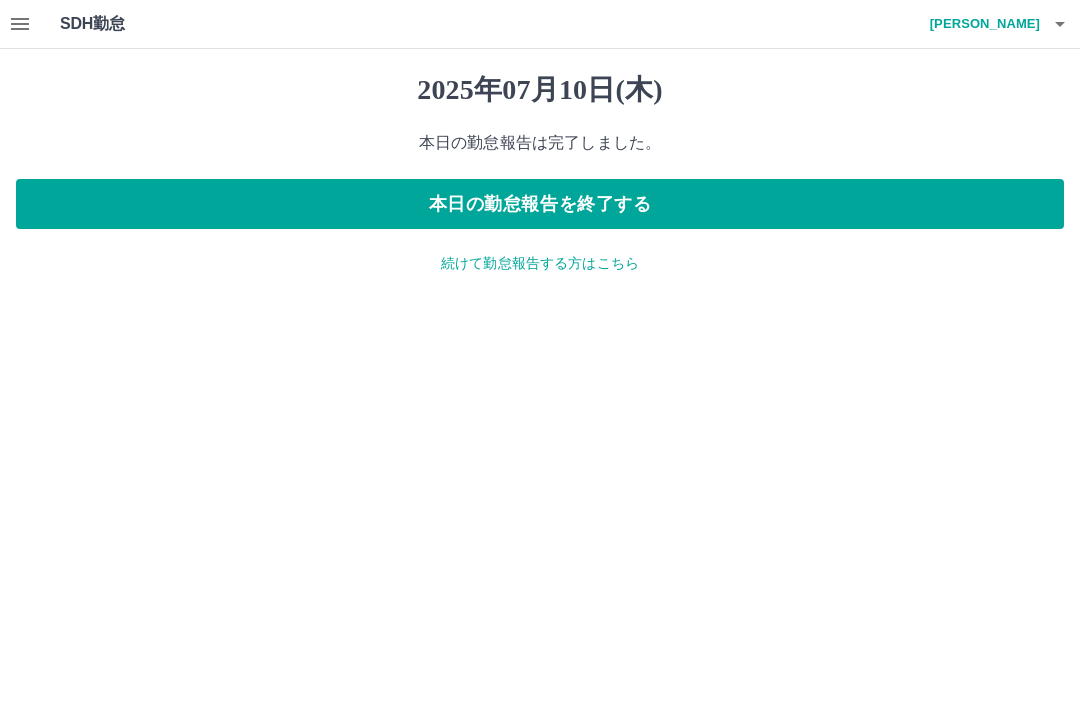 click on "続けて勤怠報告する方はこちら" at bounding box center [540, 263] 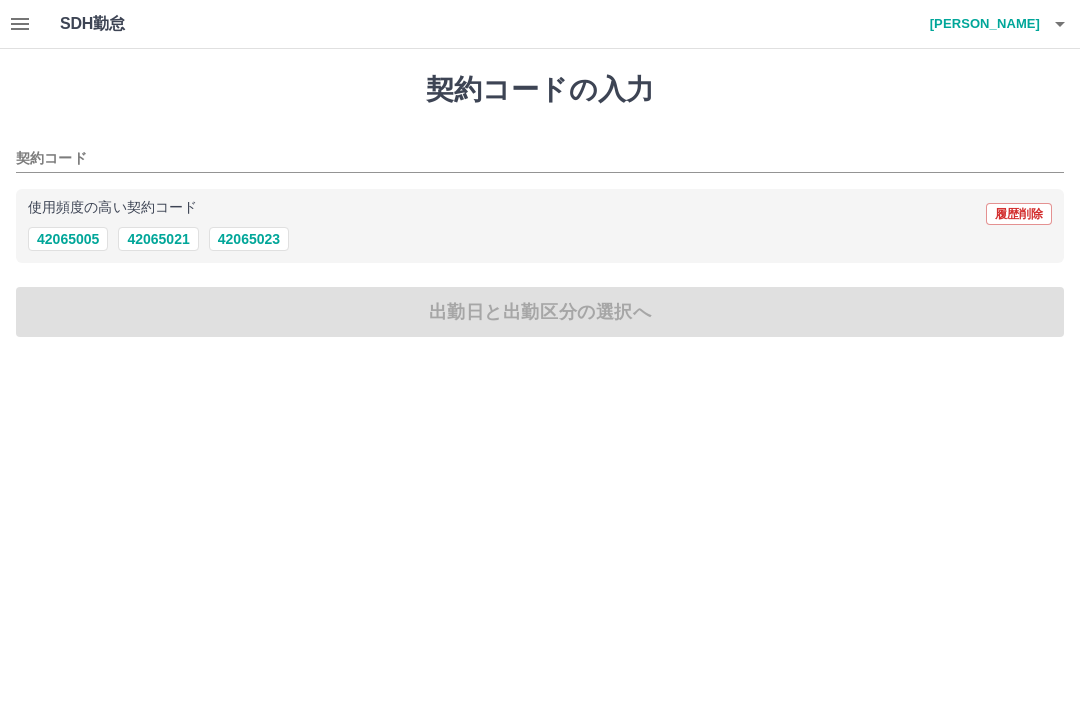 click on "42065023" at bounding box center [249, 239] 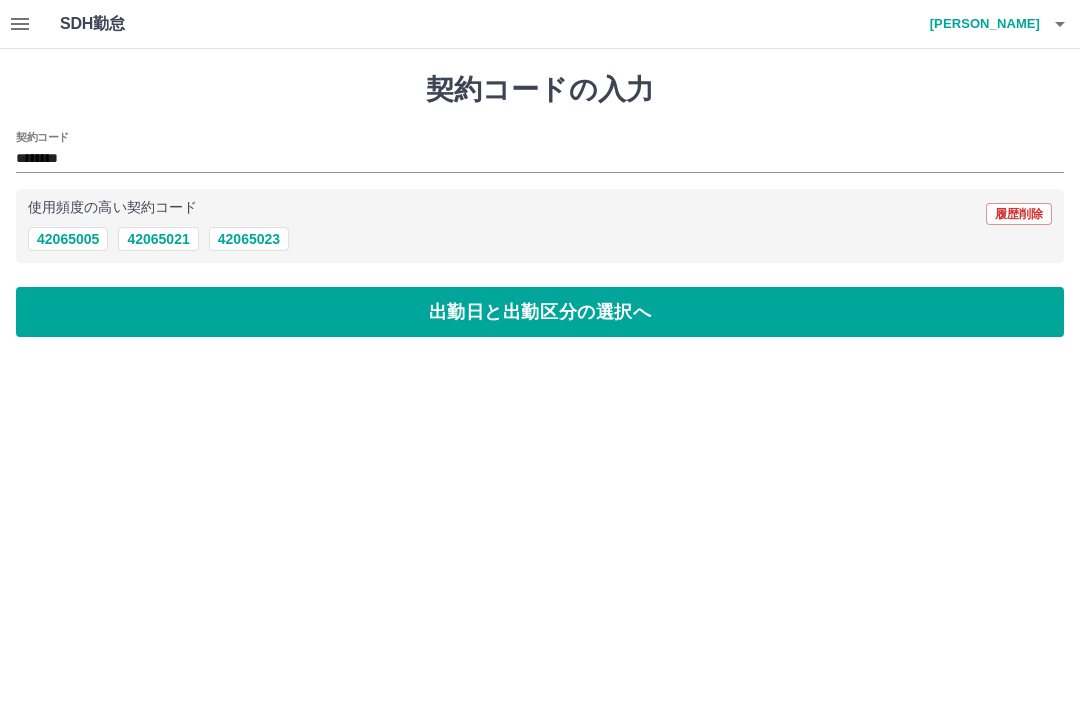 type on "********" 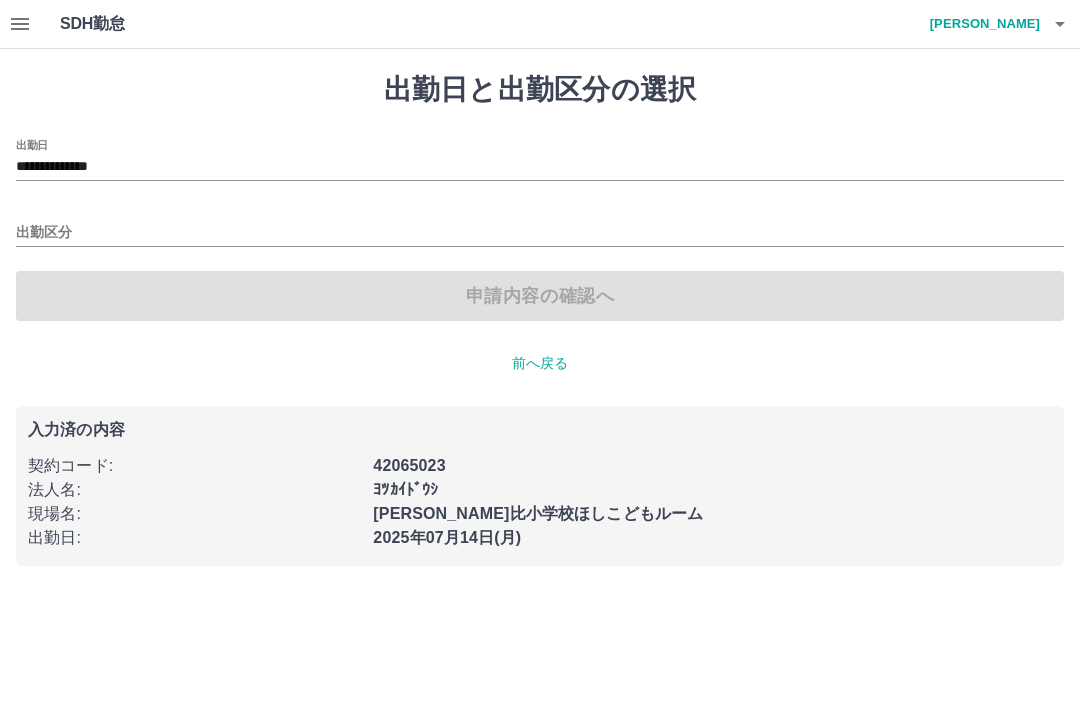 click on "出勤区分" at bounding box center [540, 233] 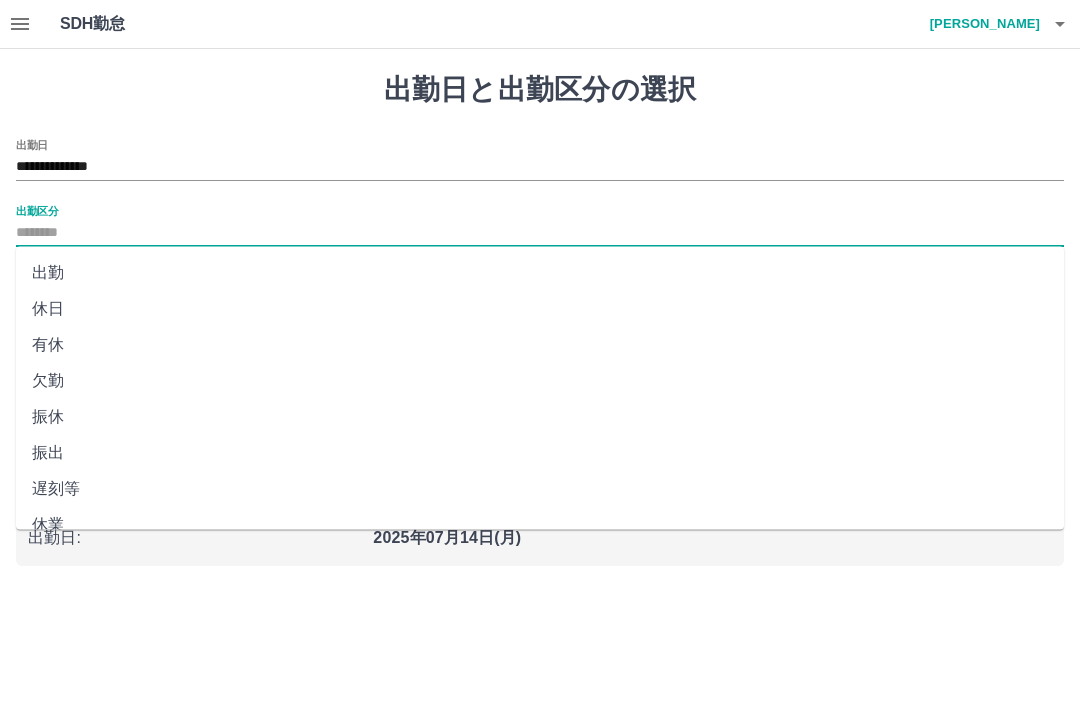 click on "**********" at bounding box center [540, 167] 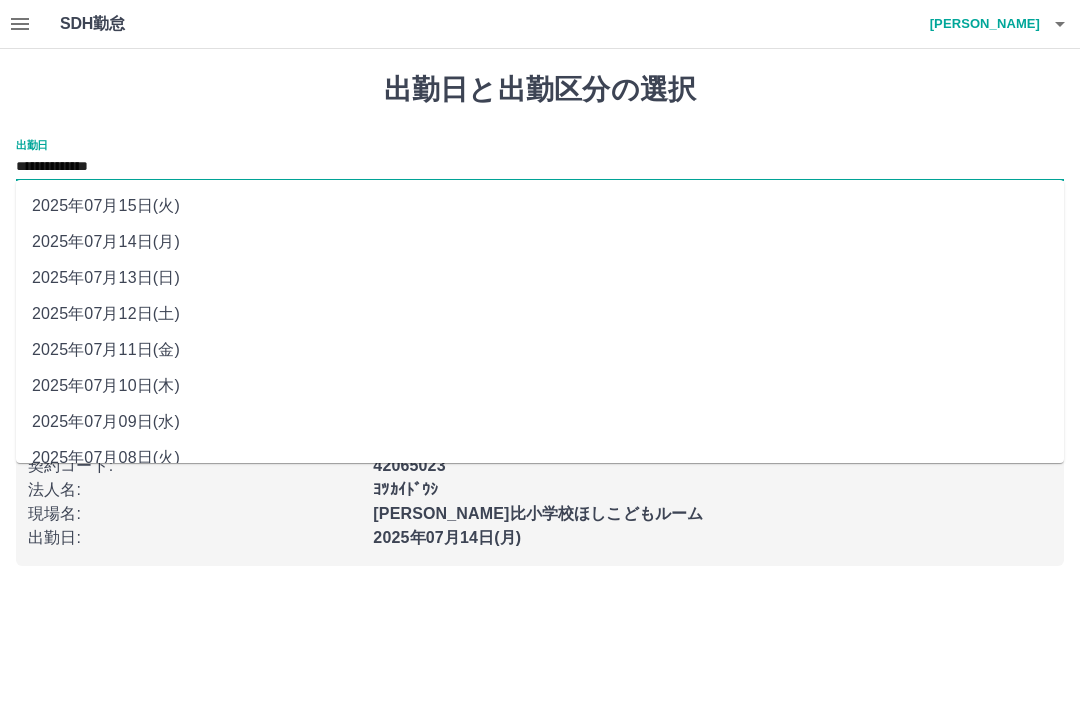 click on "2025年07月11日(金)" at bounding box center [540, 350] 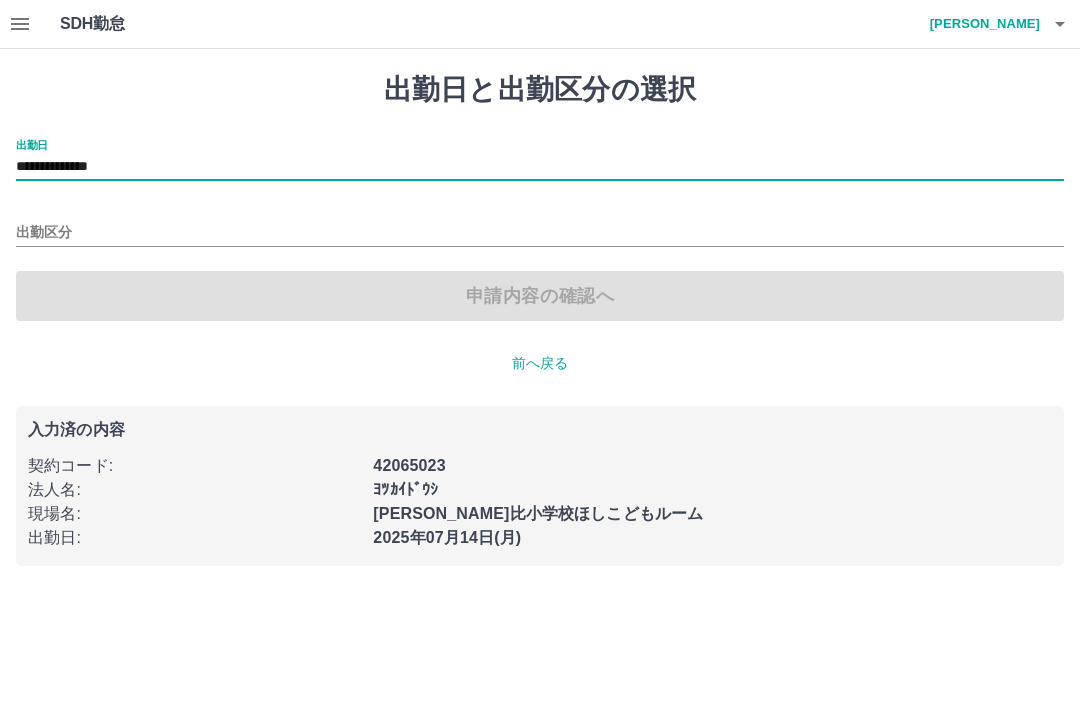 click on "出勤区分" at bounding box center (540, 233) 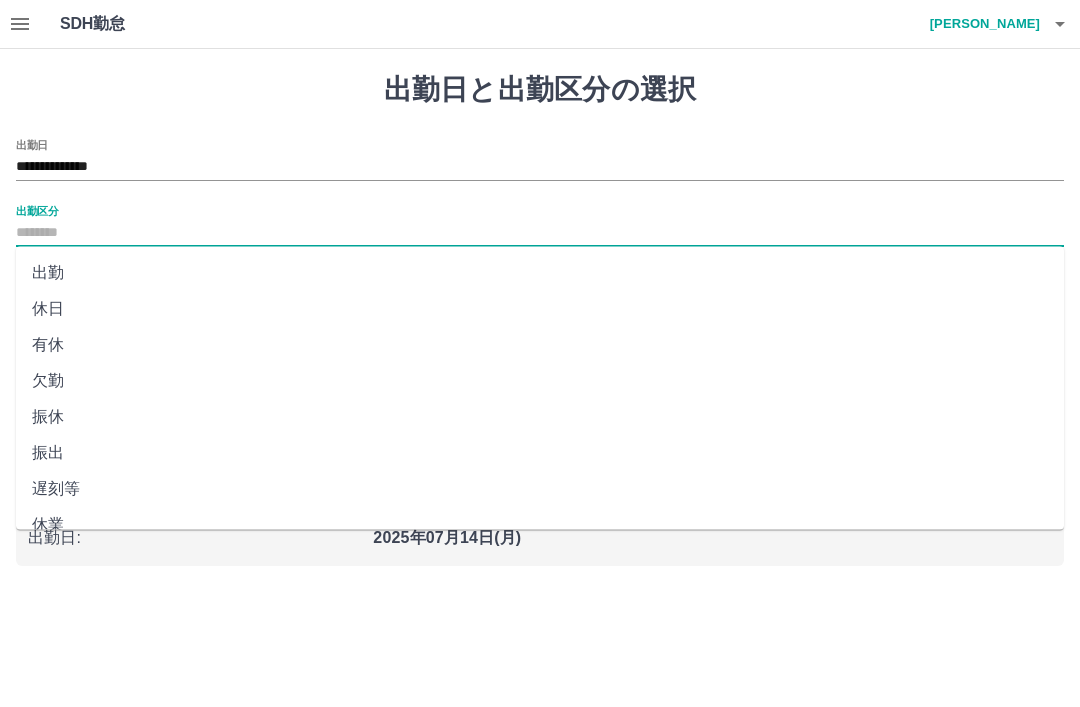 click on "休日" at bounding box center (540, 309) 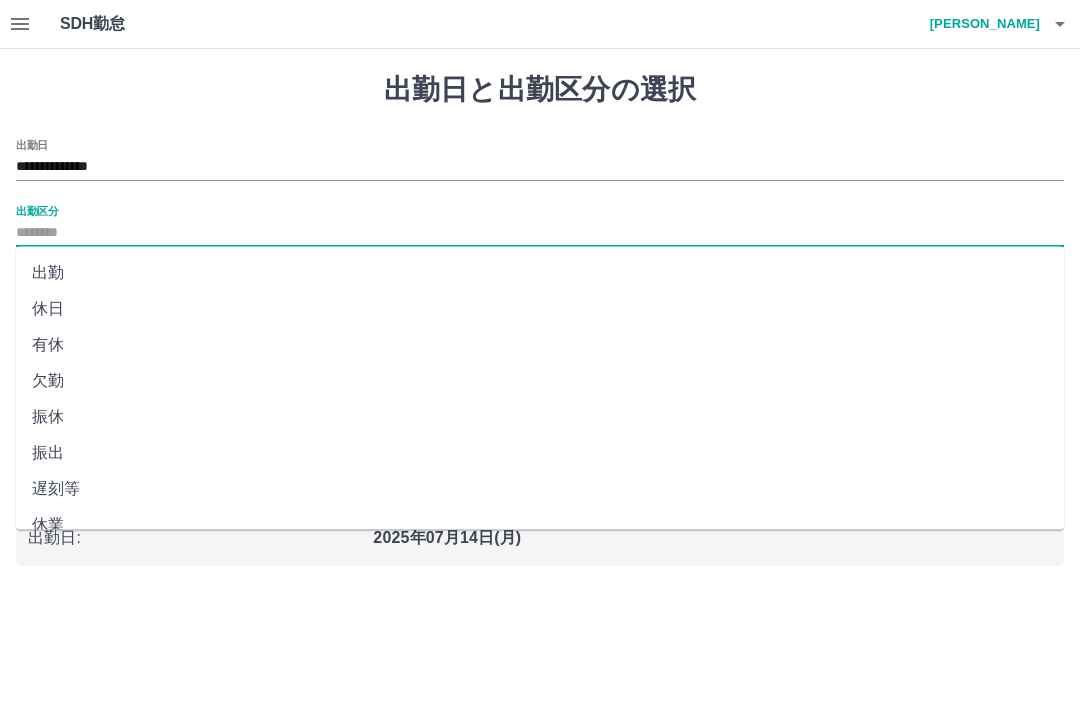 type on "**" 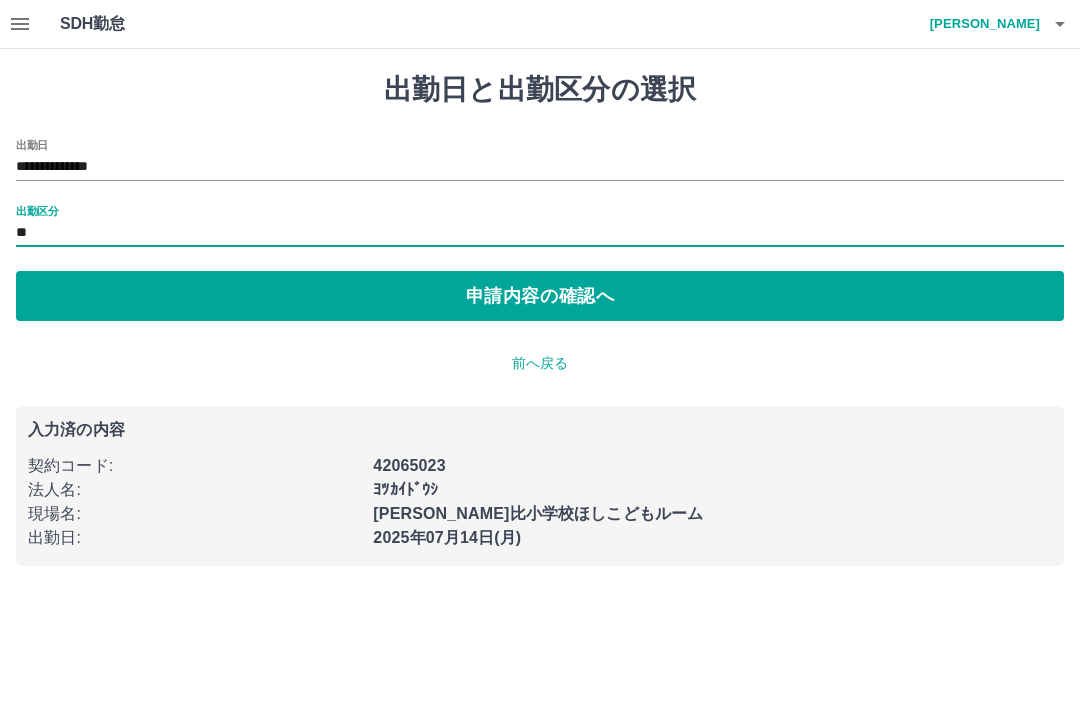 click on "申請内容の確認へ" at bounding box center [540, 296] 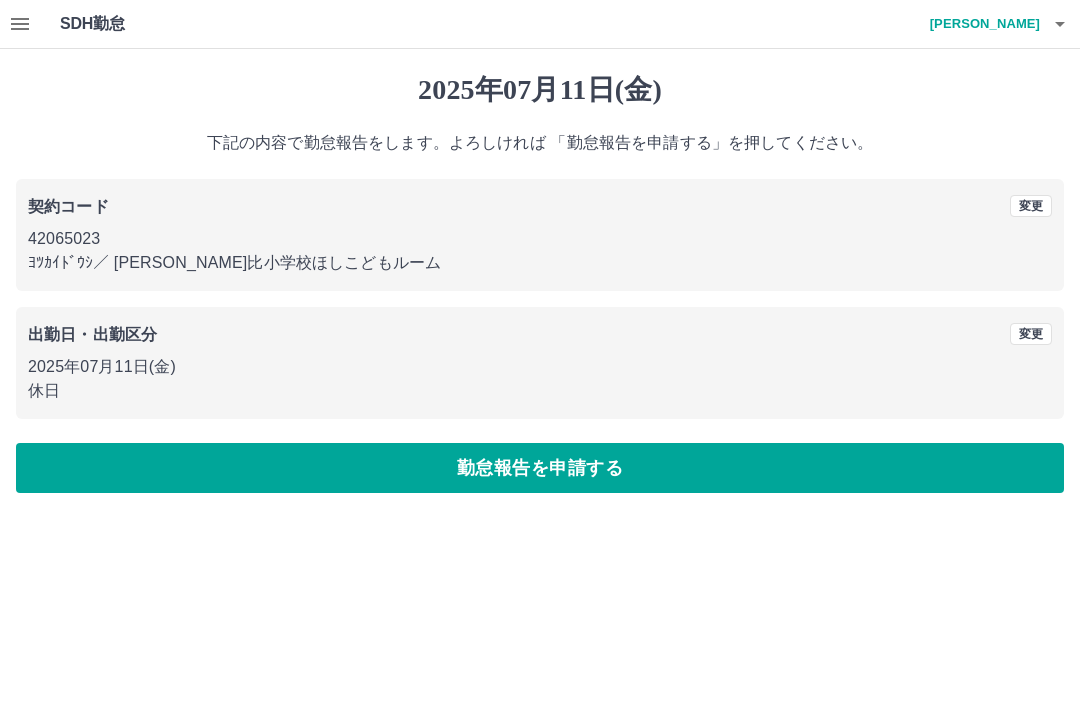 click on "勤怠報告を申請する" at bounding box center (540, 468) 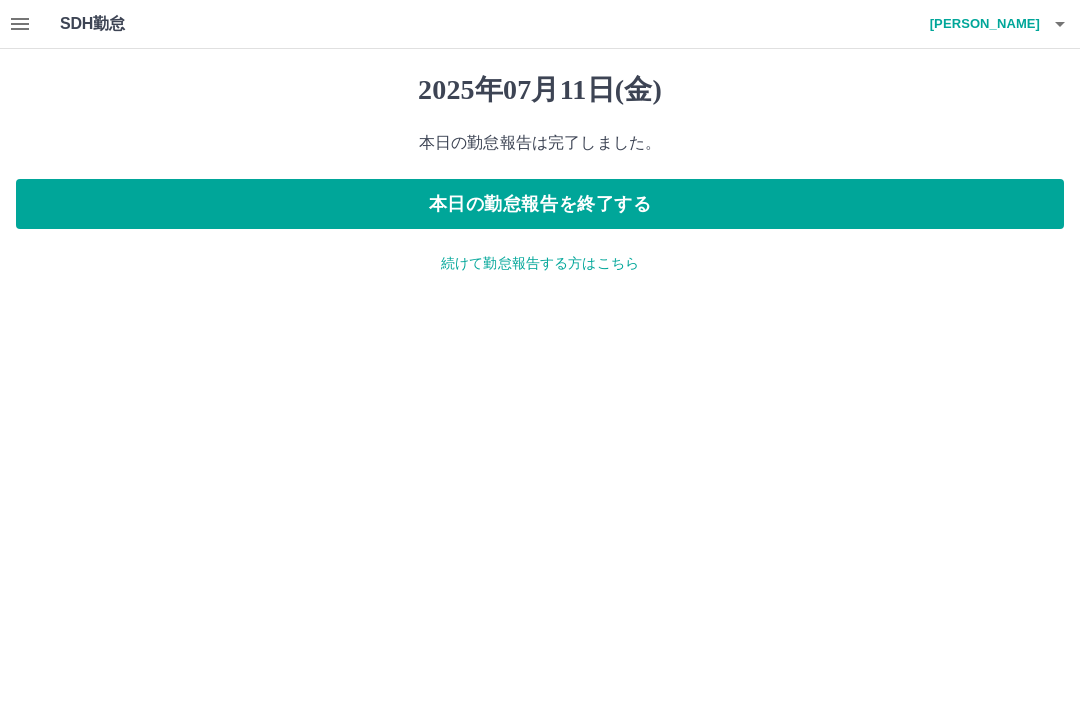 click on "続けて勤怠報告する方はこちら" at bounding box center (540, 263) 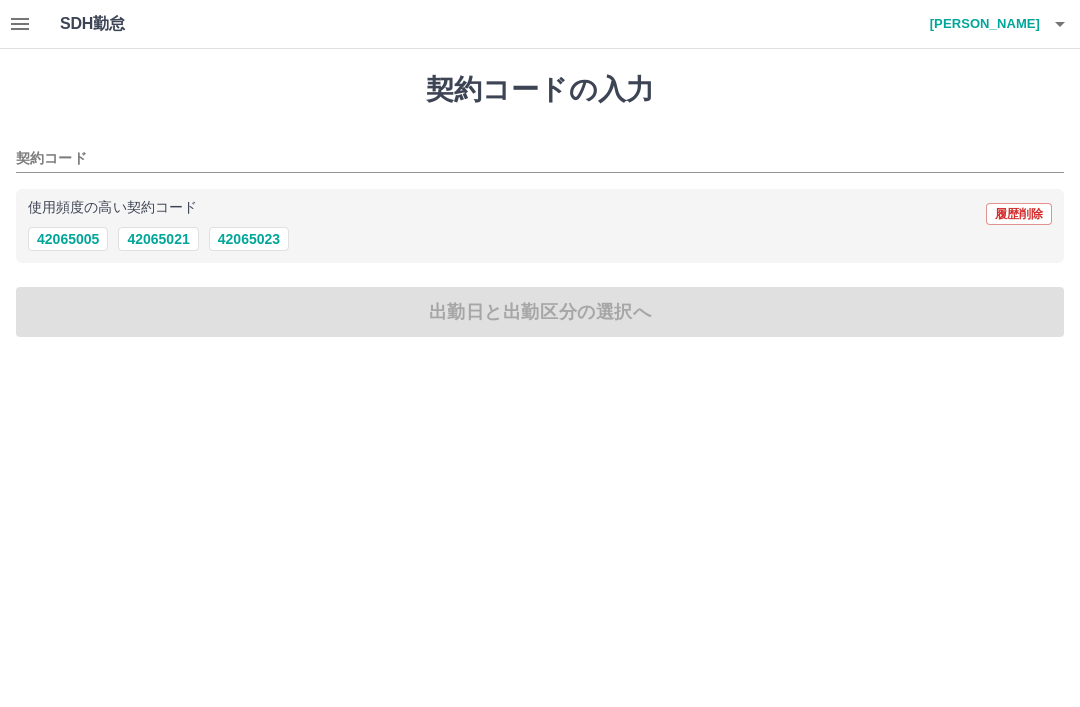 click on "42065023" at bounding box center (249, 239) 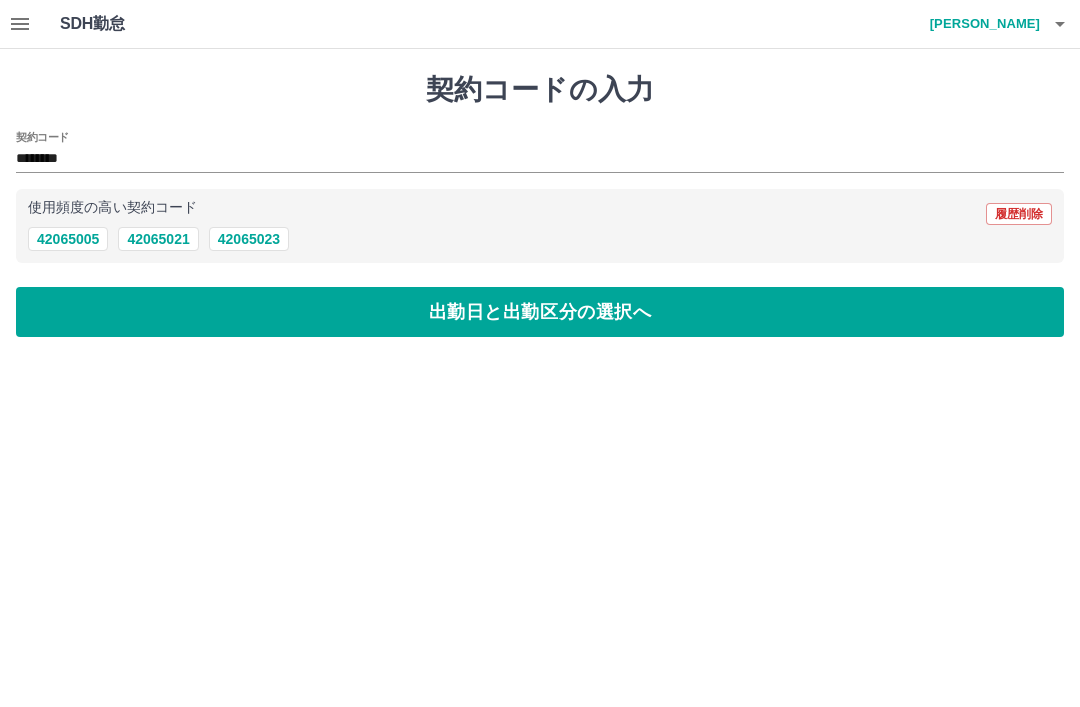 click on "出勤日と出勤区分の選択へ" at bounding box center [540, 312] 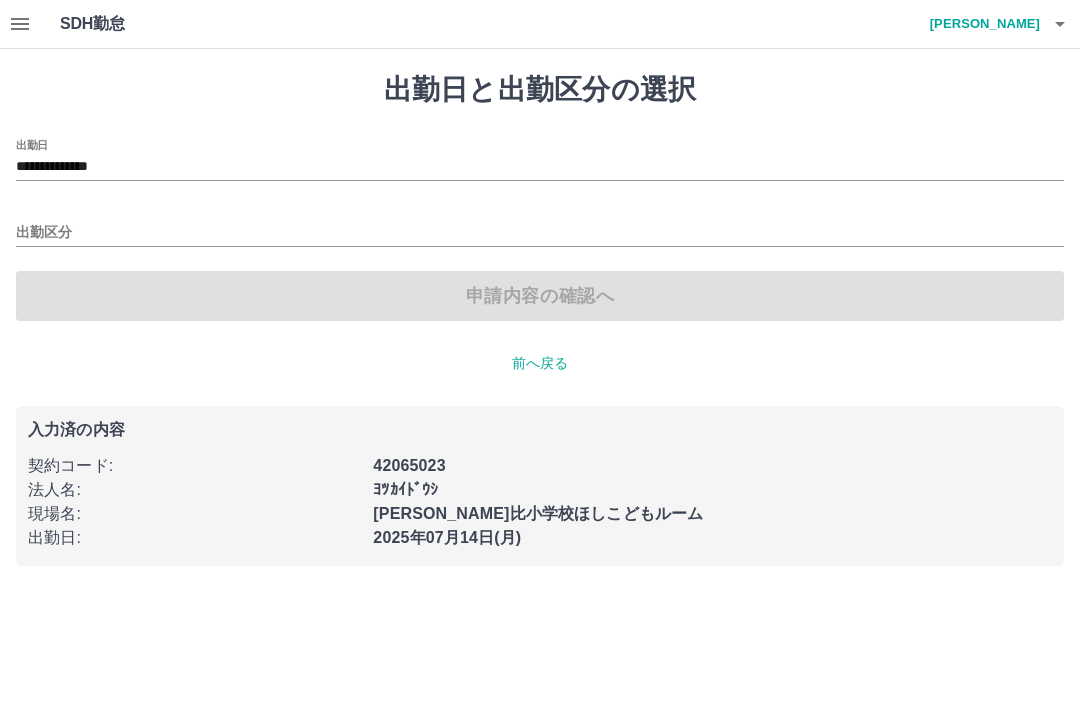 click on "出勤区分" at bounding box center (540, 233) 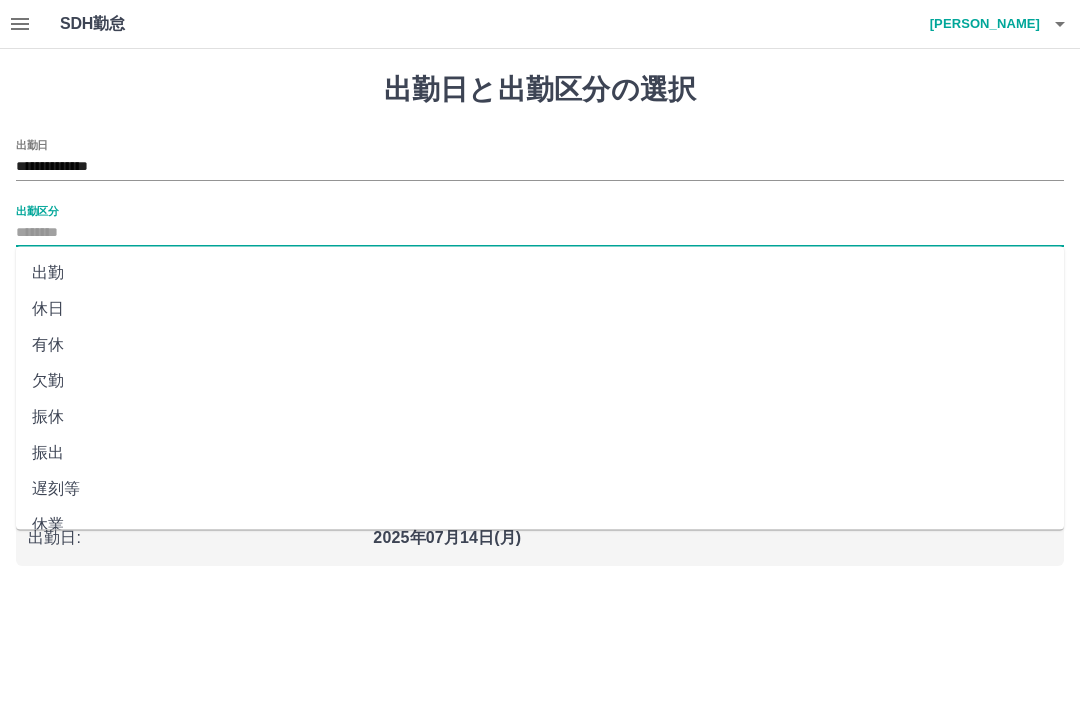 click on "**********" at bounding box center (540, 167) 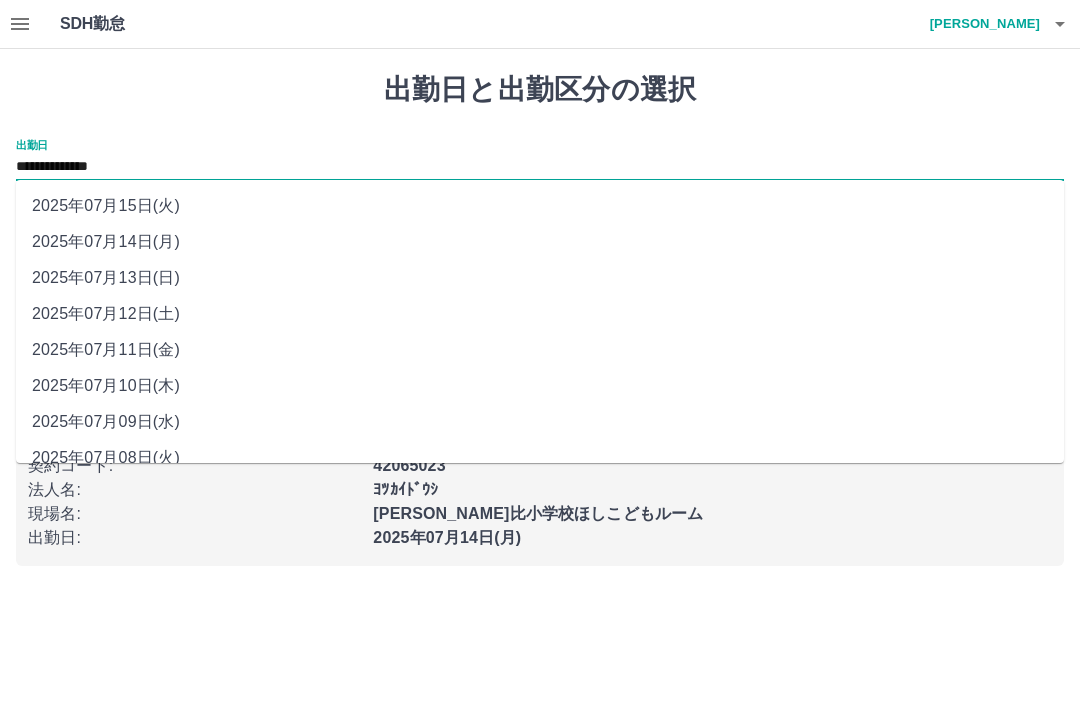 click on "2025年07月12日(土)" at bounding box center (540, 314) 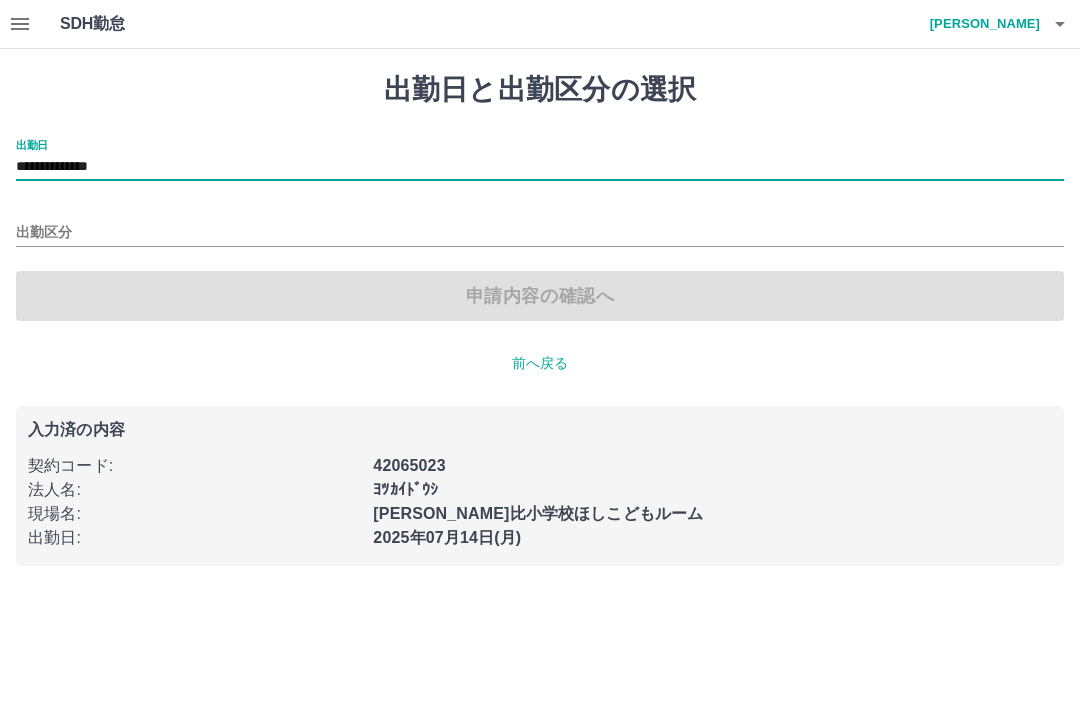 click on "出勤区分" at bounding box center (540, 233) 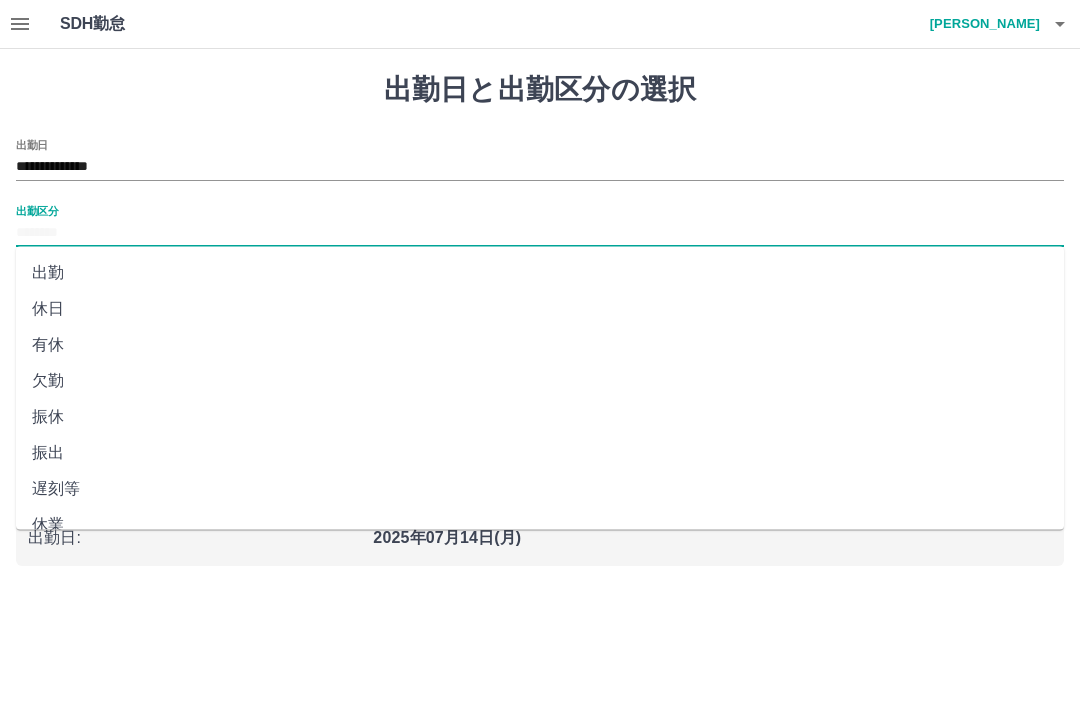 click on "休日" at bounding box center (540, 309) 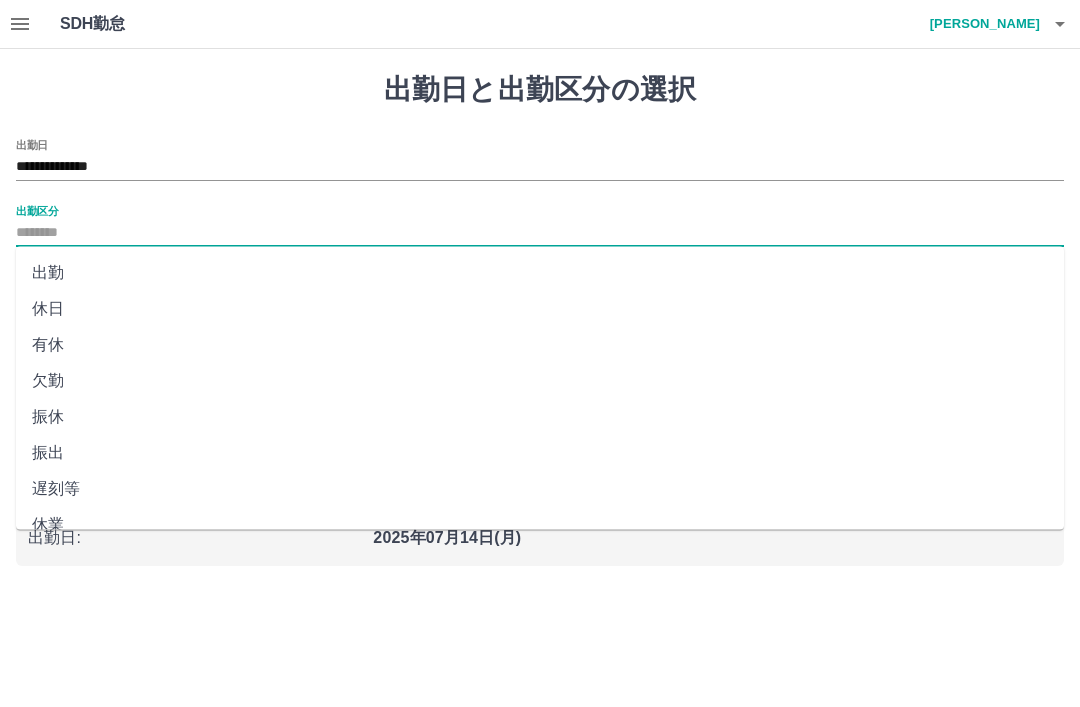 type on "**" 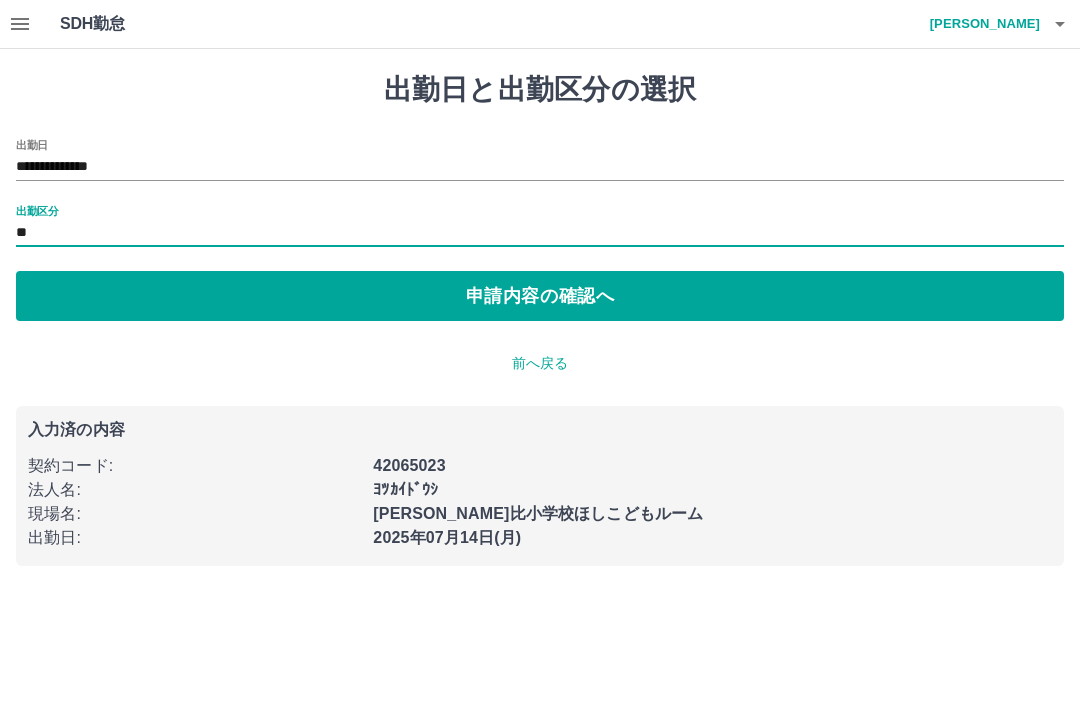 click on "申請内容の確認へ" at bounding box center (540, 296) 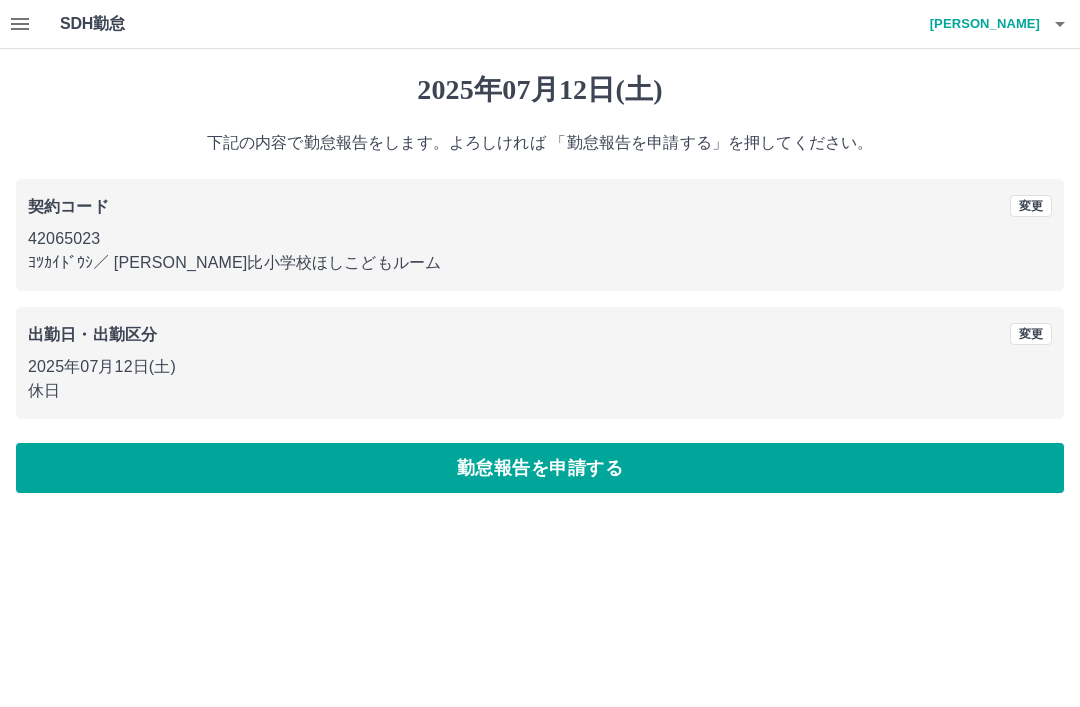 click on "勤怠報告を申請する" at bounding box center (540, 468) 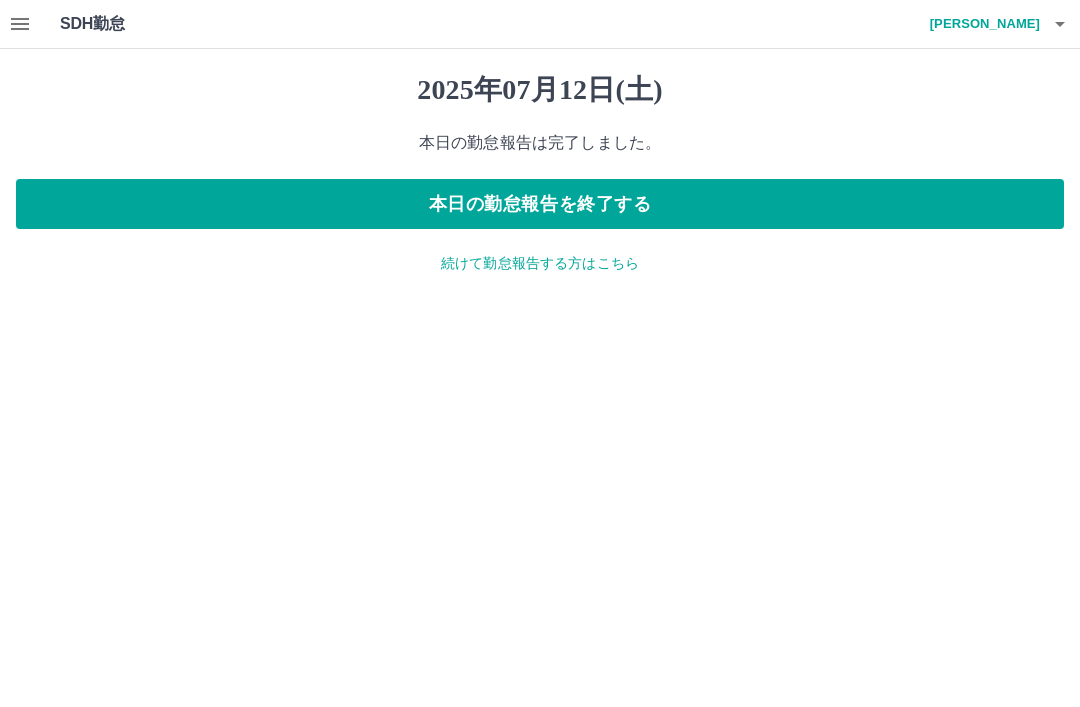 click on "続けて勤怠報告する方はこちら" at bounding box center (540, 263) 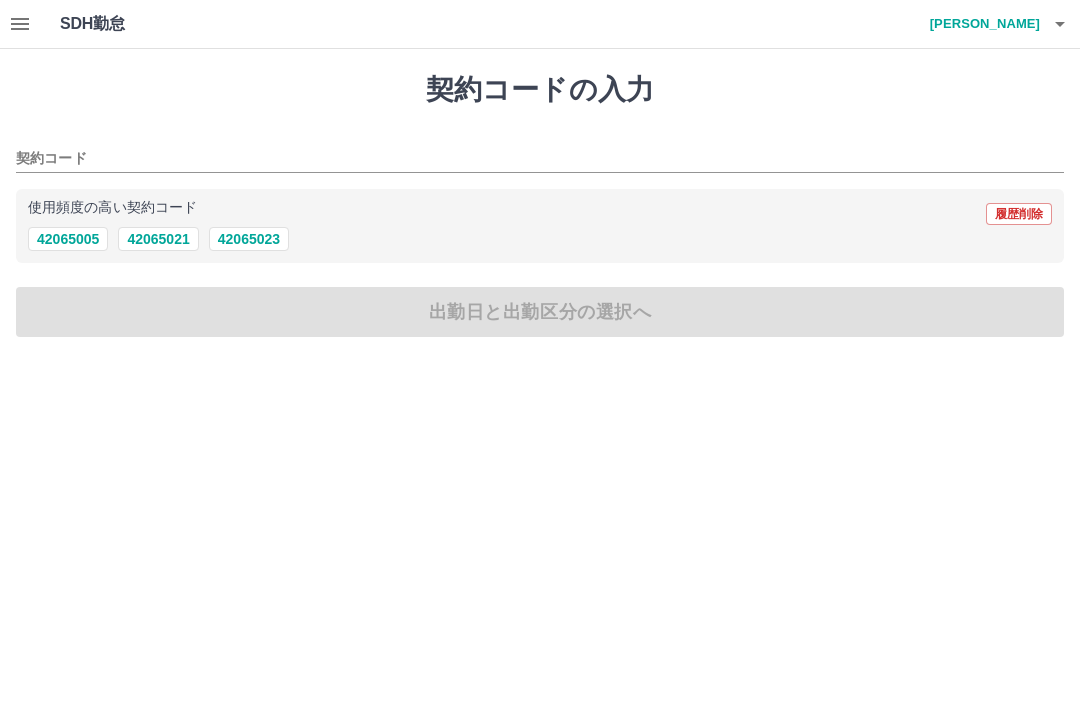 click on "42065023" at bounding box center [249, 239] 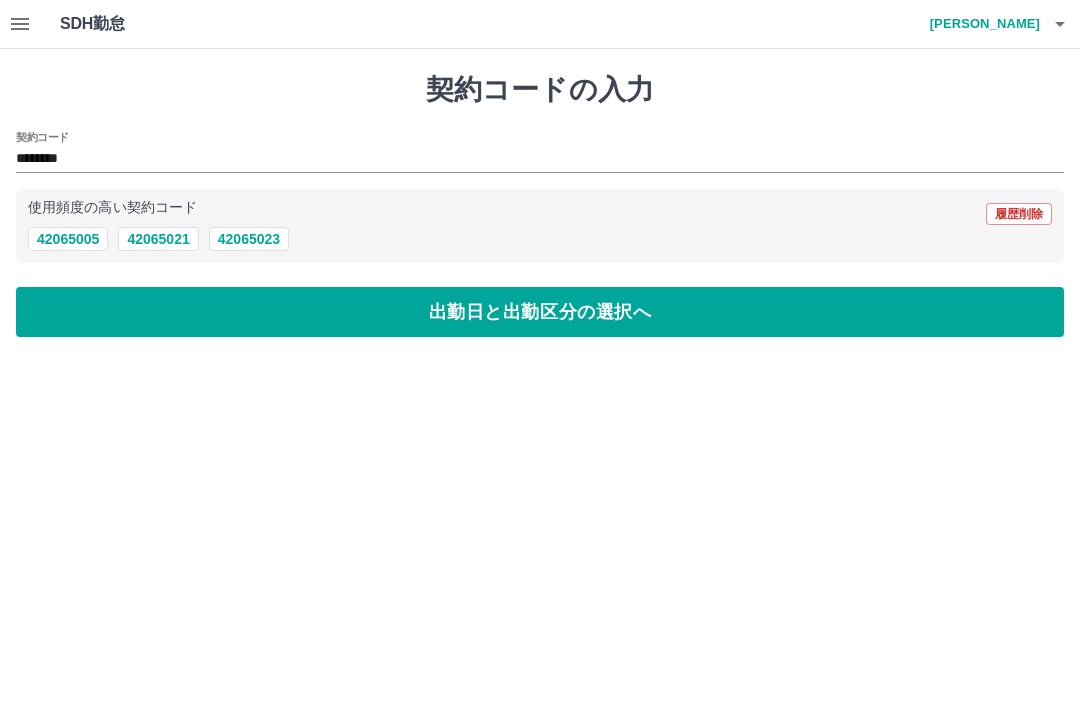 type on "********" 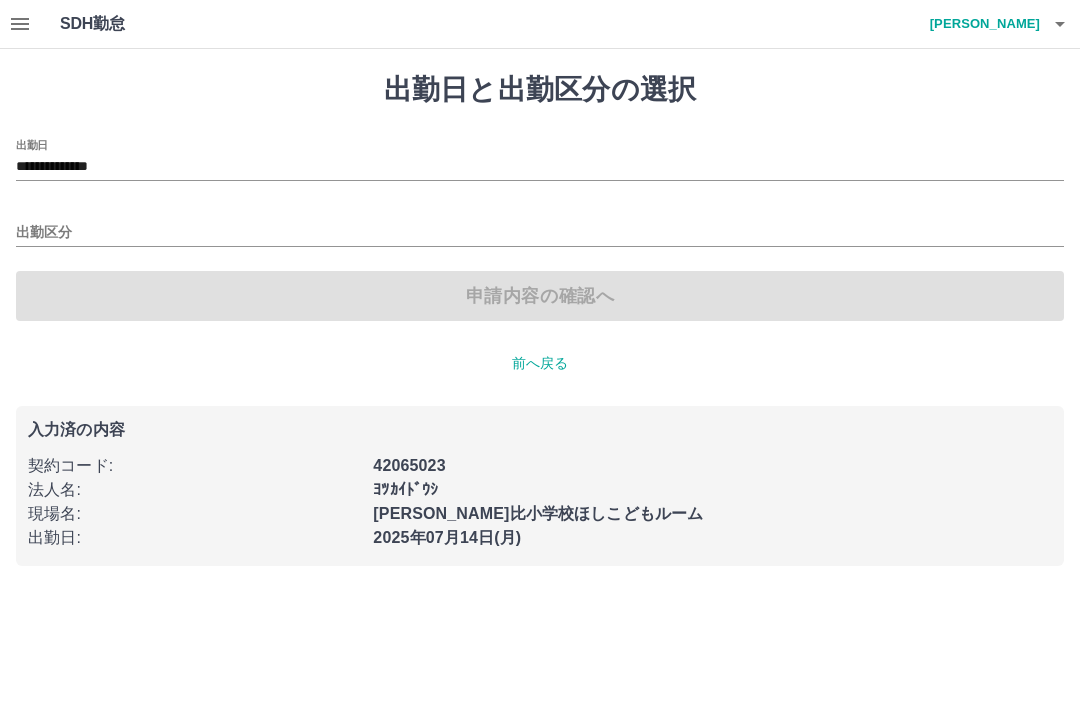click on "**********" at bounding box center [540, 167] 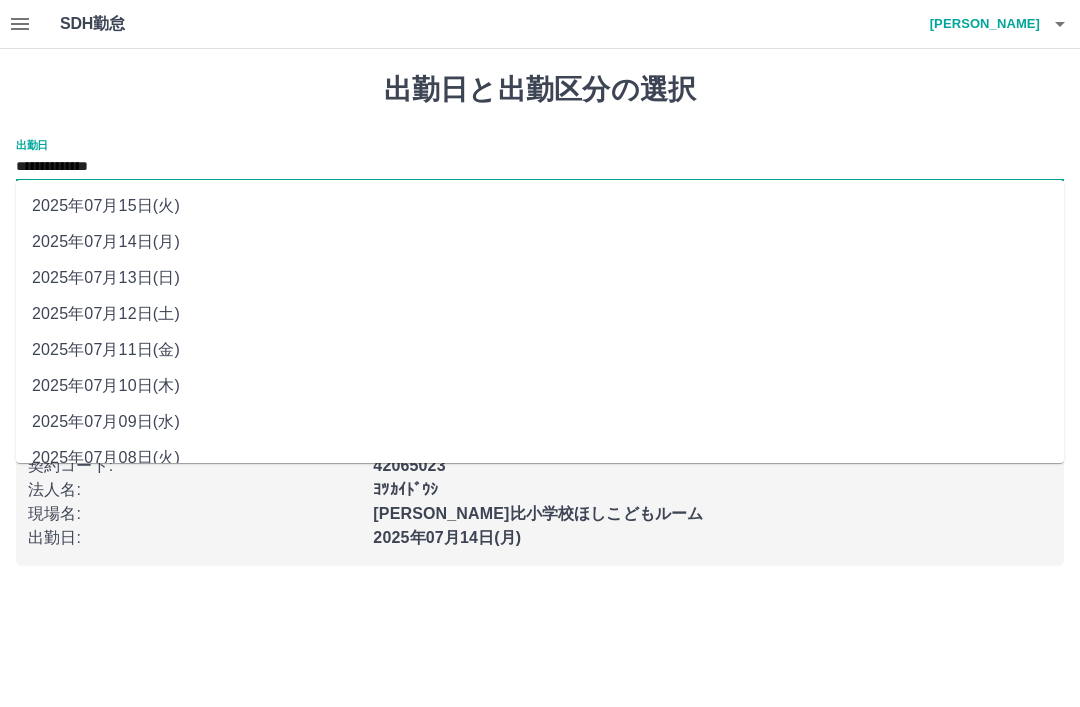 click on "2025年07月13日(日)" at bounding box center (540, 278) 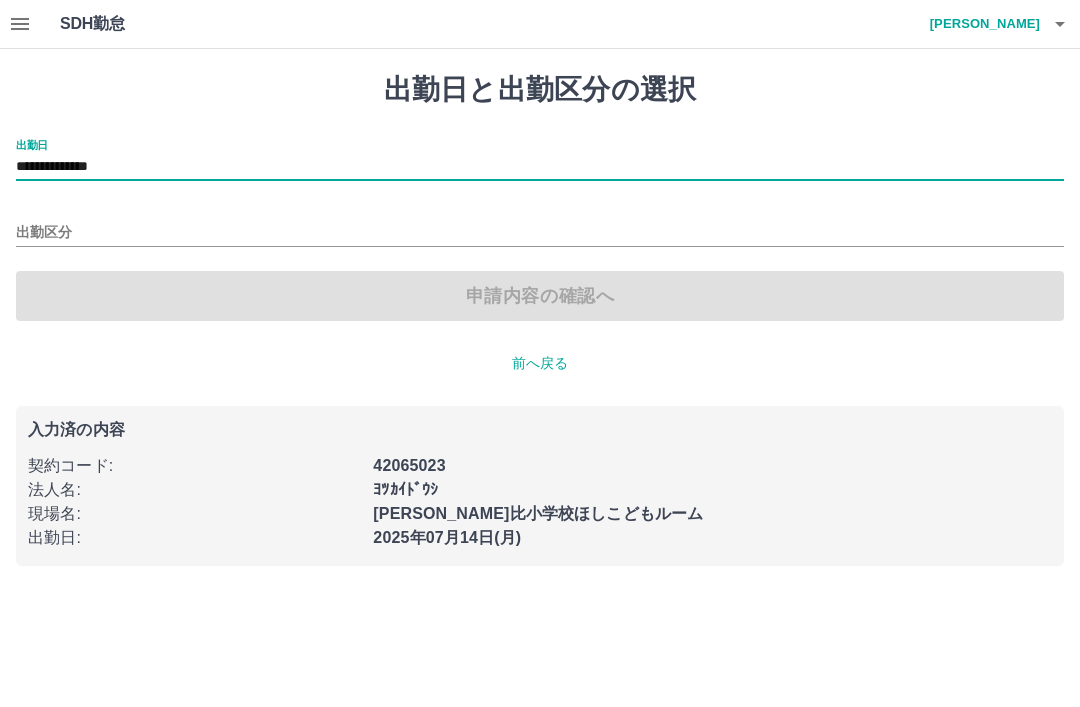 click on "出勤区分" at bounding box center [540, 233] 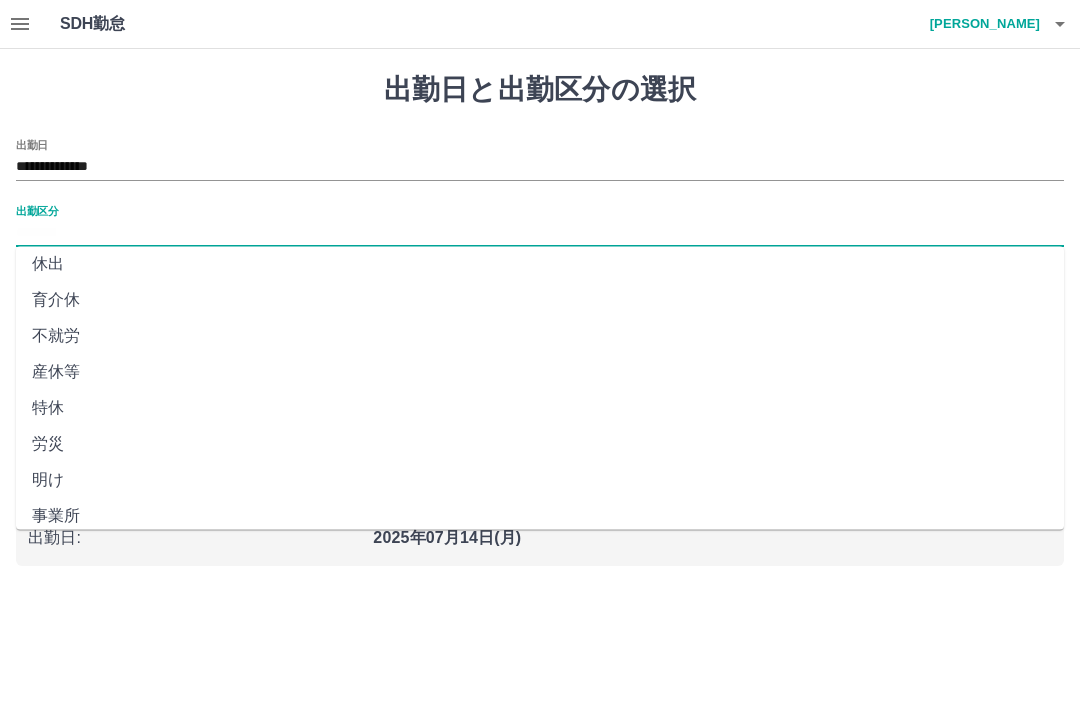 scroll, scrollTop: 322, scrollLeft: 0, axis: vertical 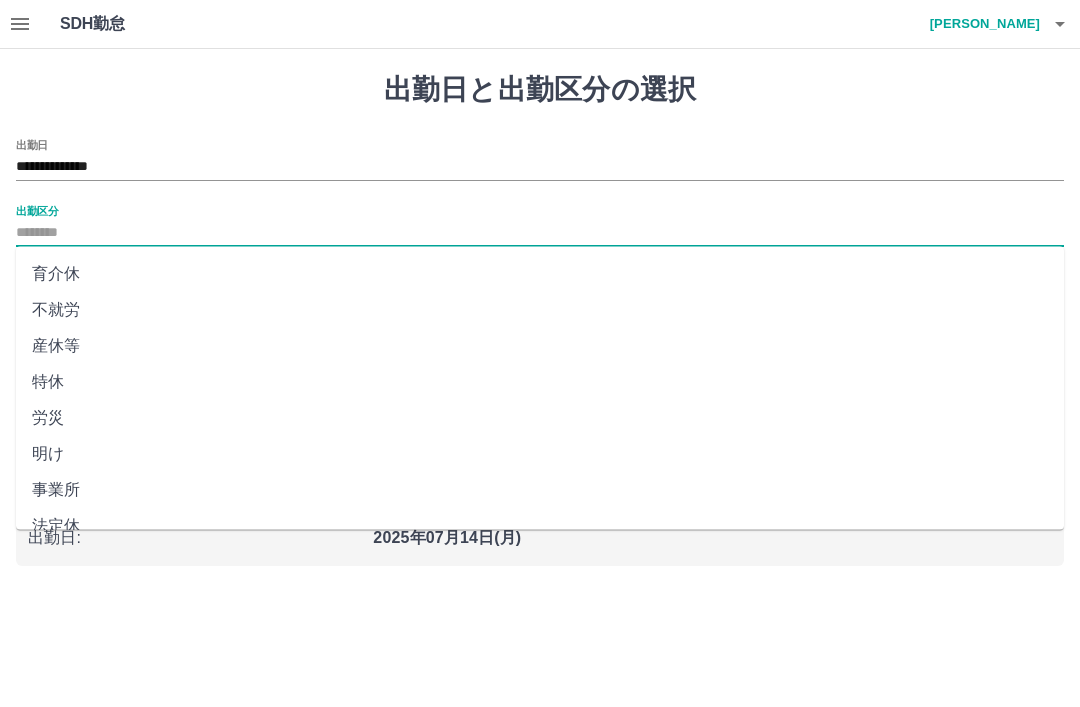 click on "法定休" at bounding box center (540, 527) 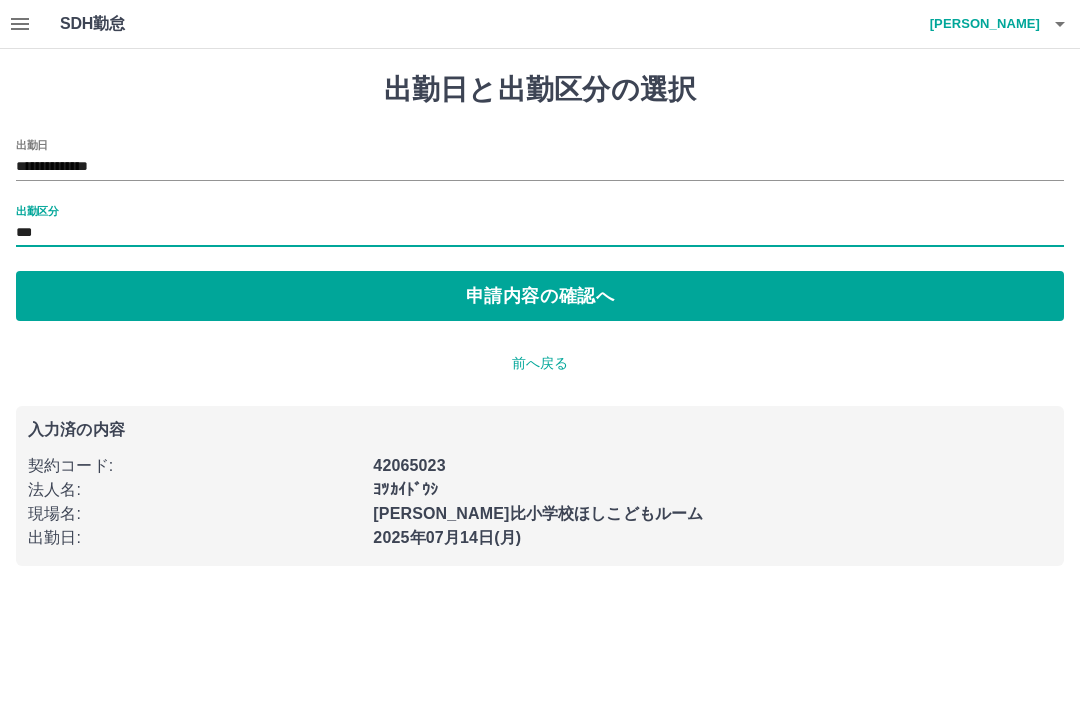 click on "申請内容の確認へ" at bounding box center (540, 296) 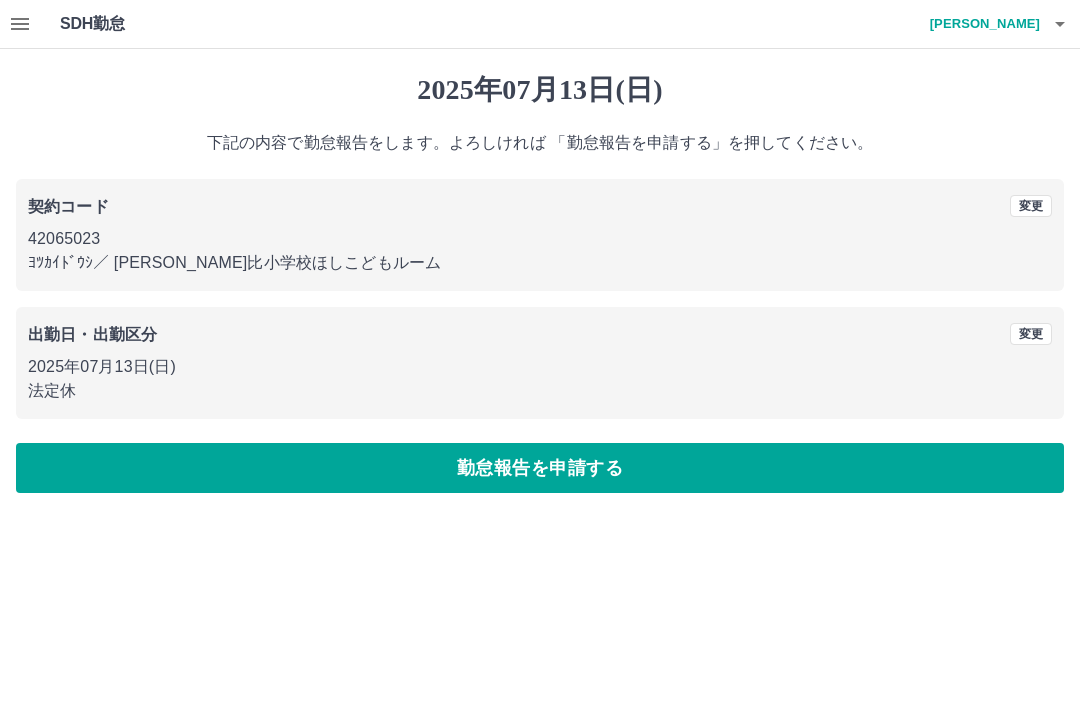 click on "勤怠報告を申請する" at bounding box center (540, 468) 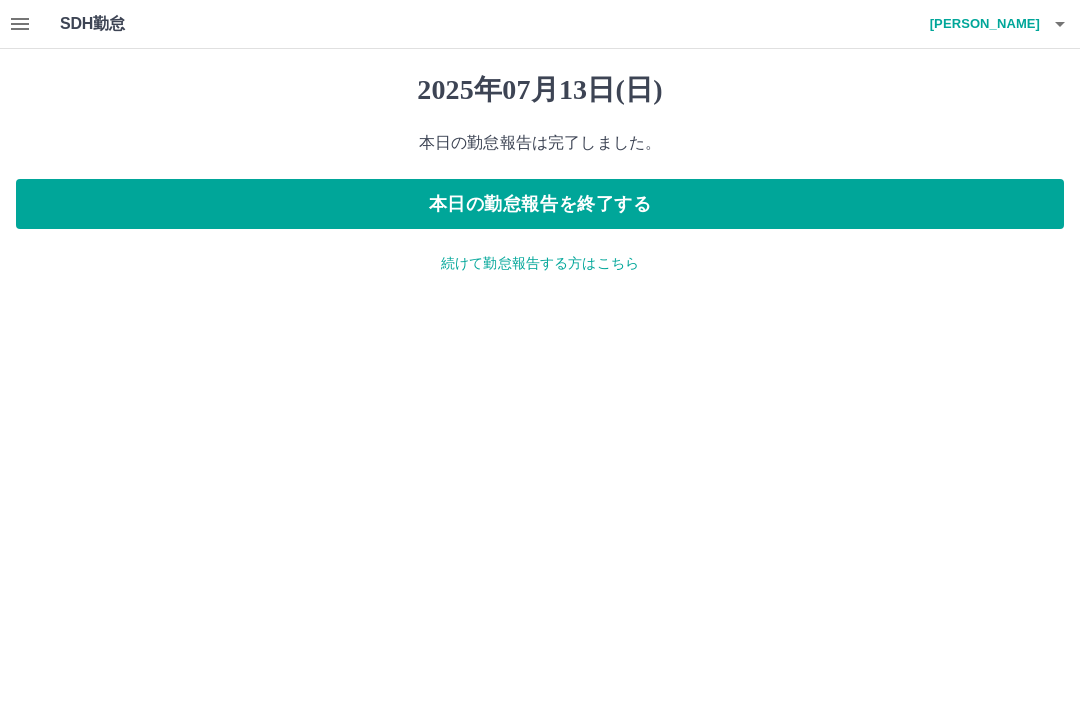 click on "続けて勤怠報告する方はこちら" at bounding box center (540, 263) 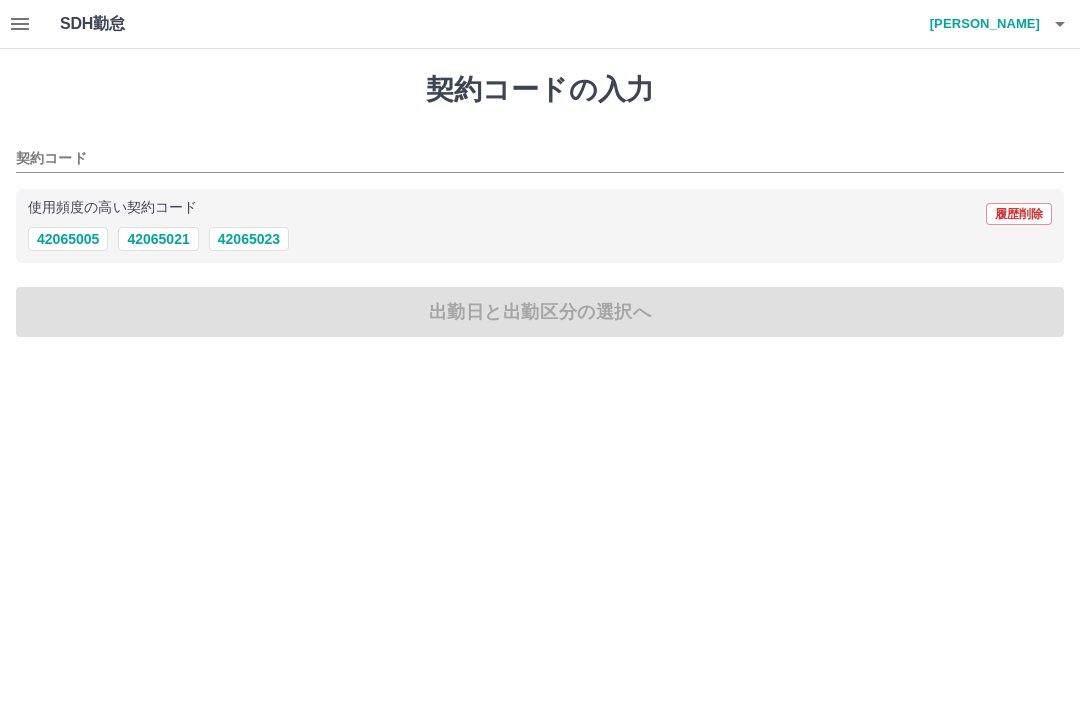 click on "42065023" at bounding box center [249, 239] 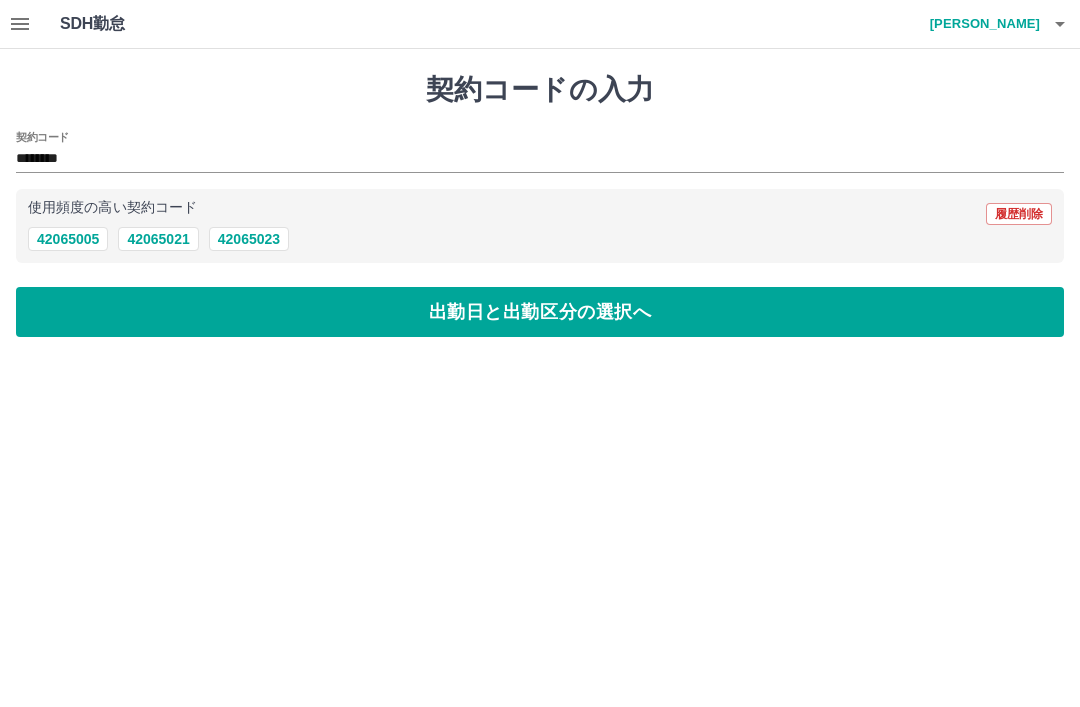 click on "出勤日と出勤区分の選択へ" at bounding box center (540, 312) 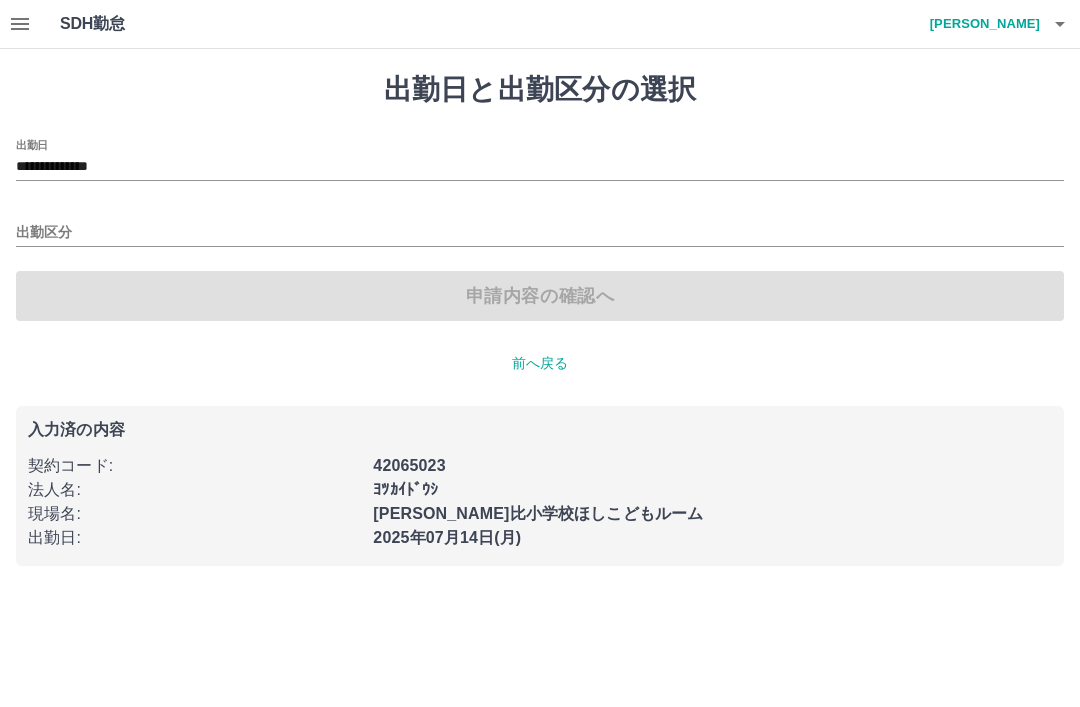 click on "**********" at bounding box center (540, 167) 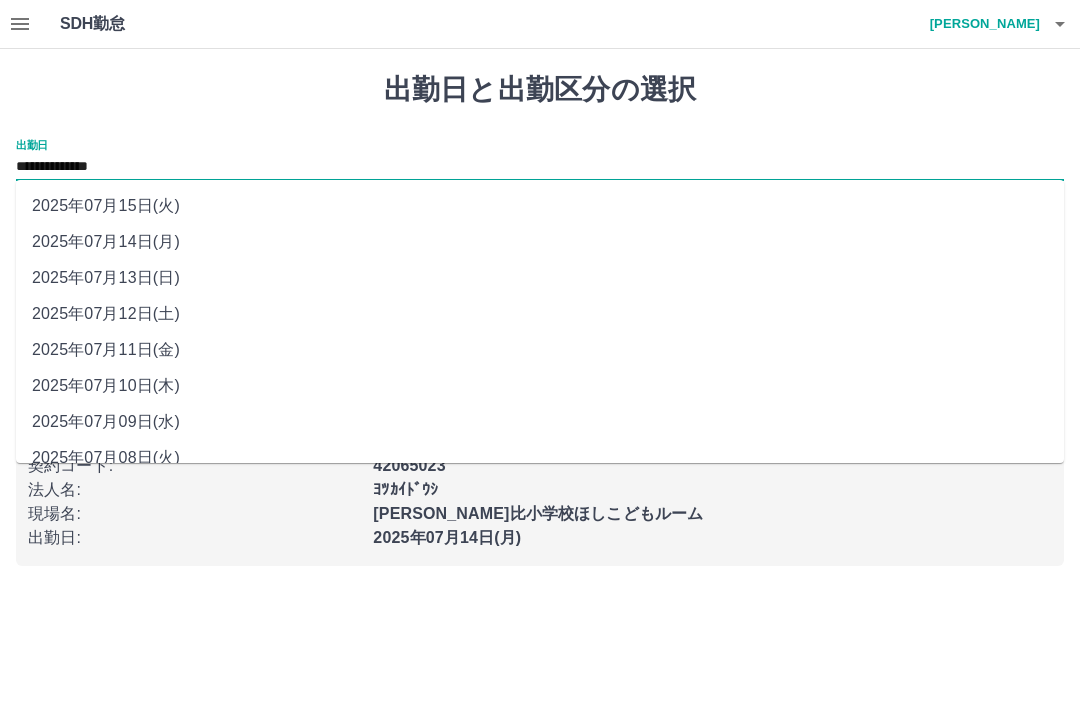 click on "**********" at bounding box center (540, 167) 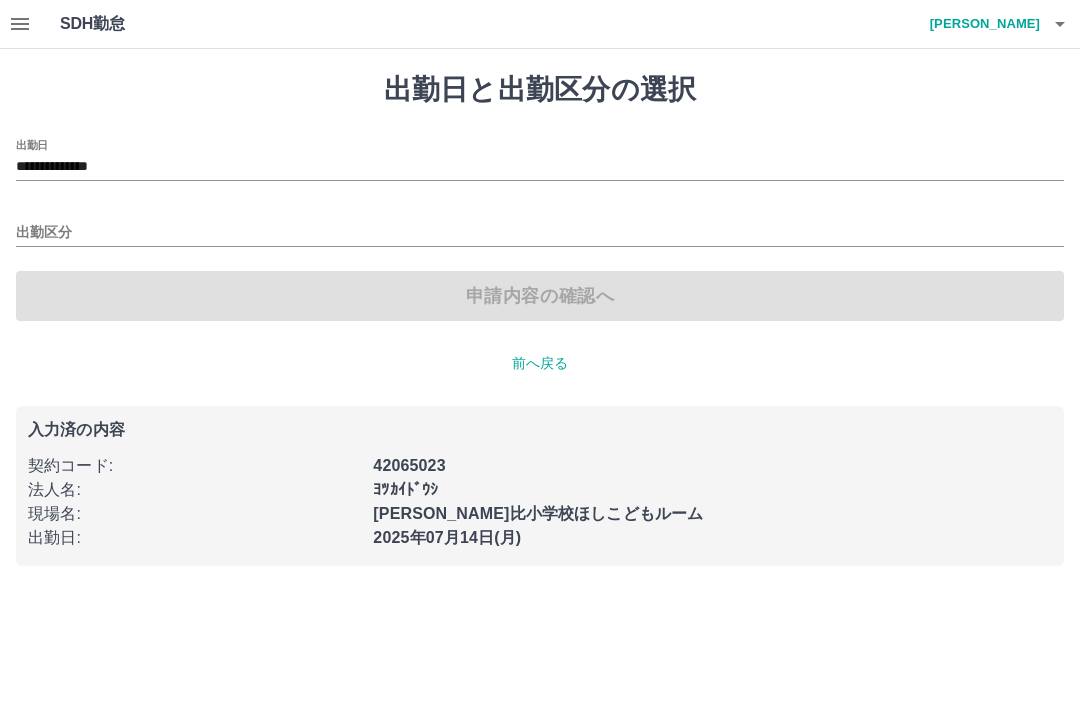 click on "前へ戻る" at bounding box center (540, 363) 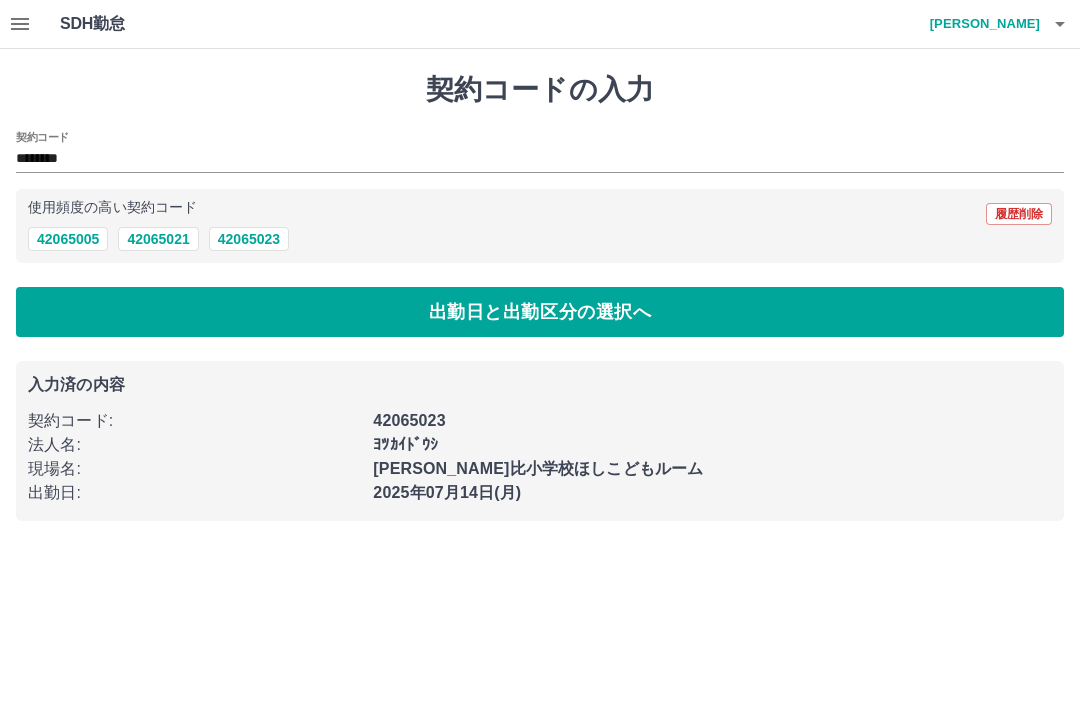 click on "出勤日と出勤区分の選択へ" at bounding box center (540, 312) 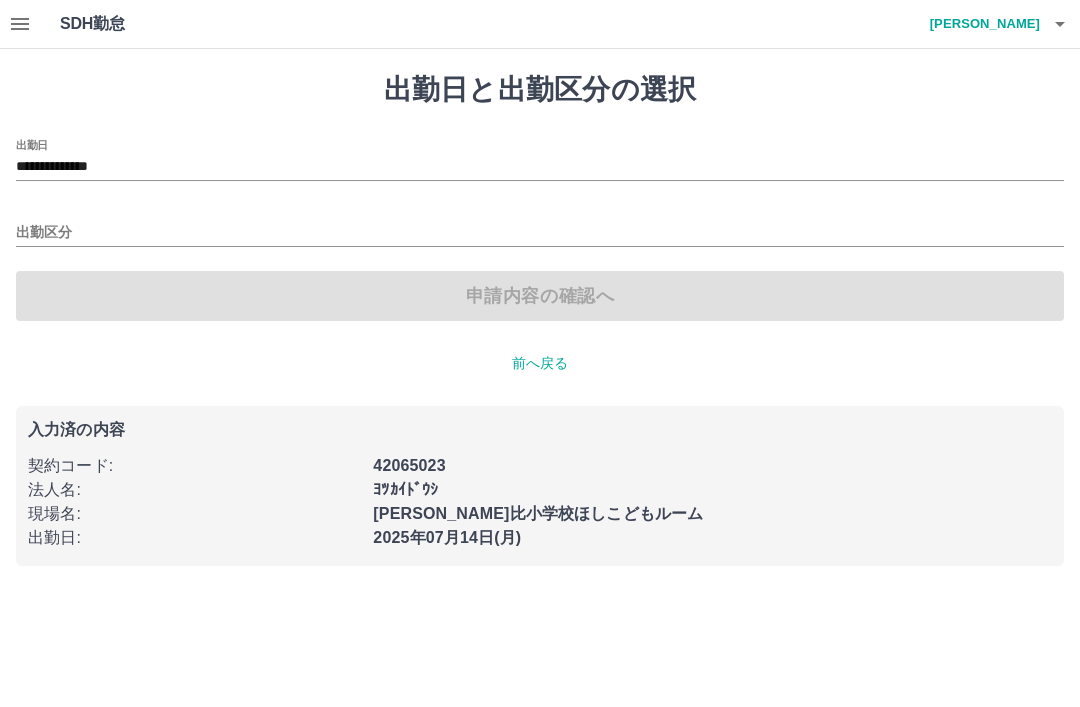 click on "出勤区分" at bounding box center (540, 233) 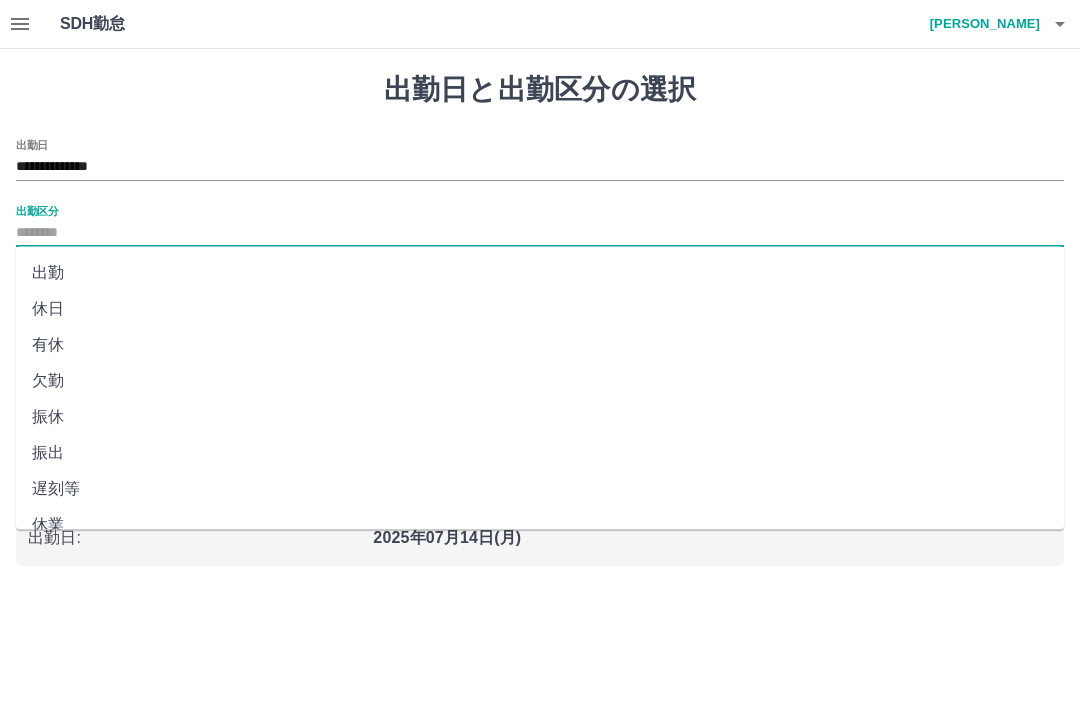 click on "出勤" at bounding box center [540, 273] 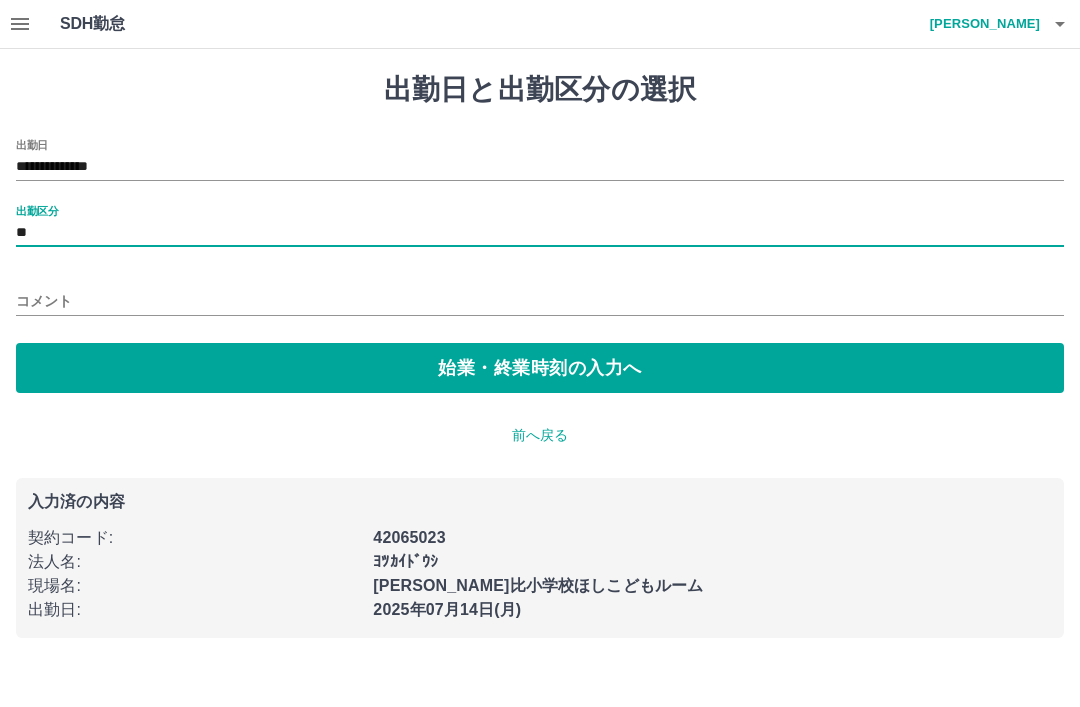 type on "**" 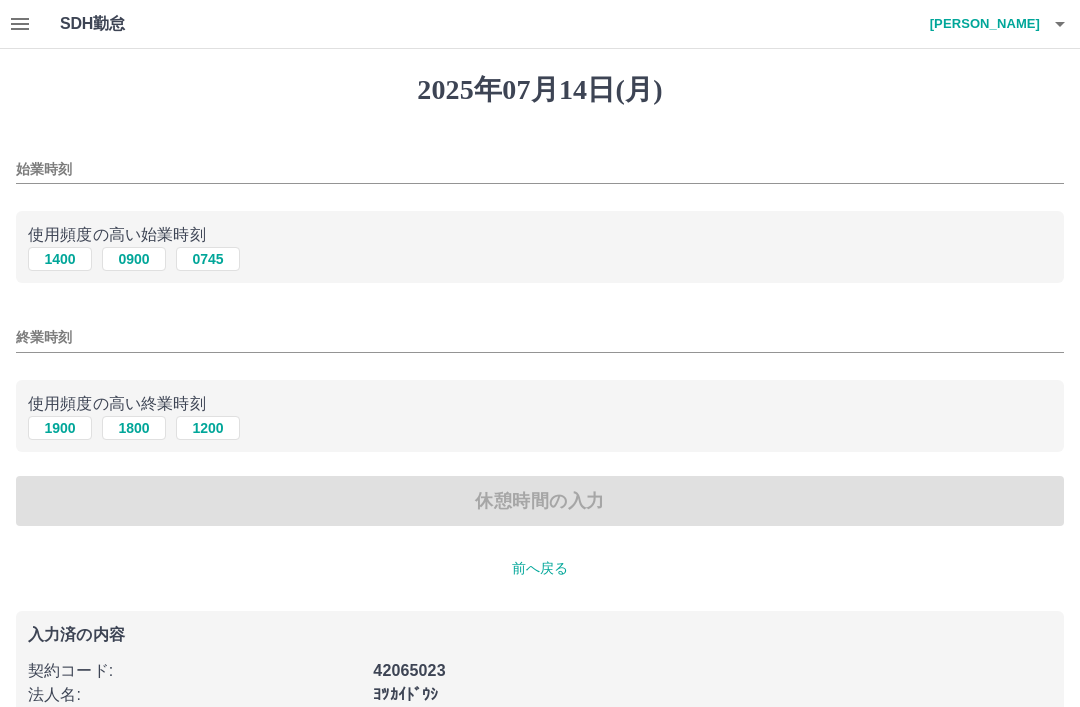 click on "法人名 :" at bounding box center (188, 689) 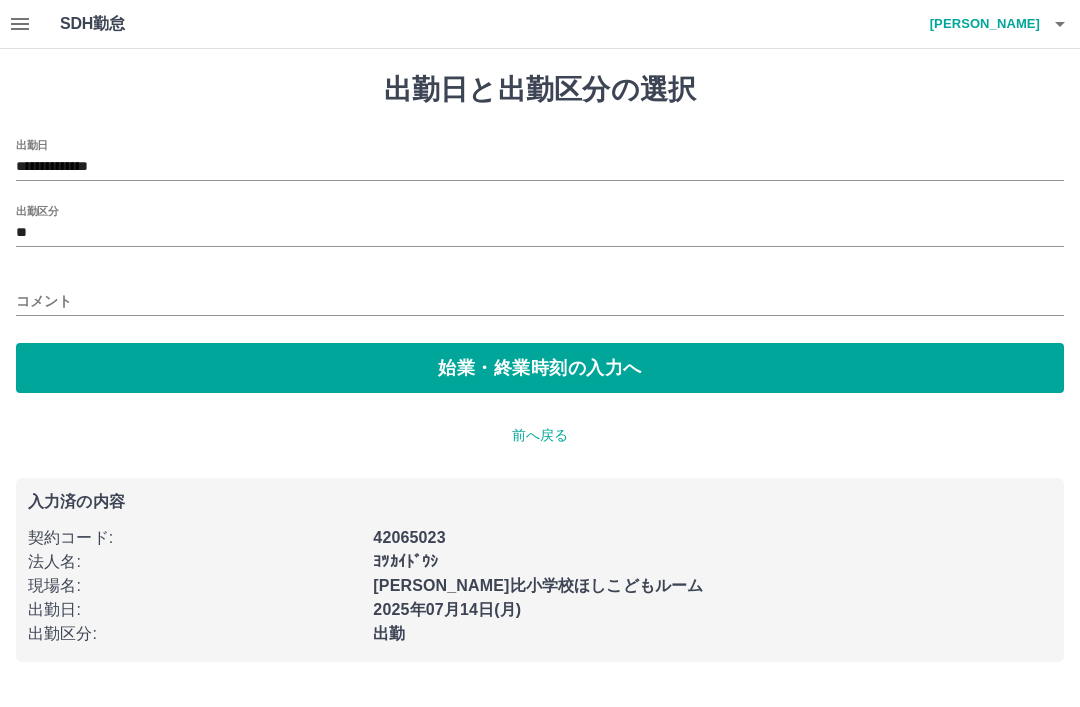 click on "**" at bounding box center [540, 233] 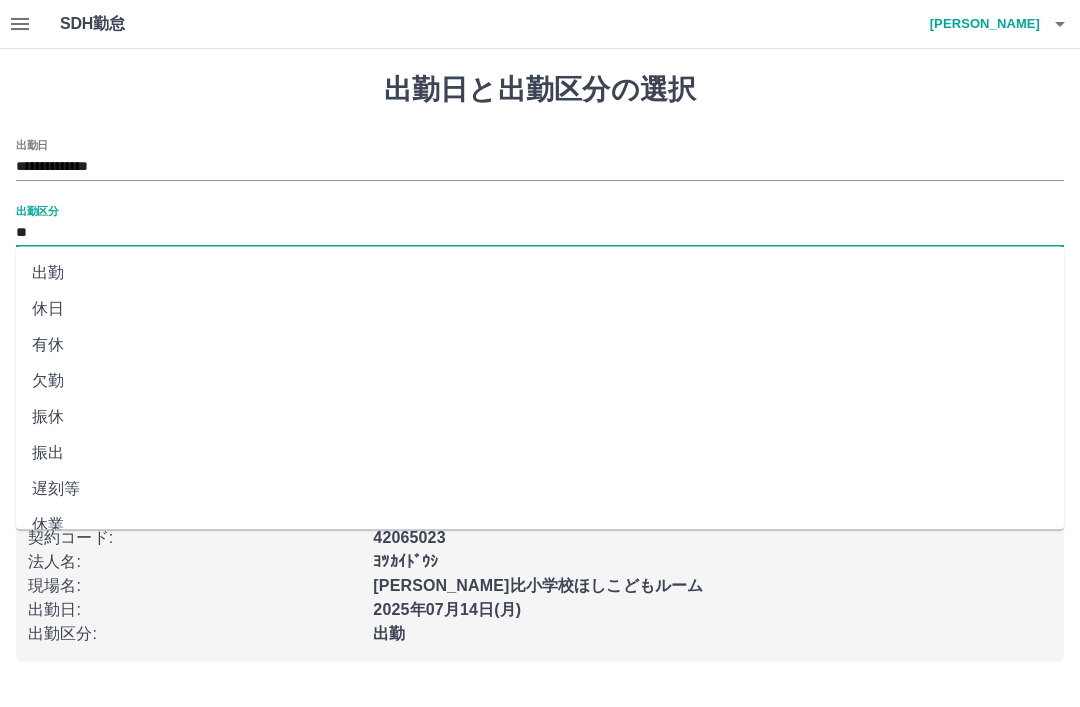 click on "振休" at bounding box center [540, 417] 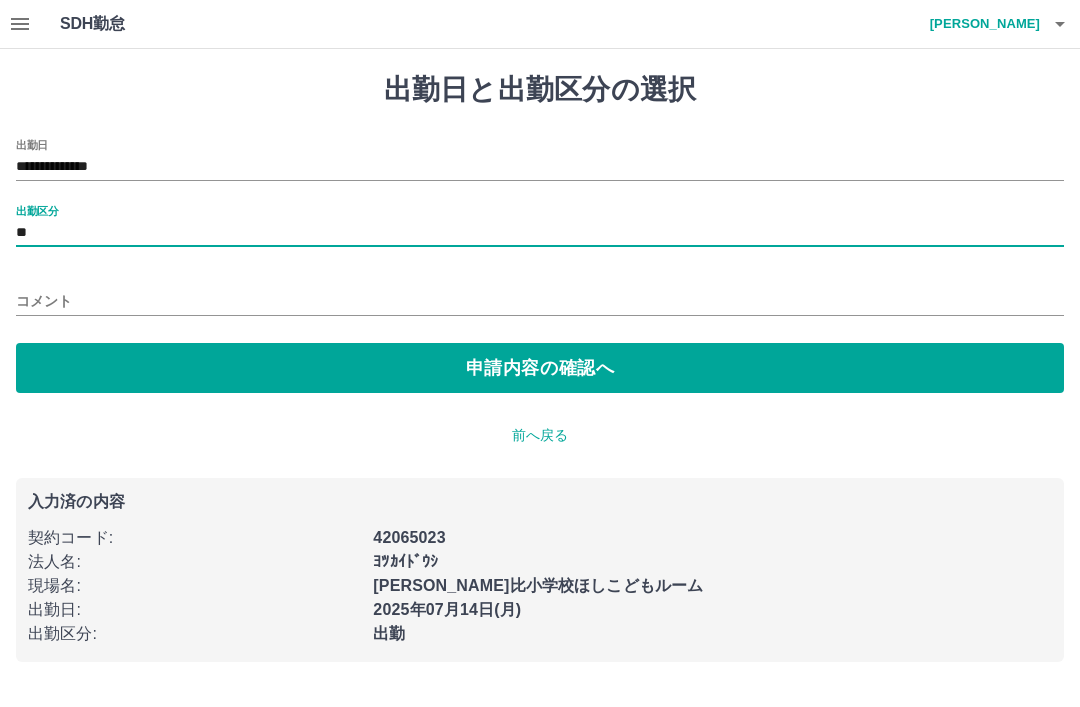 click on "前へ戻る" at bounding box center [540, 435] 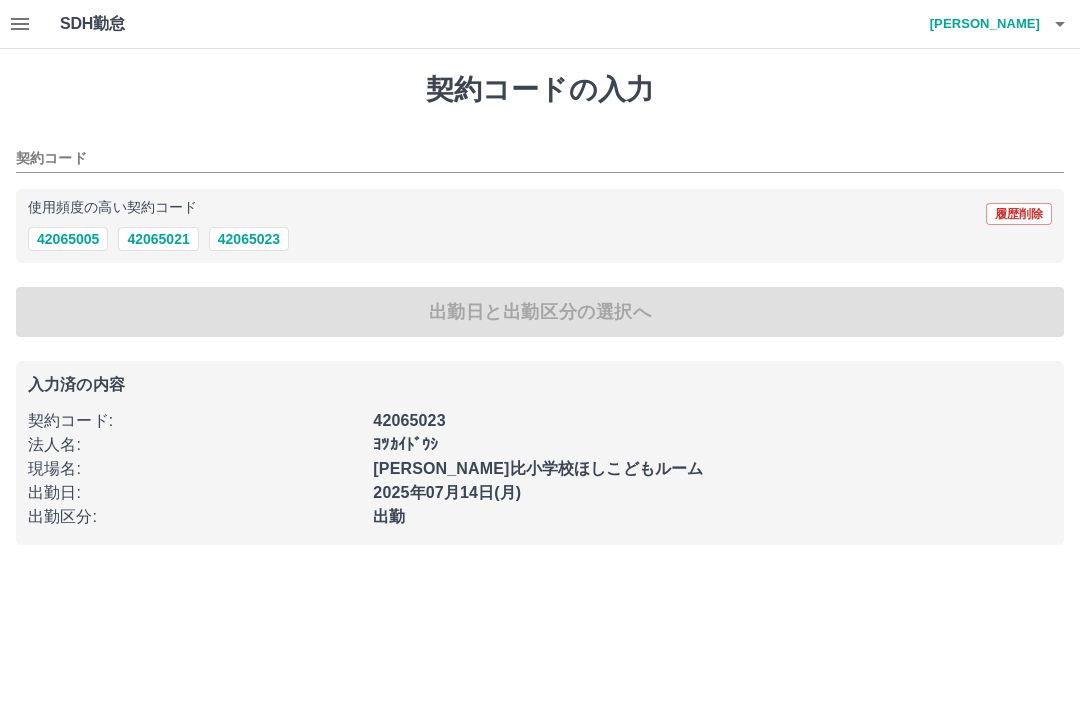 type on "********" 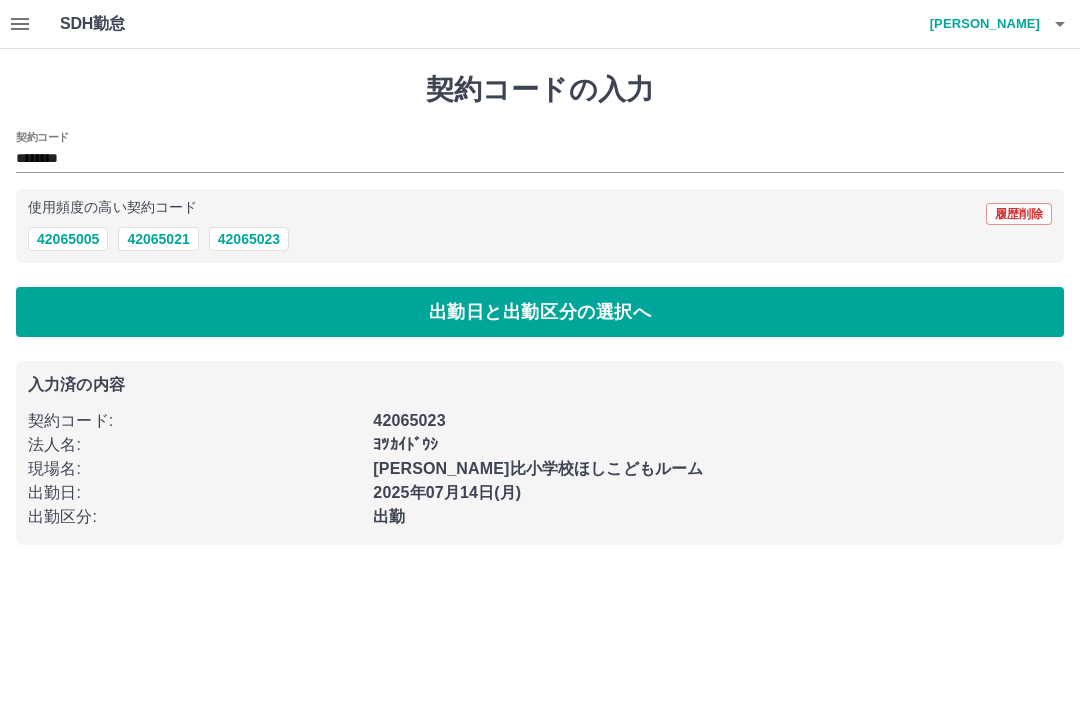 click on "出勤日と出勤区分の選択へ" at bounding box center [540, 312] 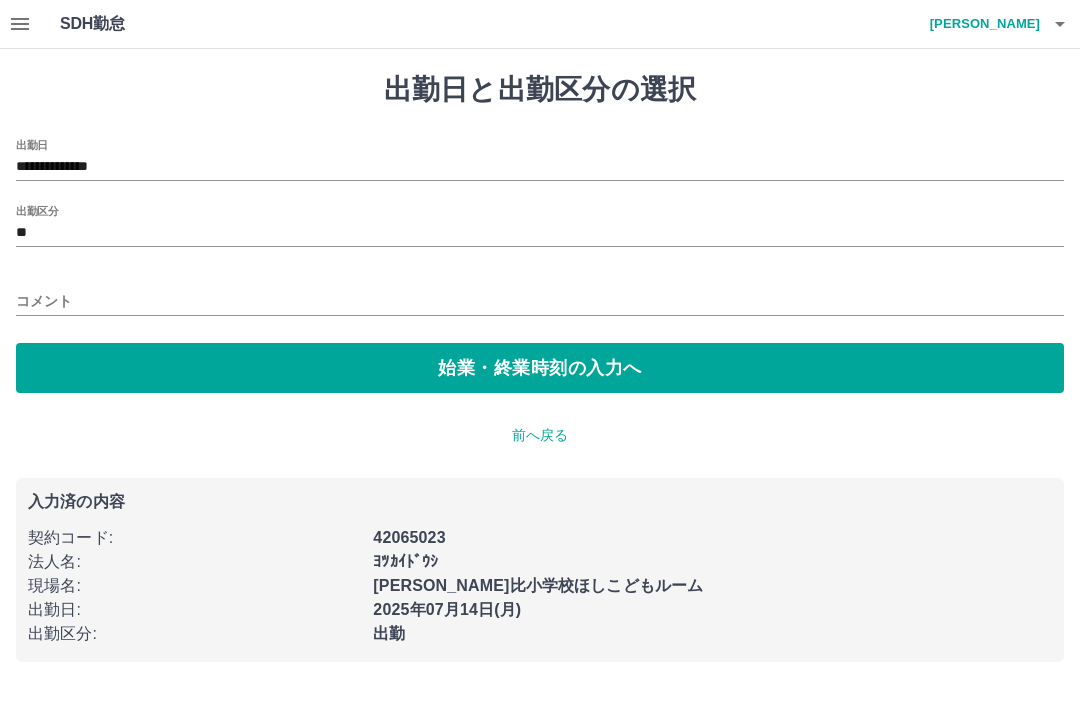 click on "始業・終業時刻の入力へ" at bounding box center (540, 368) 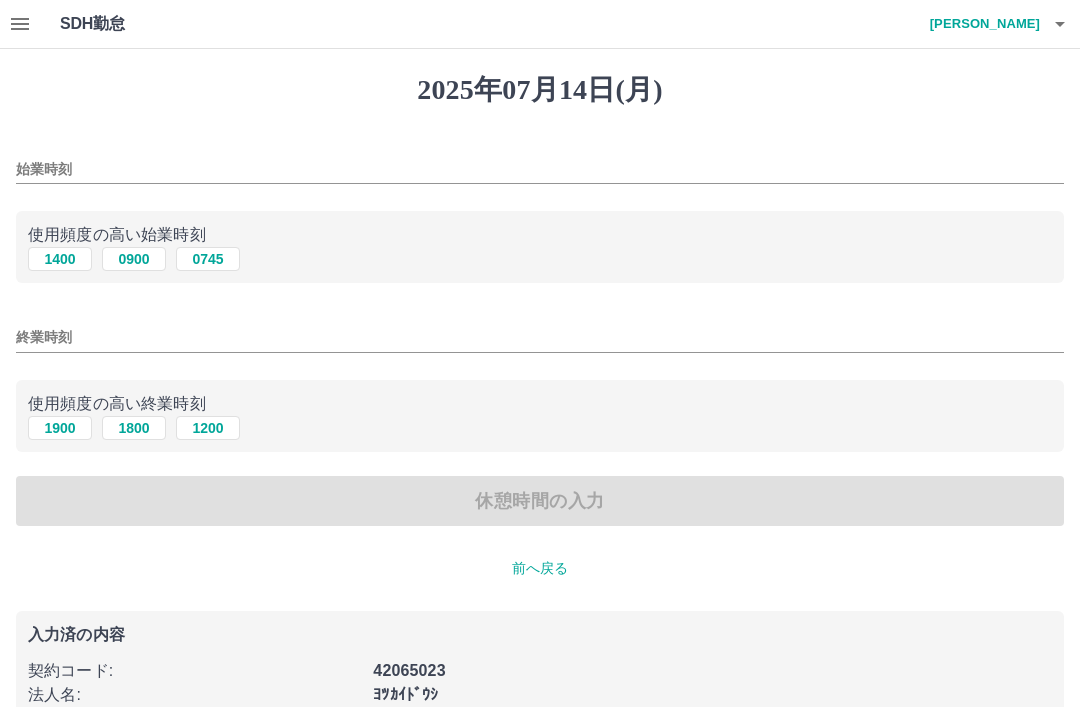 click on "1400 0900 0745" at bounding box center [540, 259] 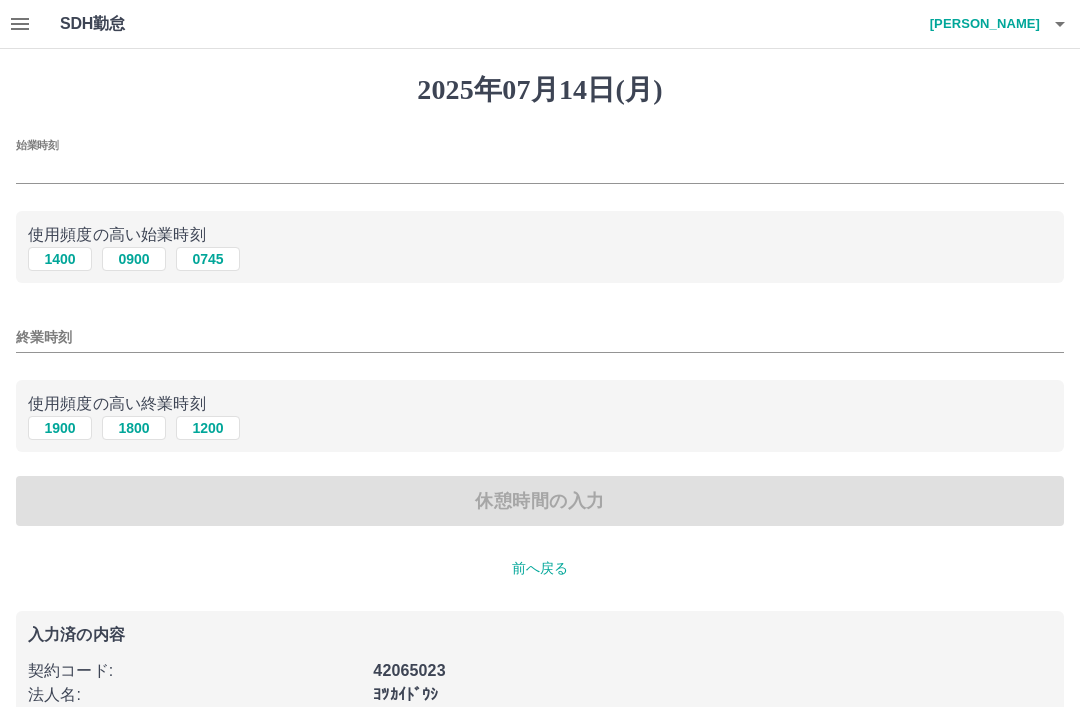 type on "****" 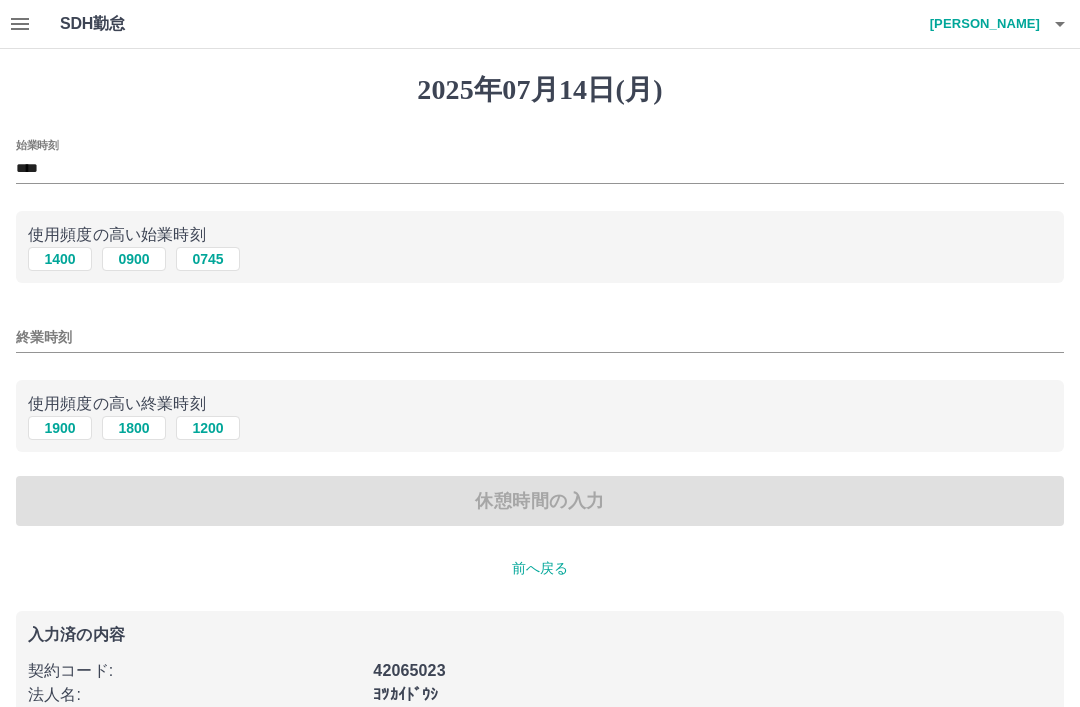 click on "終業時刻" at bounding box center [540, 337] 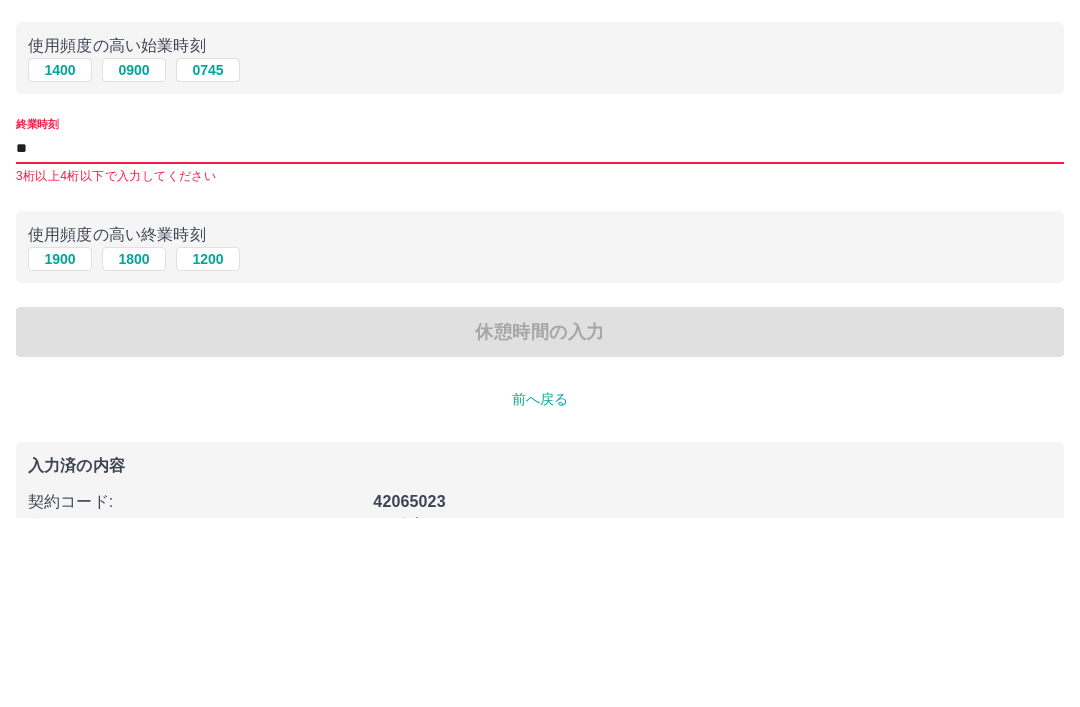 type on "*" 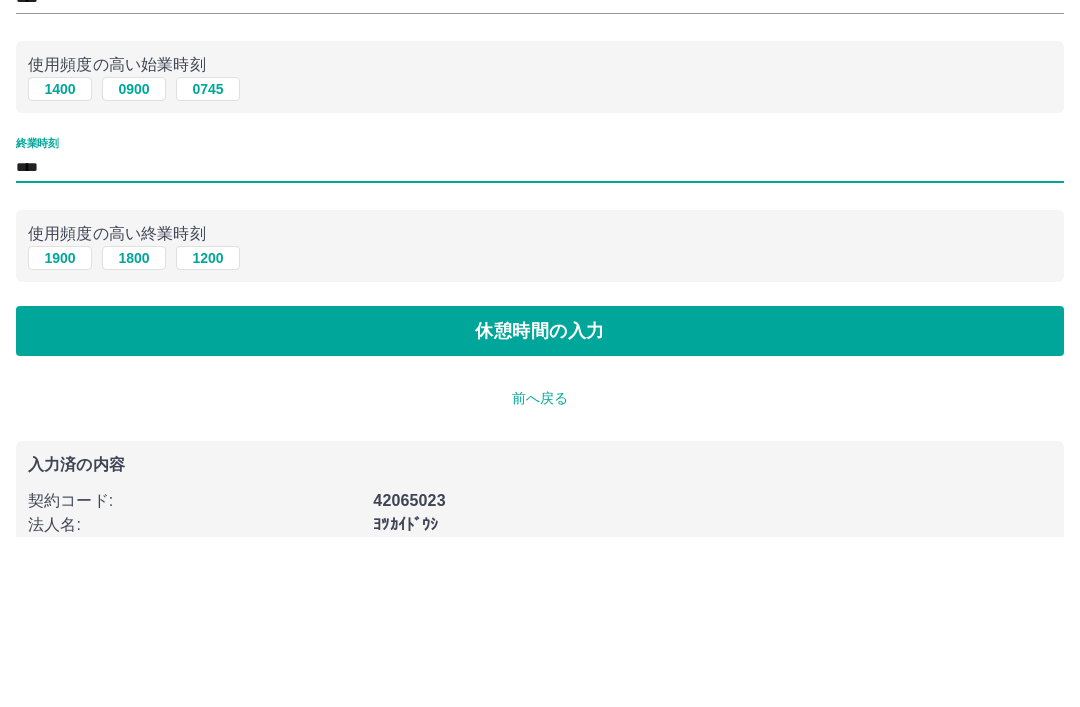 click on "終業時刻" at bounding box center (37, 313) 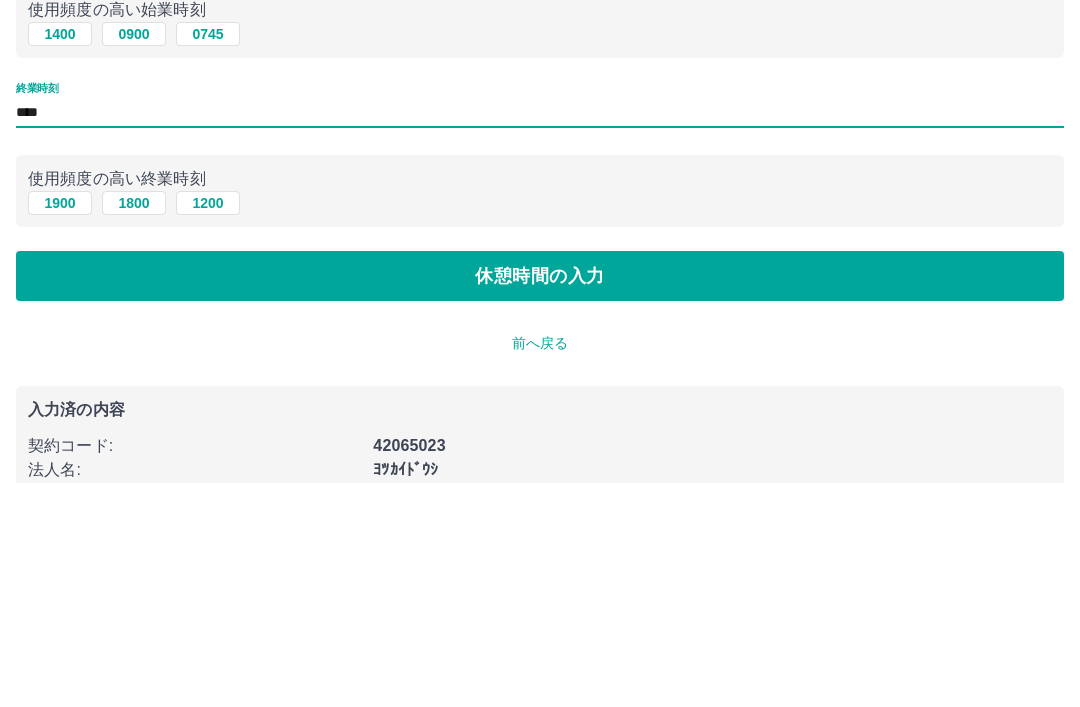 click on "始業時刻 **** 使用頻度の高い始業時刻 1400 0900 0745 終業時刻 **** 使用頻度の高い終業時刻 1900 1800 1200 休憩時間の入力" at bounding box center (540, 333) 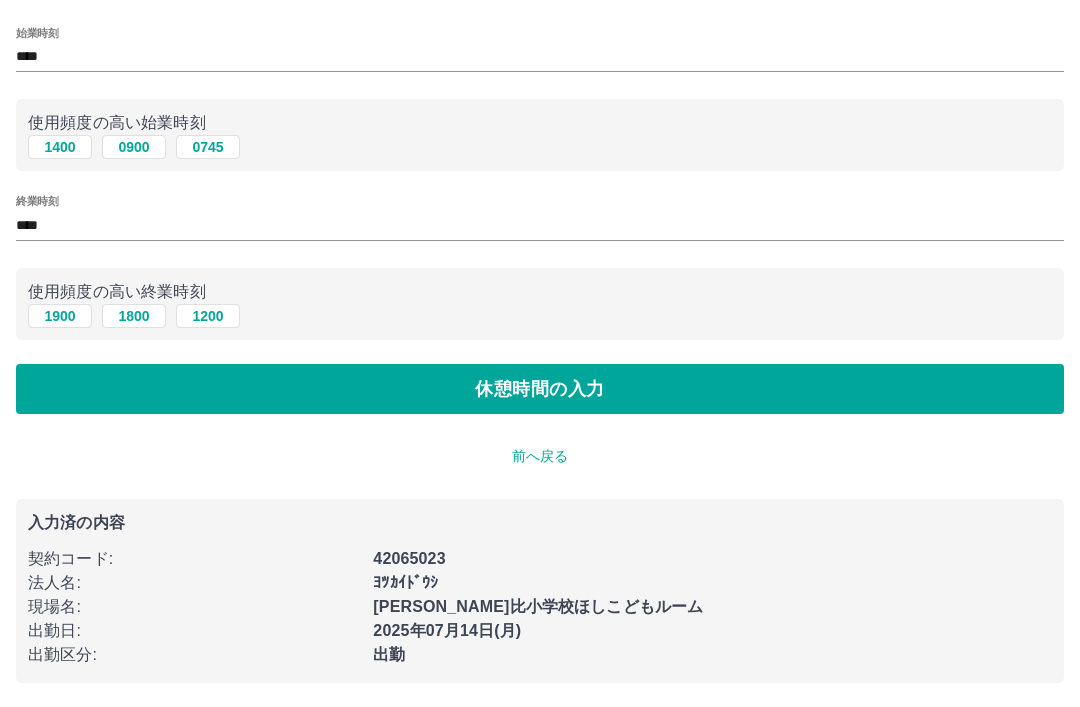 click on "1800" at bounding box center (134, 316) 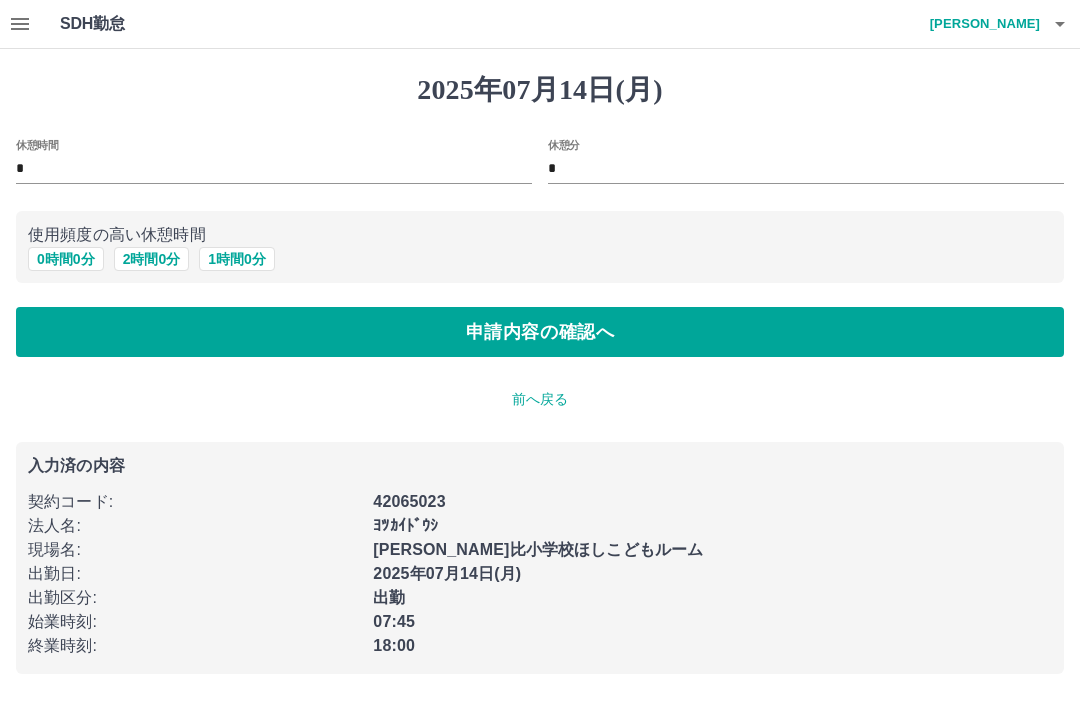 click on "1 時間 0 分" at bounding box center [237, 259] 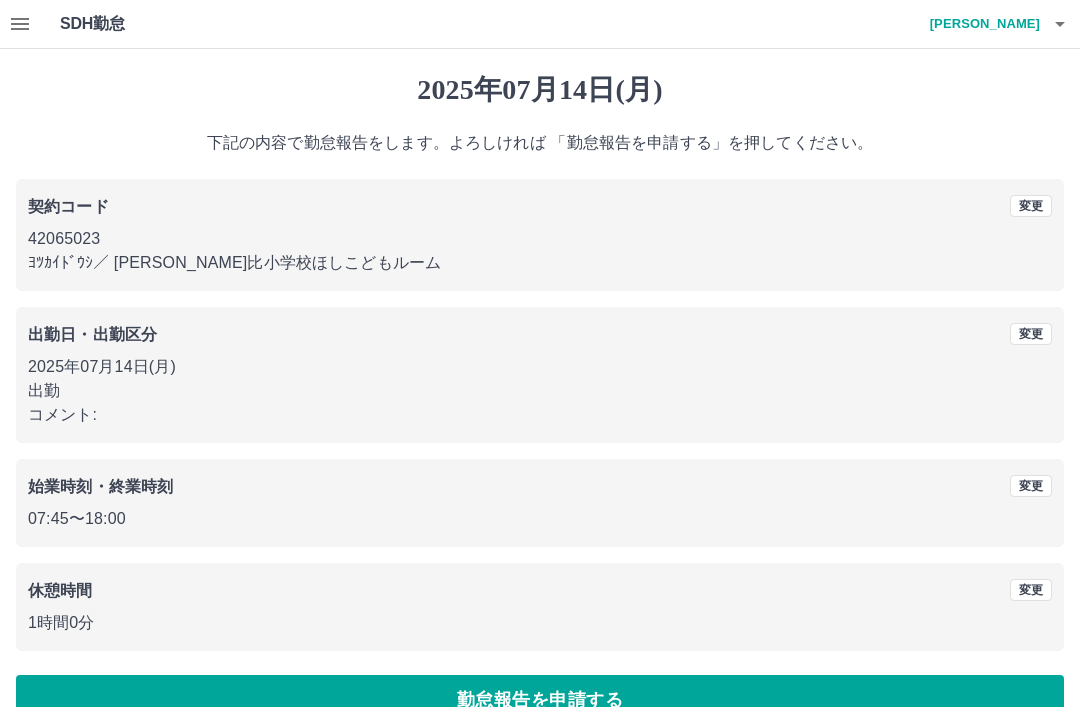 click on "変更" at bounding box center (1031, 486) 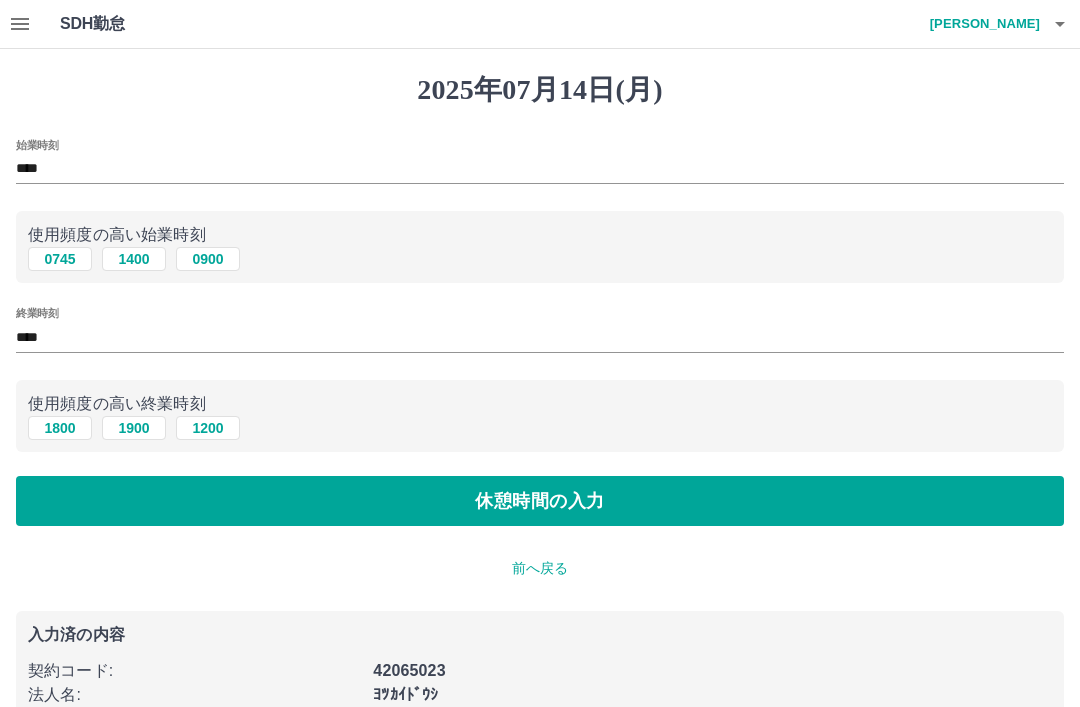 click on "0745 1400 0900" at bounding box center [540, 259] 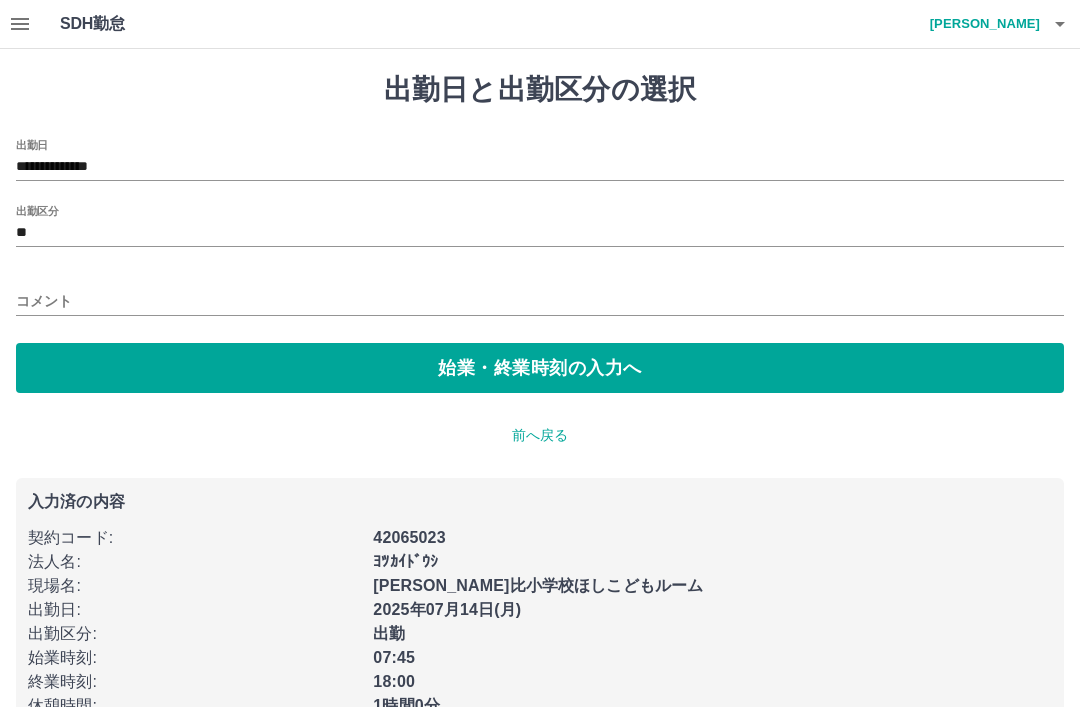 click on "始業・終業時刻の入力へ" at bounding box center [540, 368] 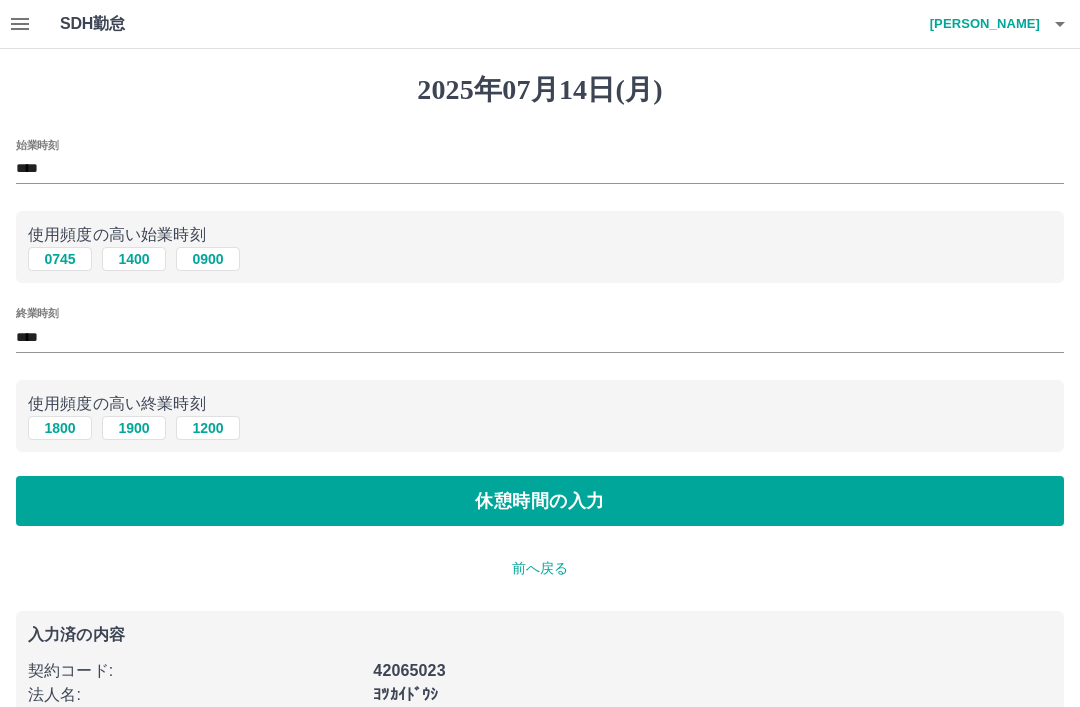 click on "0745 1400 0900" at bounding box center (540, 259) 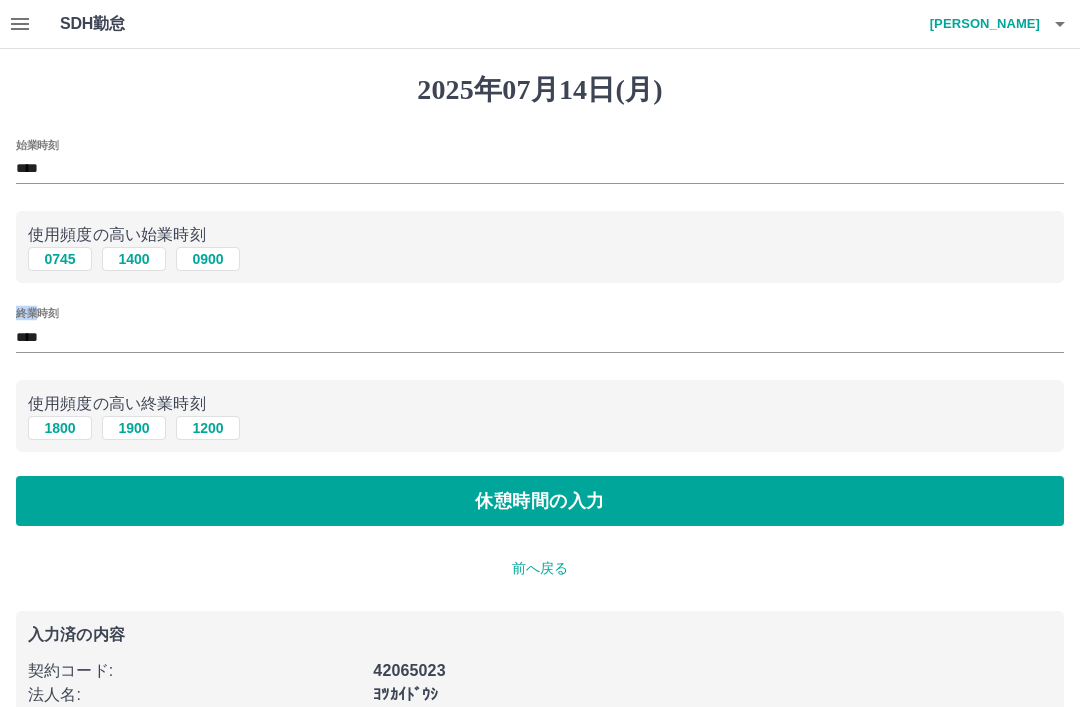 click on "****" at bounding box center [540, 169] 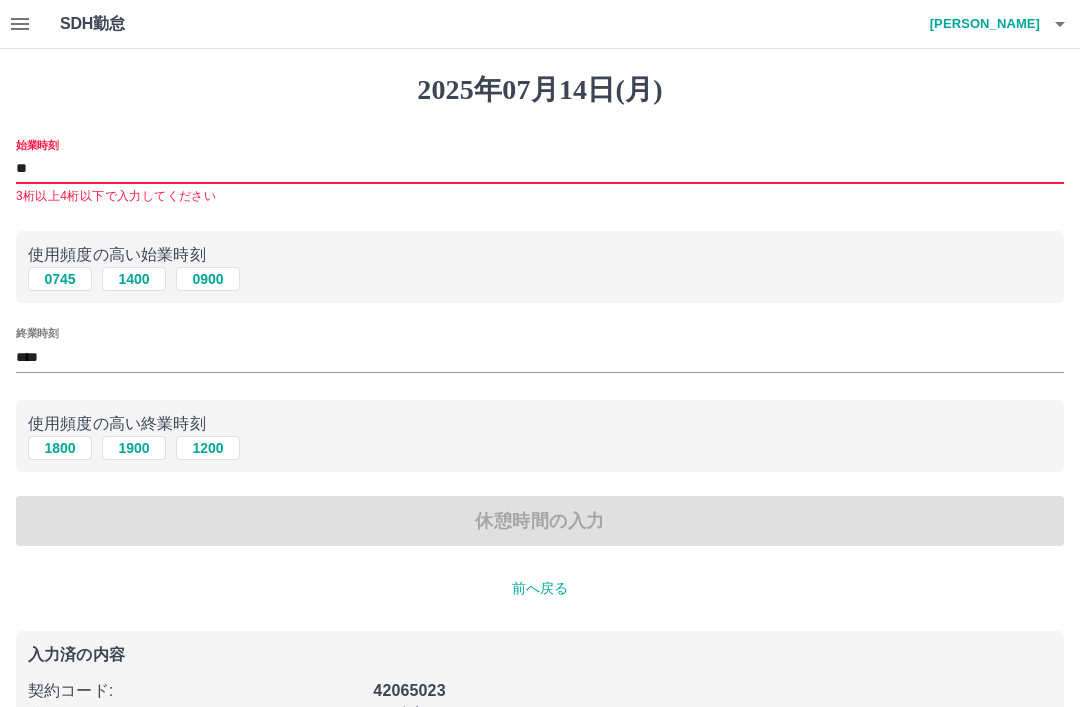 type on "*" 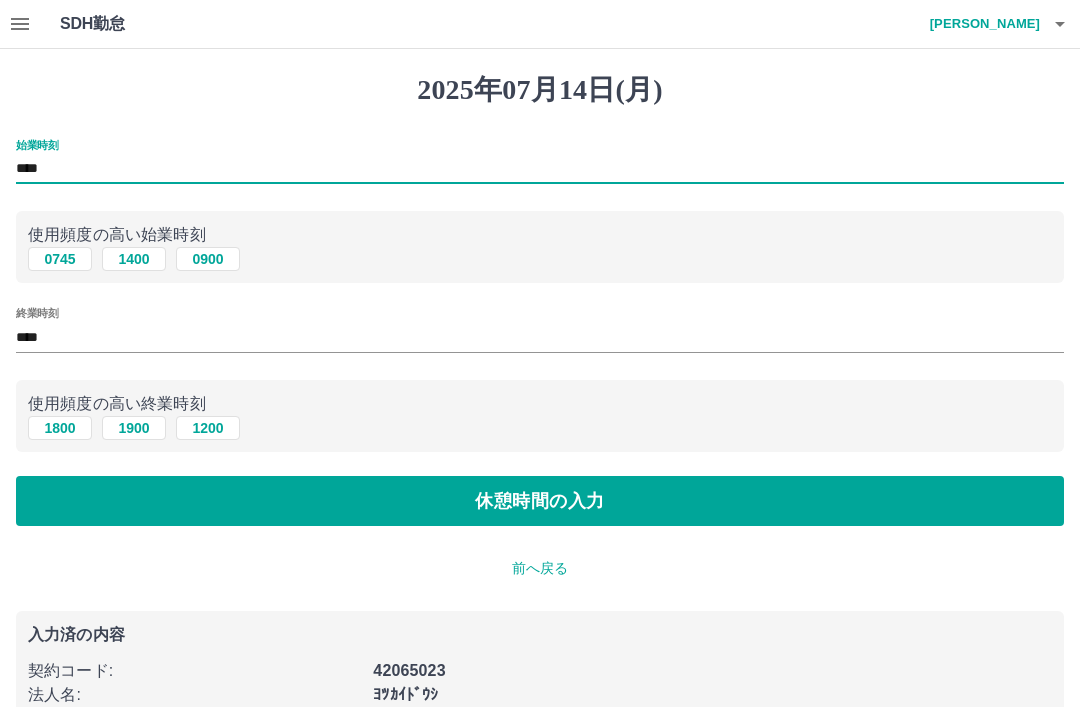 type on "****" 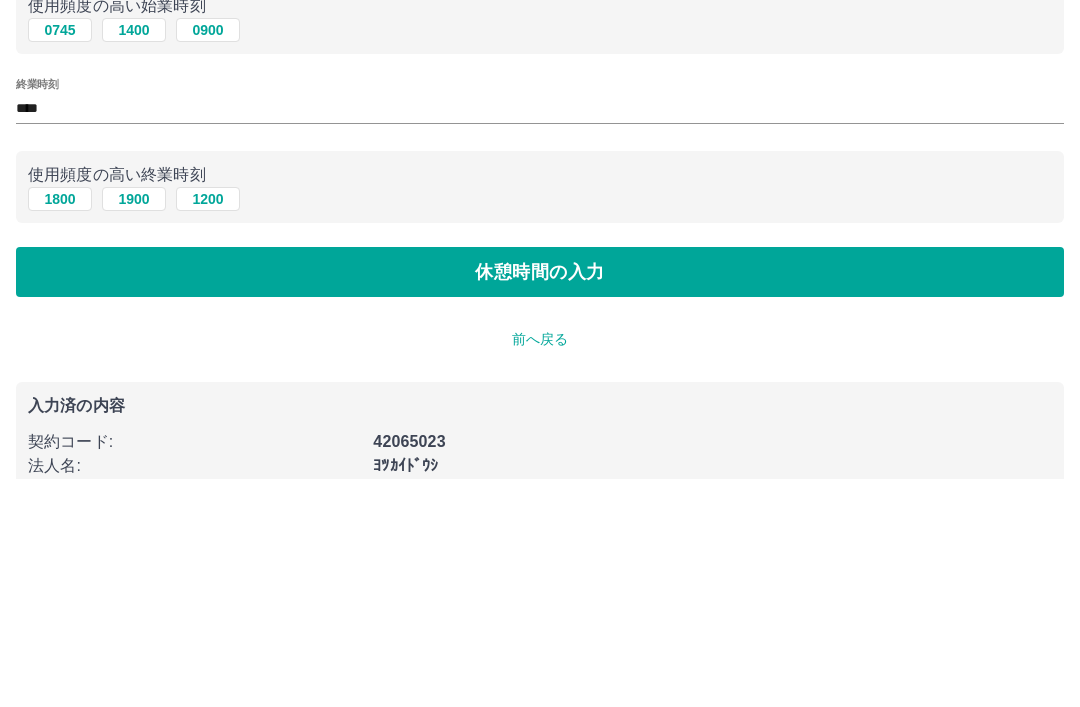click on "休憩時間の入力" at bounding box center (540, 501) 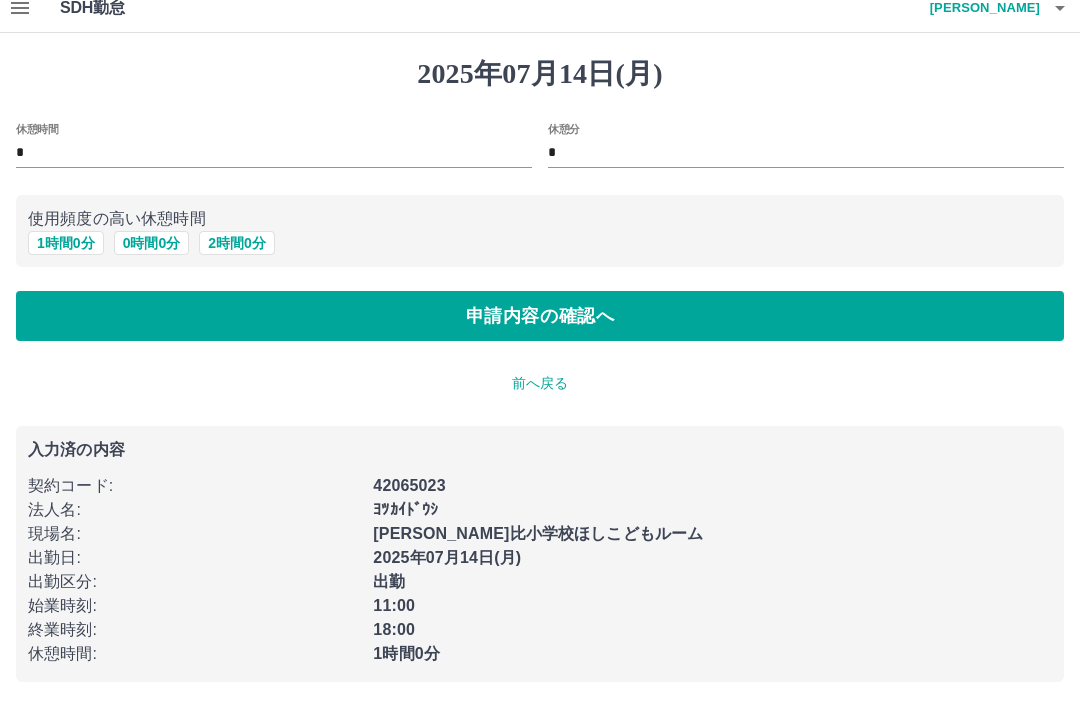 scroll, scrollTop: 16, scrollLeft: 0, axis: vertical 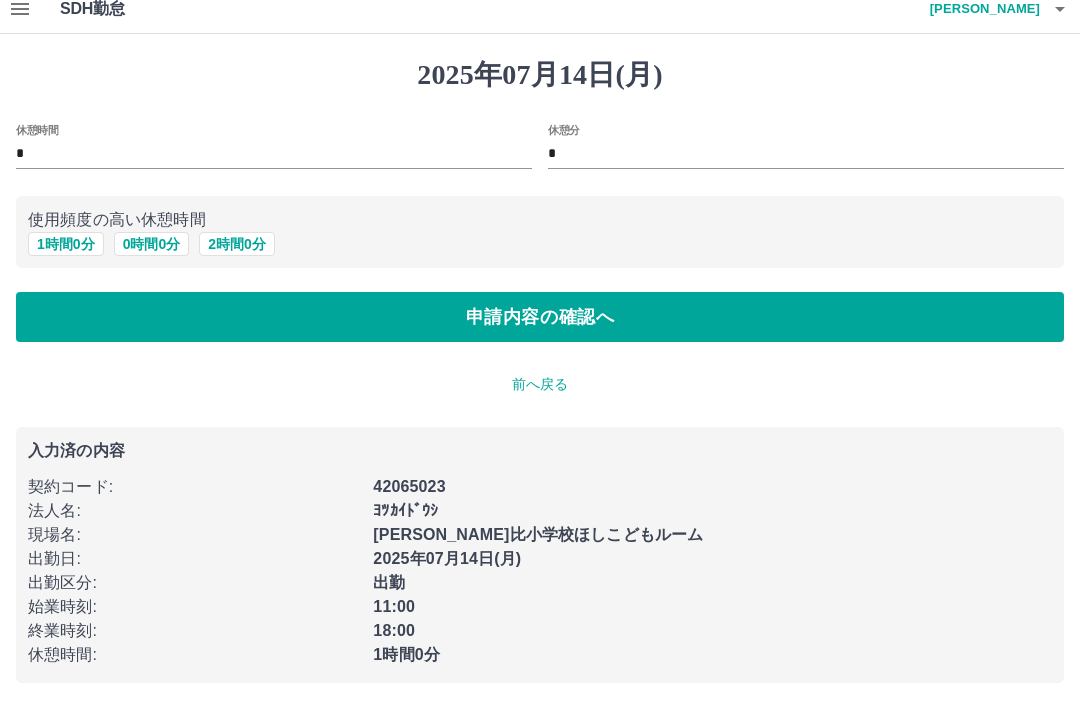 click on "申請内容の確認へ" at bounding box center (540, 317) 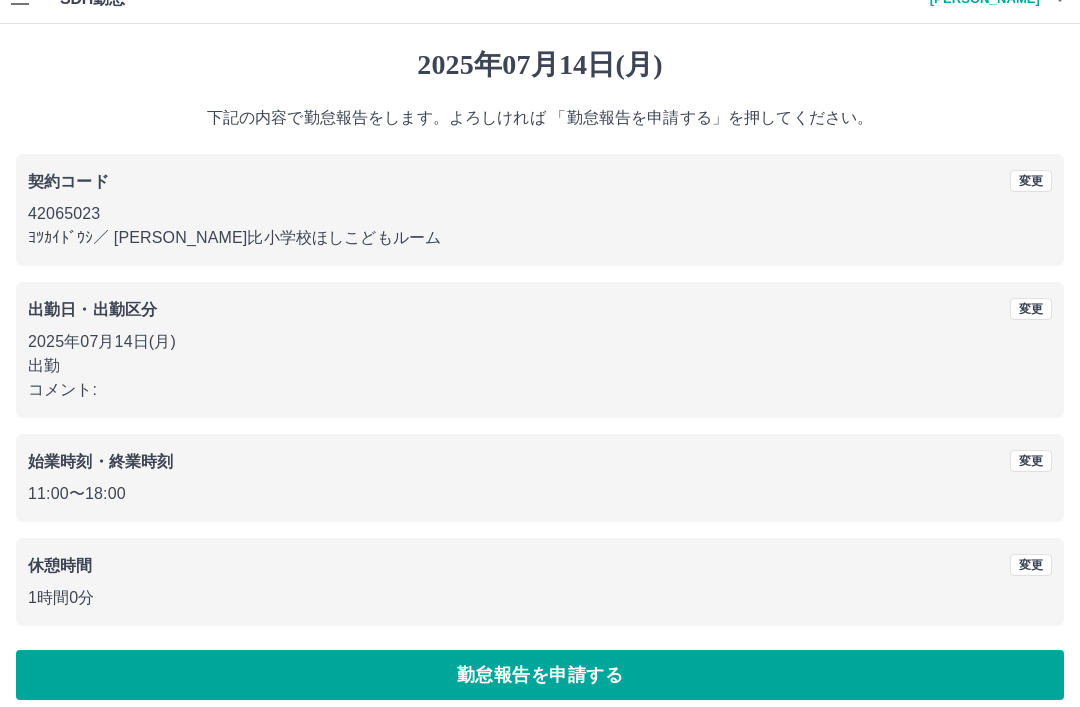 scroll, scrollTop: 41, scrollLeft: 0, axis: vertical 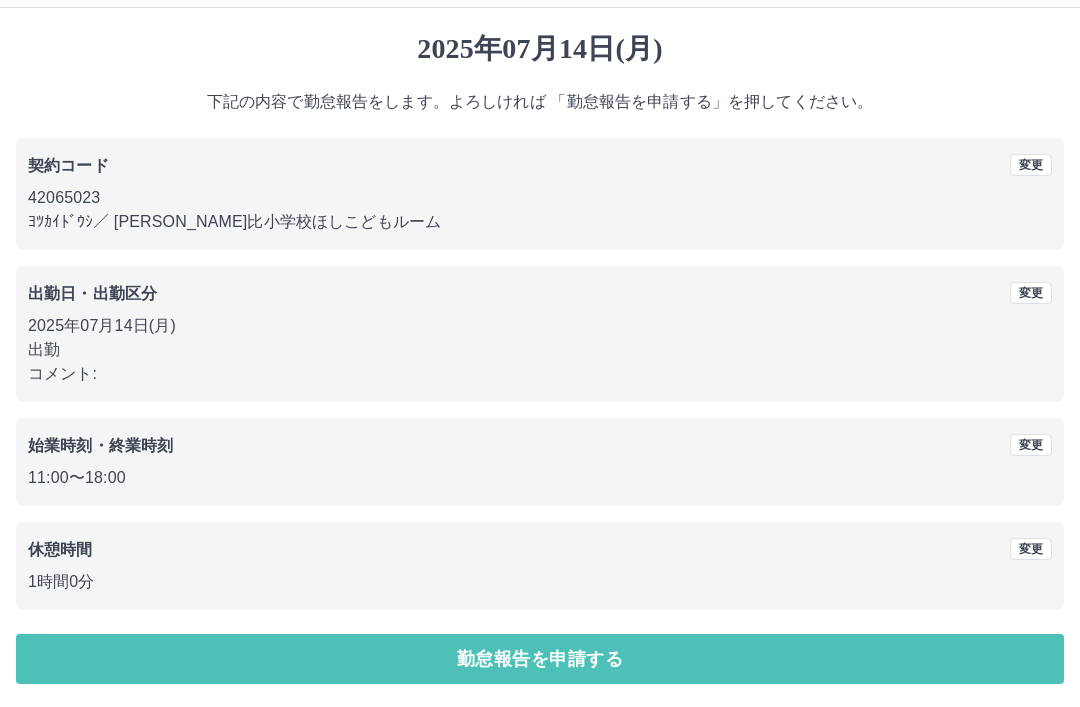 click on "勤怠報告を申請する" at bounding box center (540, 659) 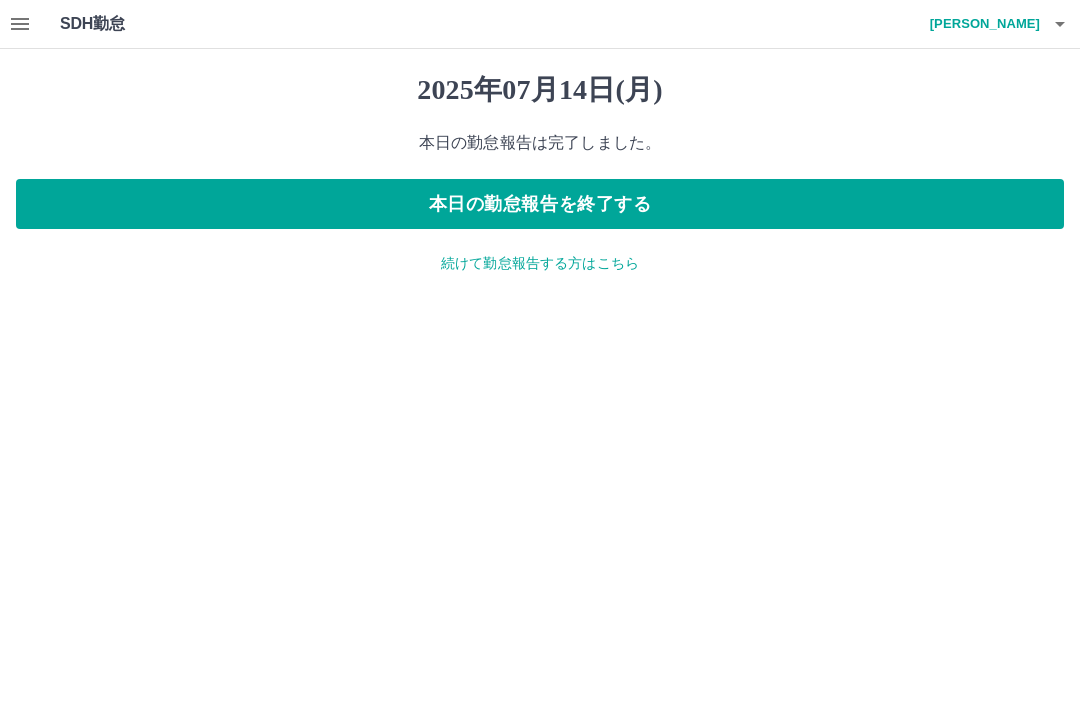 scroll, scrollTop: 0, scrollLeft: 0, axis: both 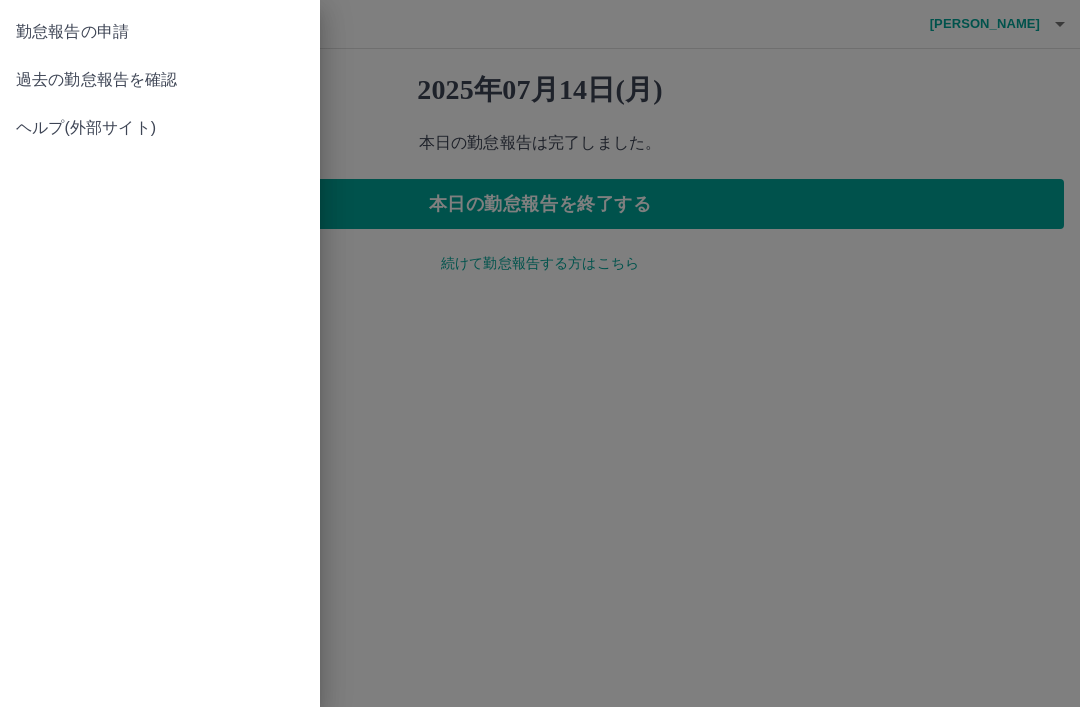 click on "勤怠報告の申請" at bounding box center (160, 32) 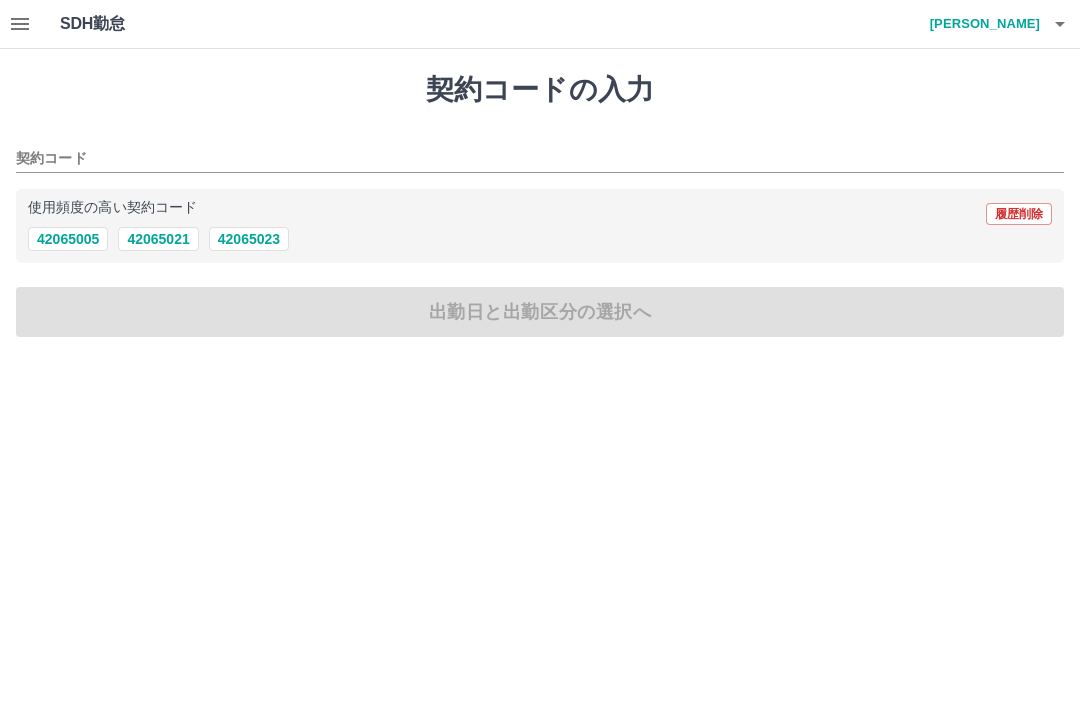 click 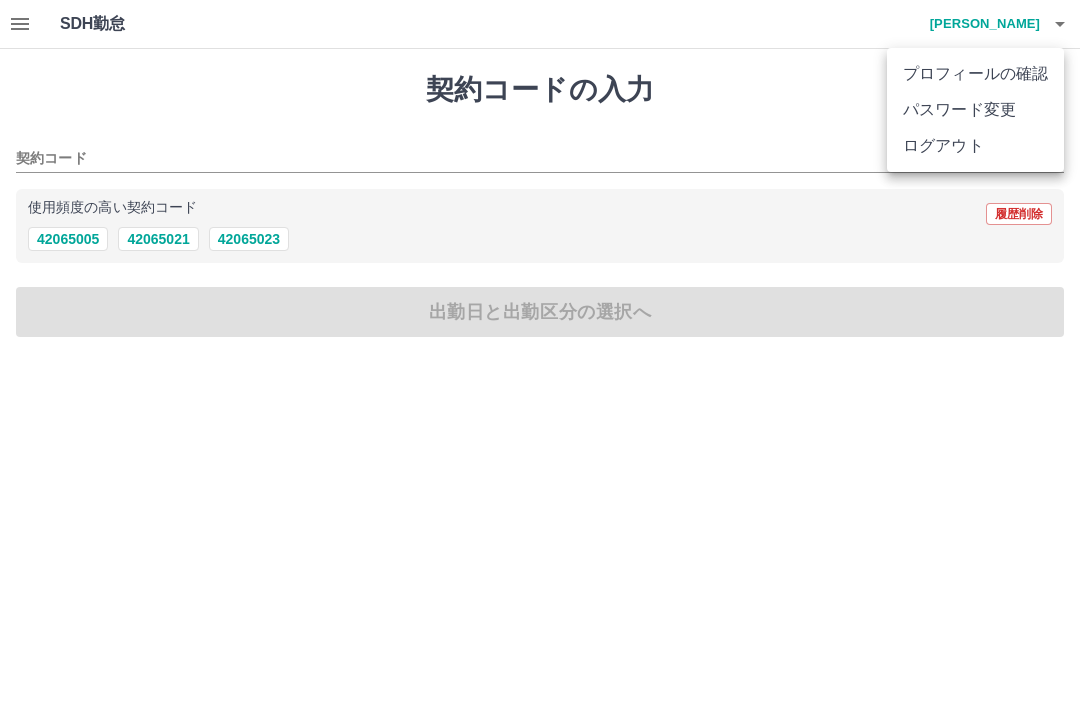 click at bounding box center [540, 353] 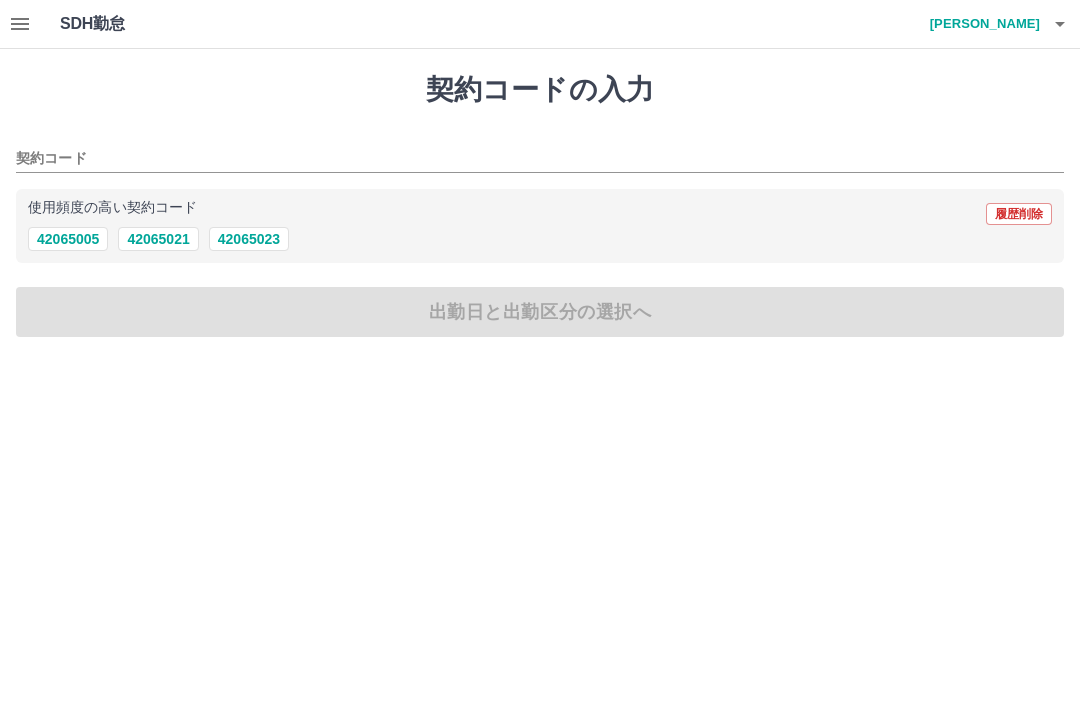 click 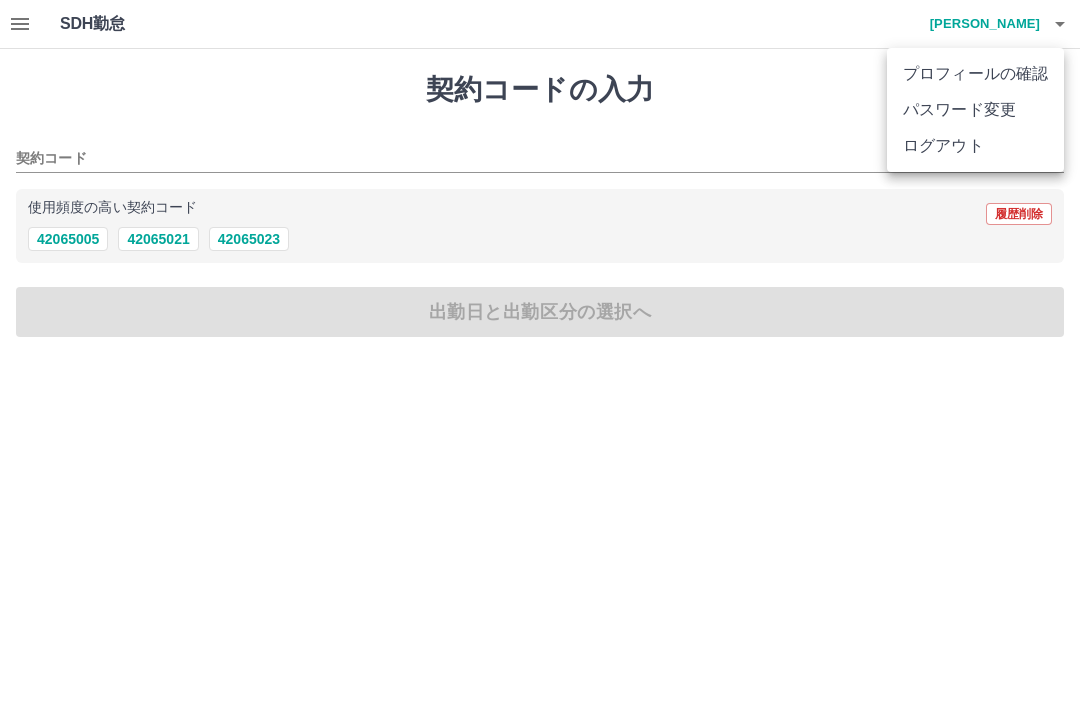 click on "ログアウト" at bounding box center (975, 146) 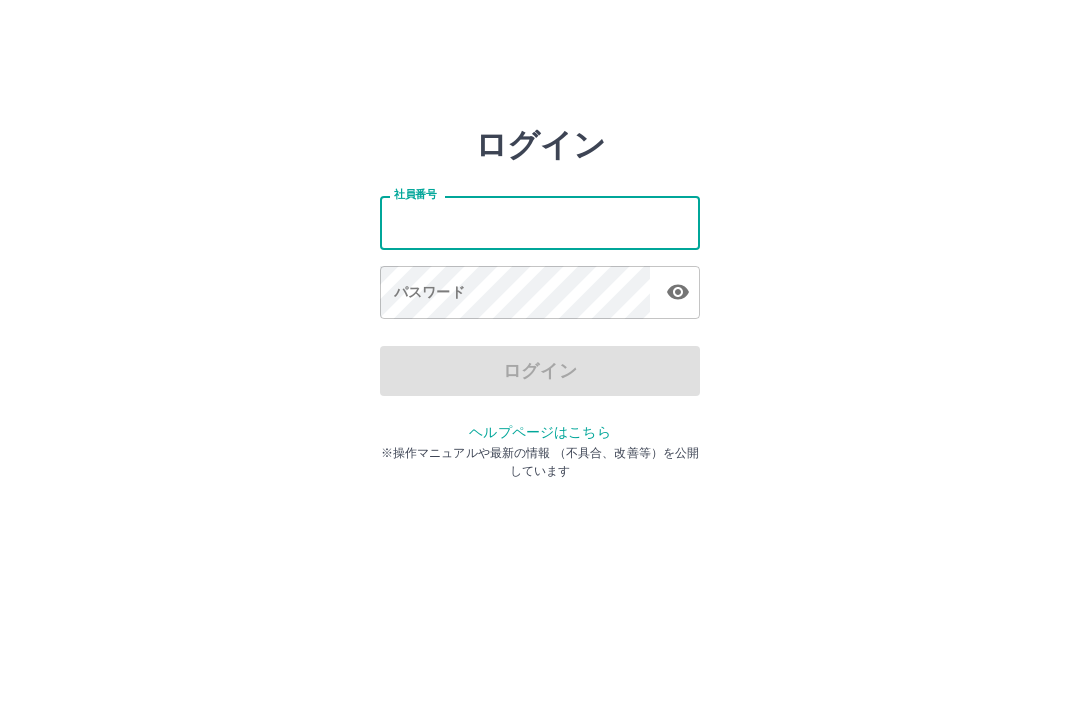 scroll, scrollTop: 0, scrollLeft: 0, axis: both 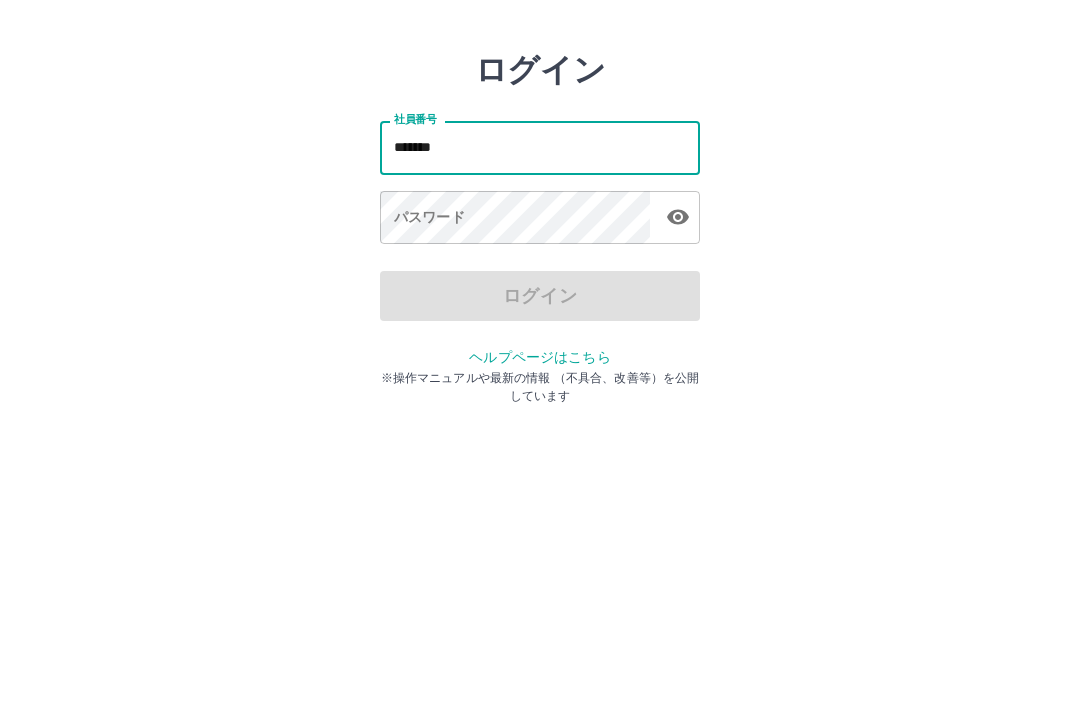 type on "*******" 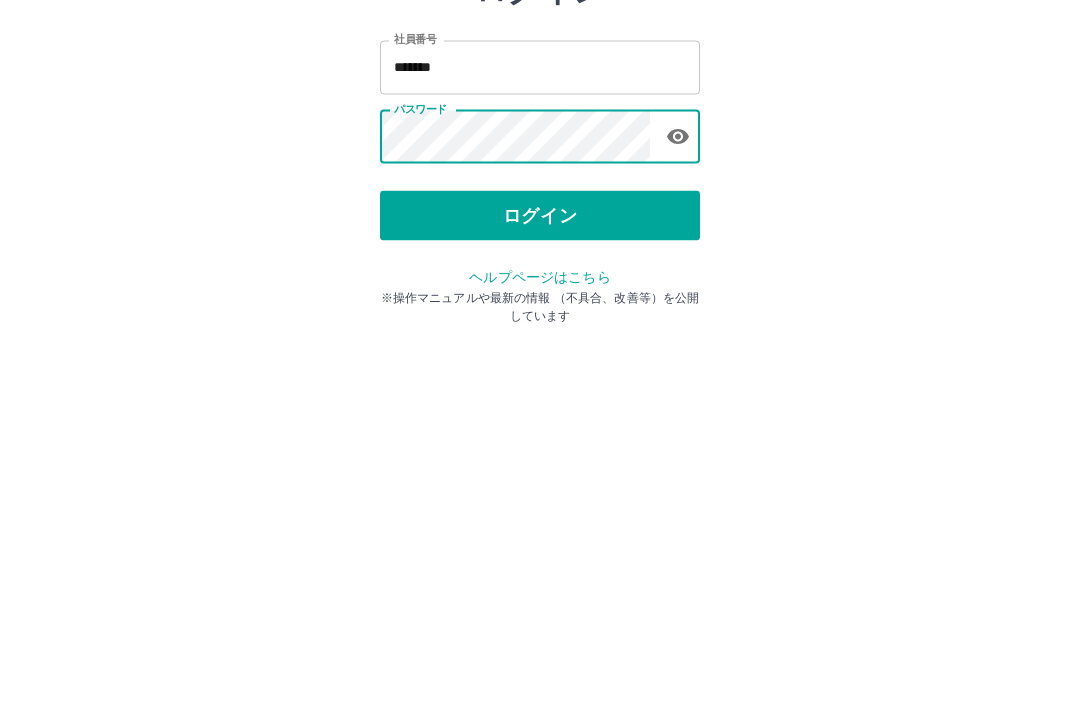 click on "ログイン" at bounding box center [540, 371] 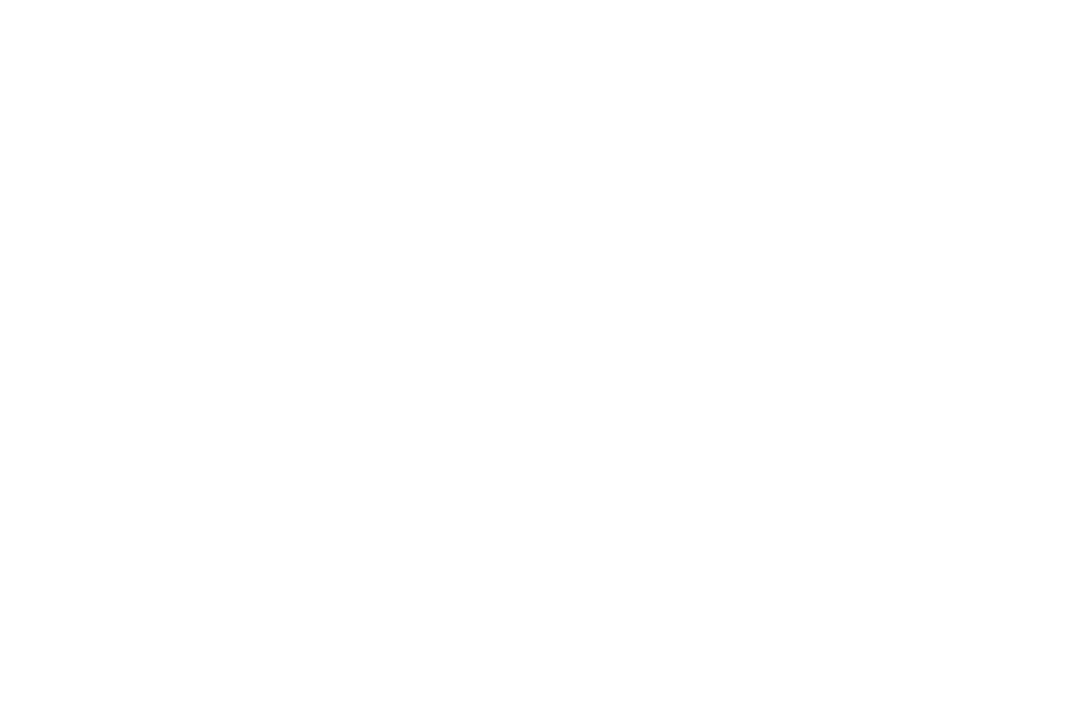scroll, scrollTop: 0, scrollLeft: 0, axis: both 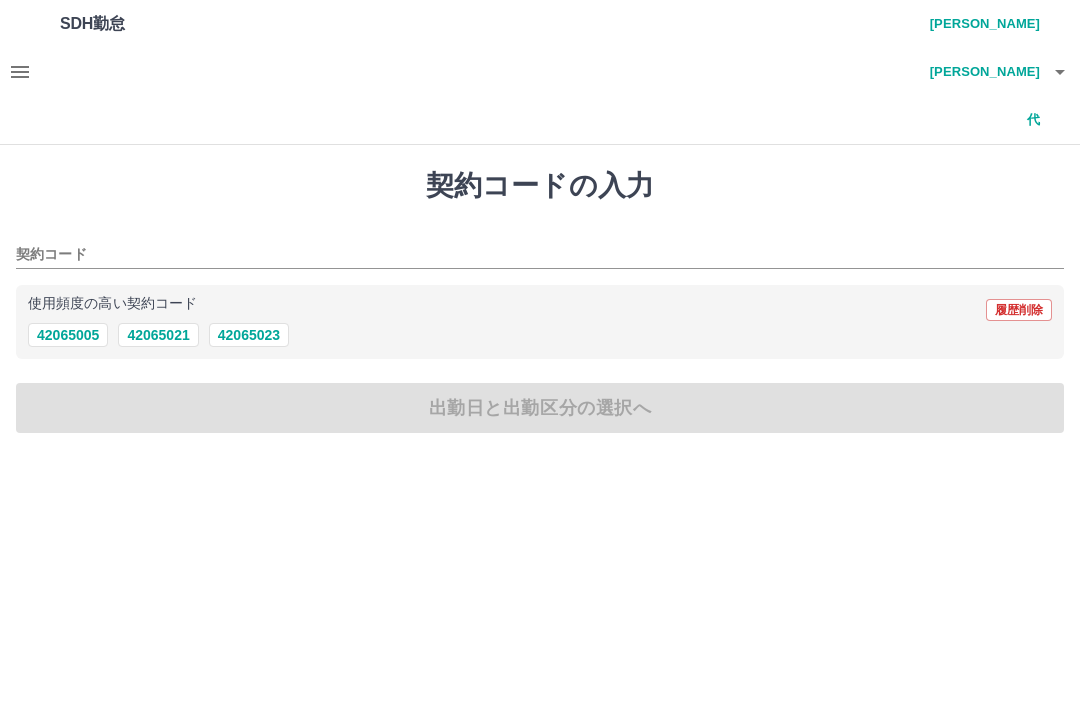 click on "42065023" at bounding box center (249, 335) 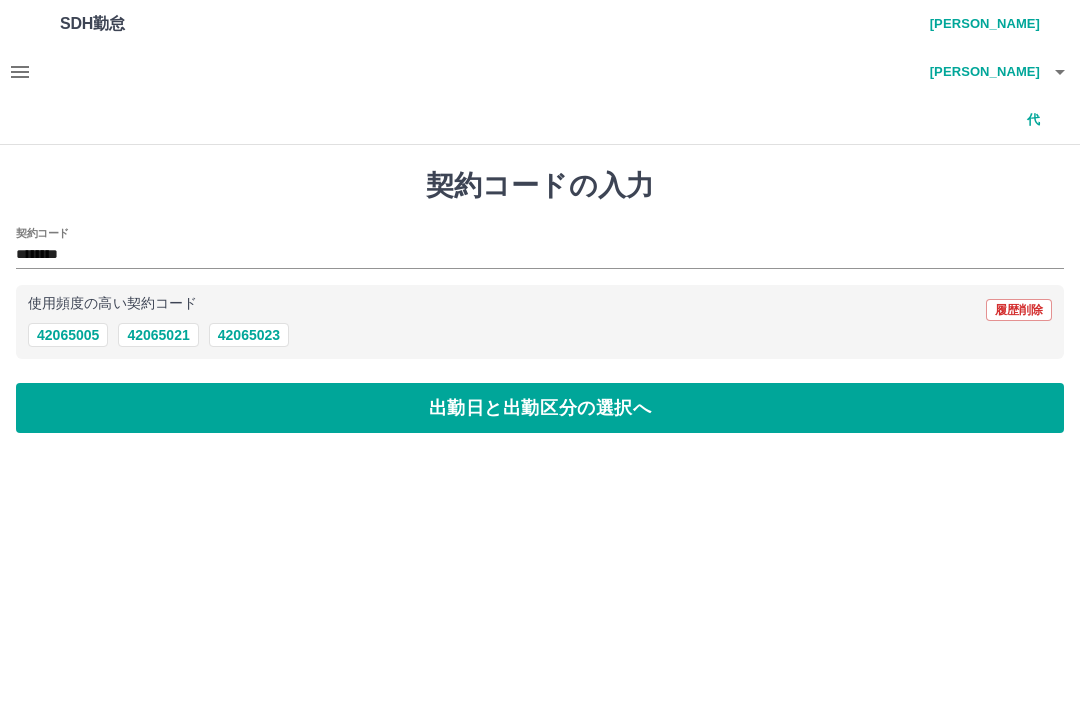click on "出勤日と出勤区分の選択へ" at bounding box center (540, 408) 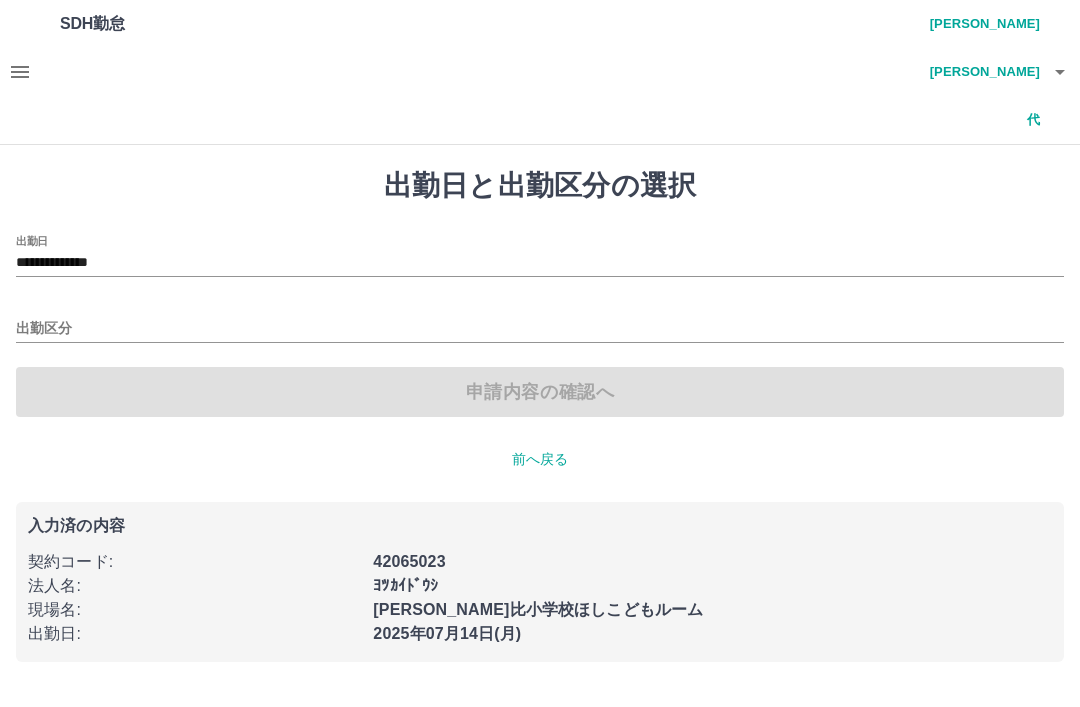 click on "**********" at bounding box center [540, 263] 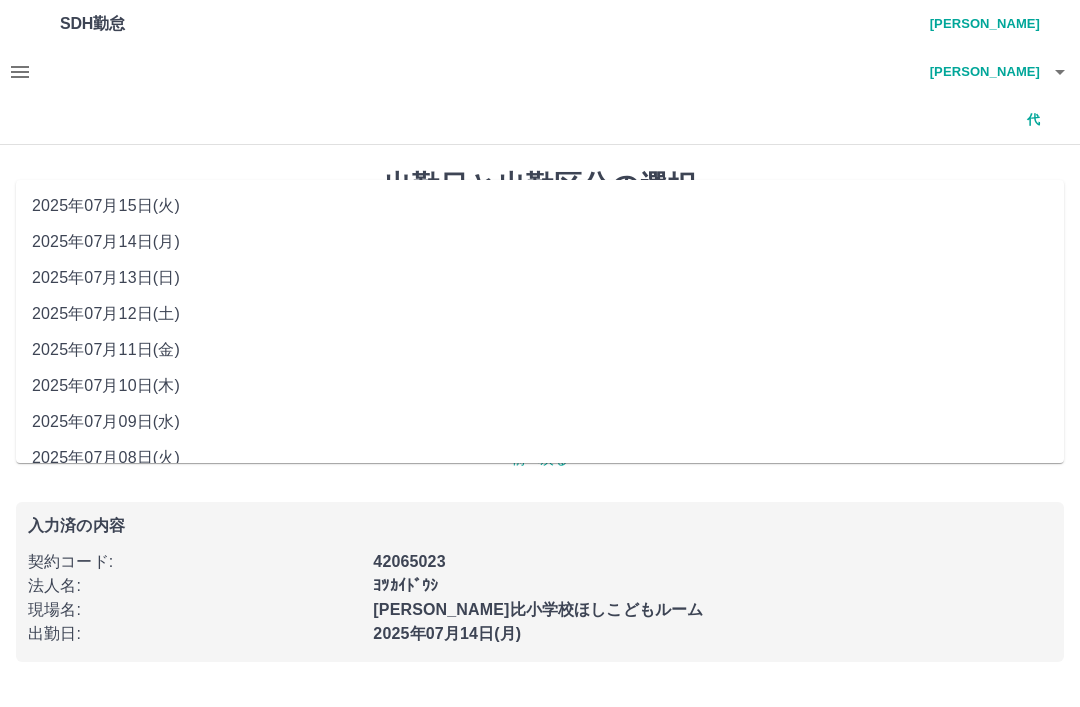 click on "2025年07月11日(金)" at bounding box center (540, 350) 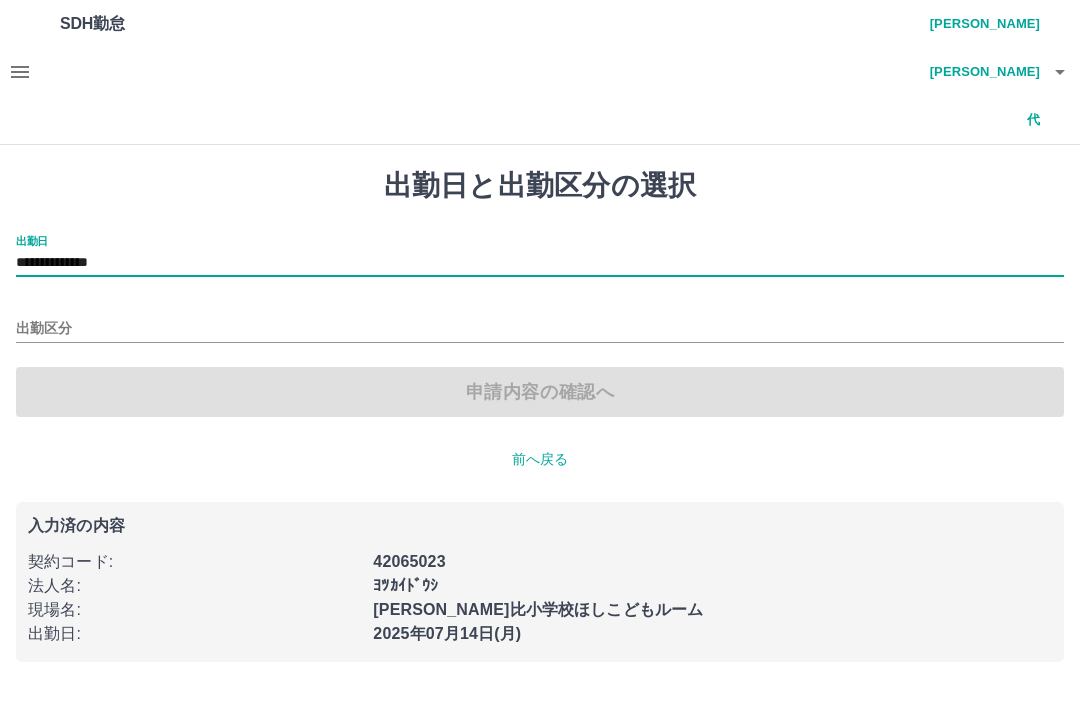 type on "**********" 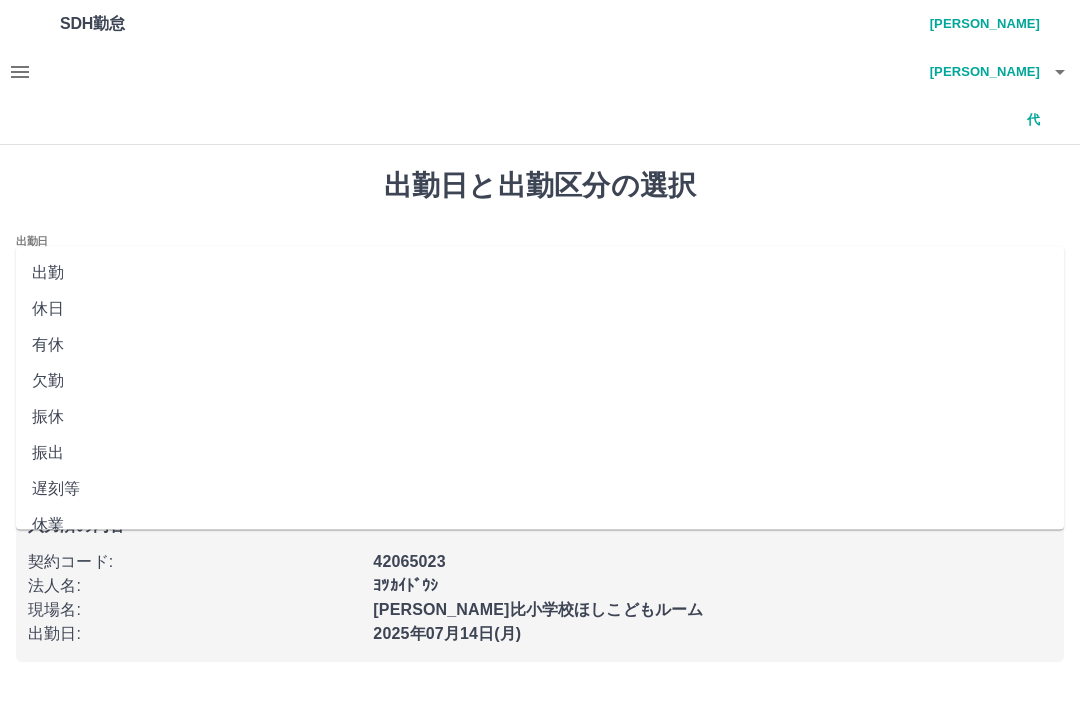 click on "出勤" at bounding box center [540, 273] 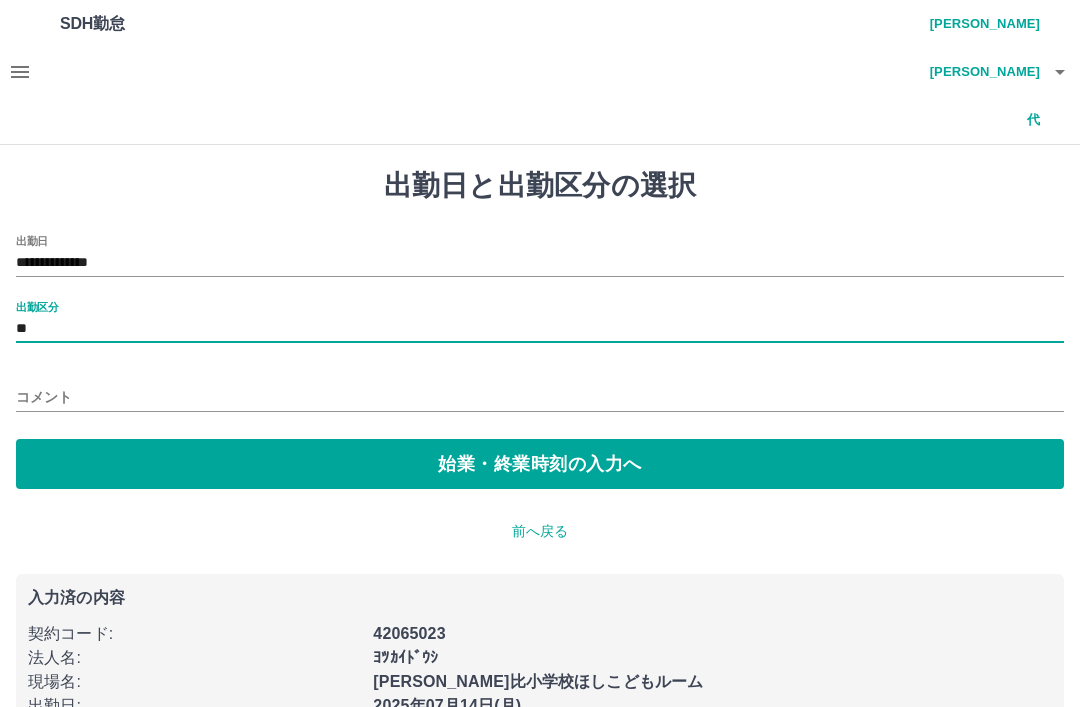 click on "始業・終業時刻の入力へ" at bounding box center (540, 464) 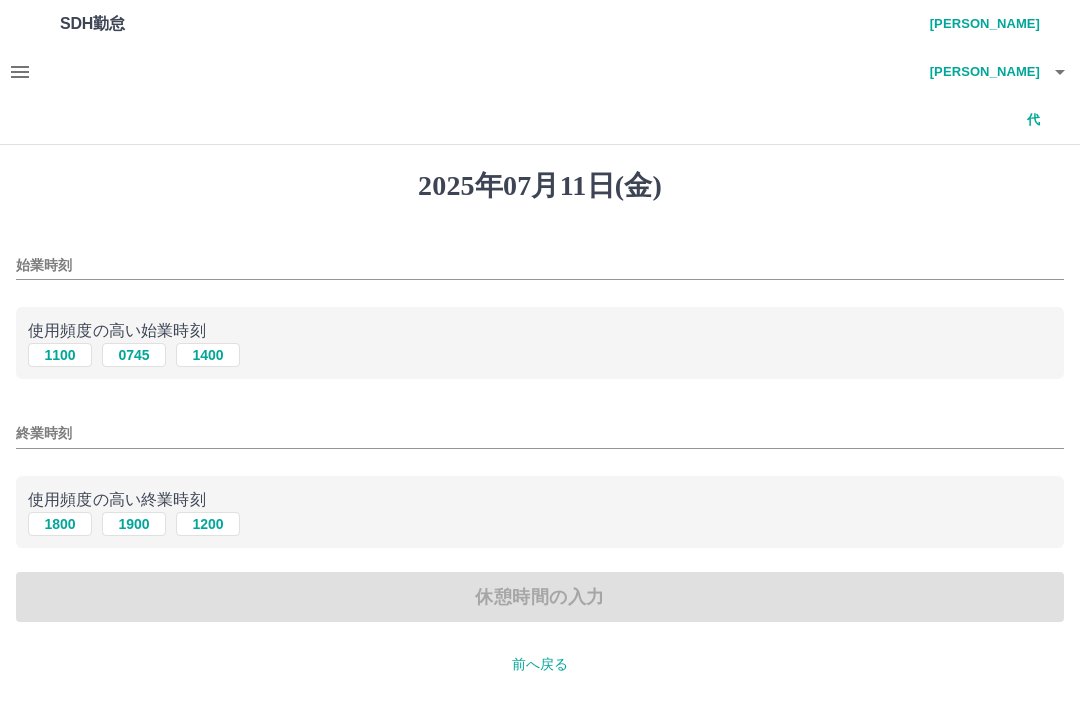 click on "1400" at bounding box center [208, 355] 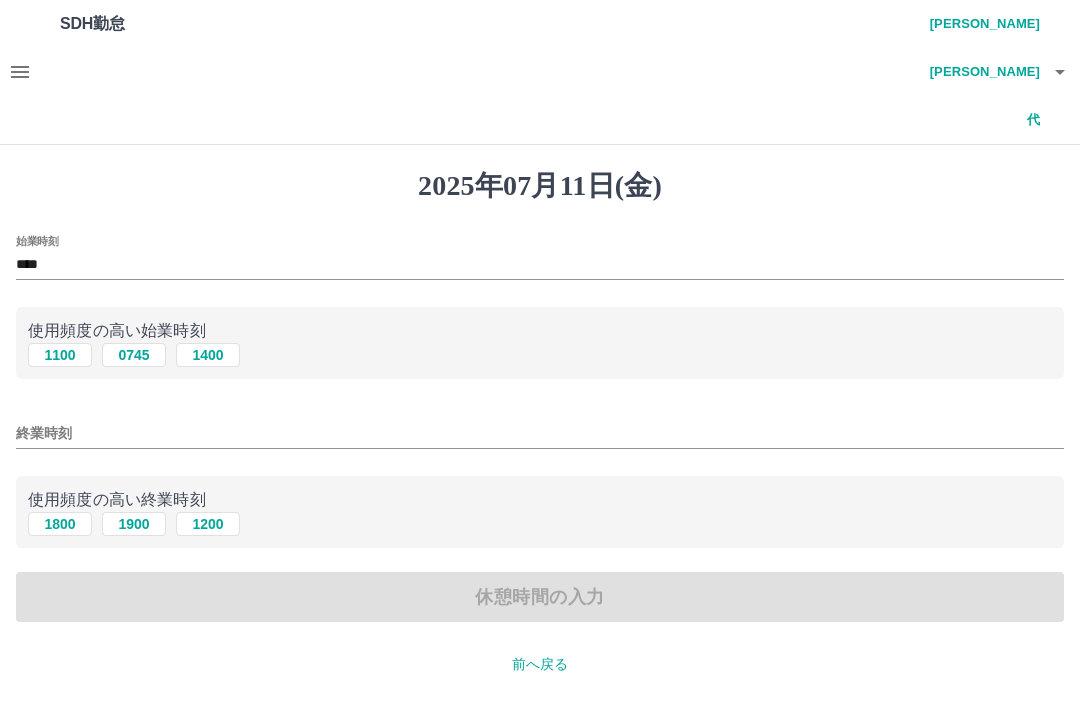 click on "終業時刻" at bounding box center [540, 433] 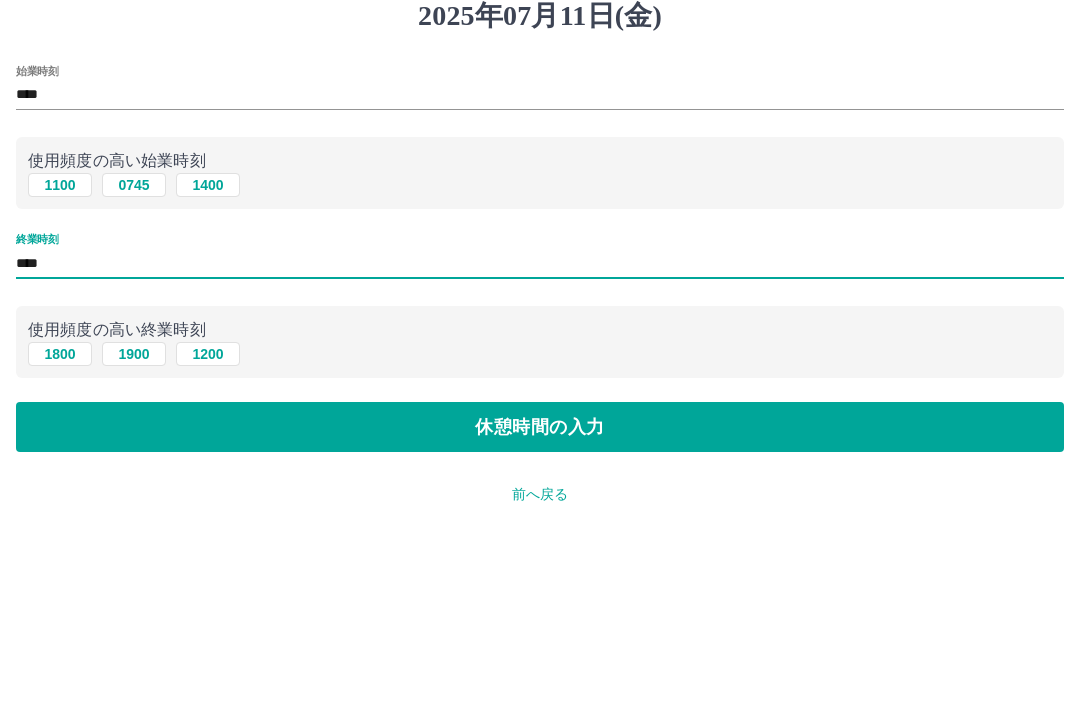 type on "****" 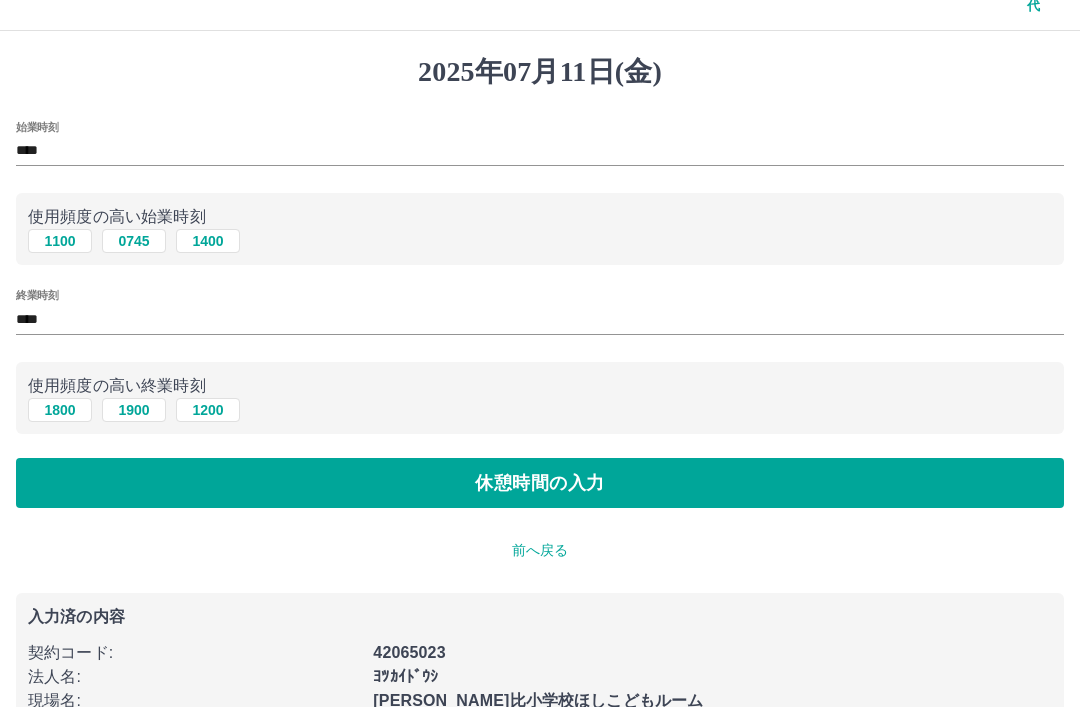 click on "休憩時間の入力" at bounding box center (540, 483) 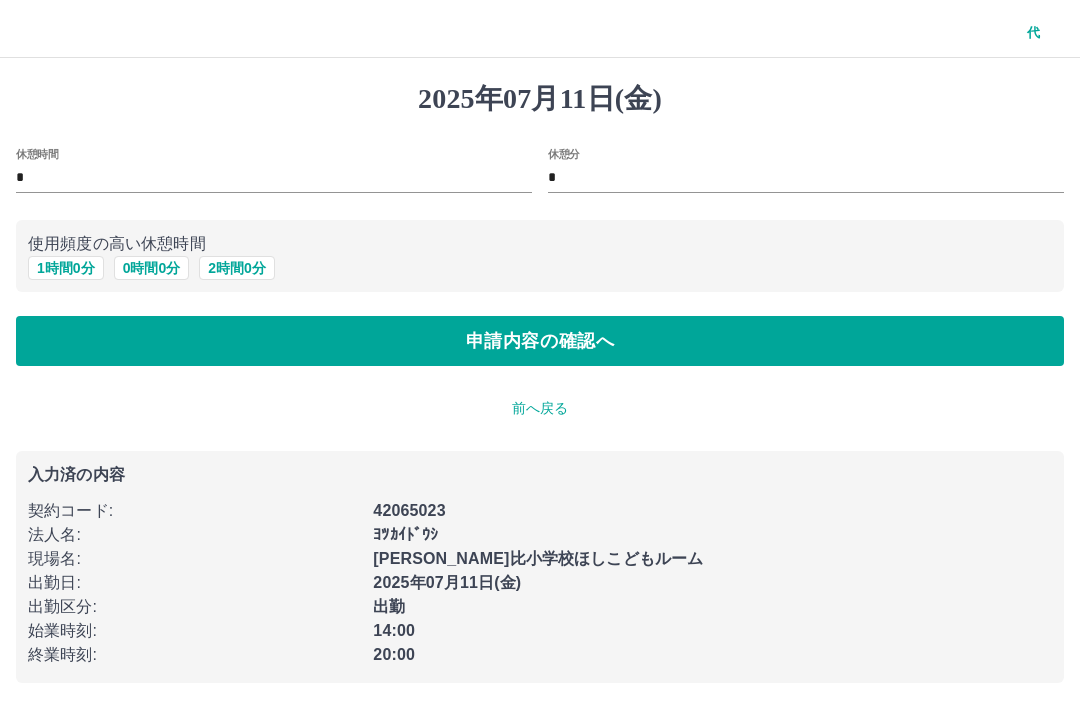 scroll, scrollTop: 0, scrollLeft: 0, axis: both 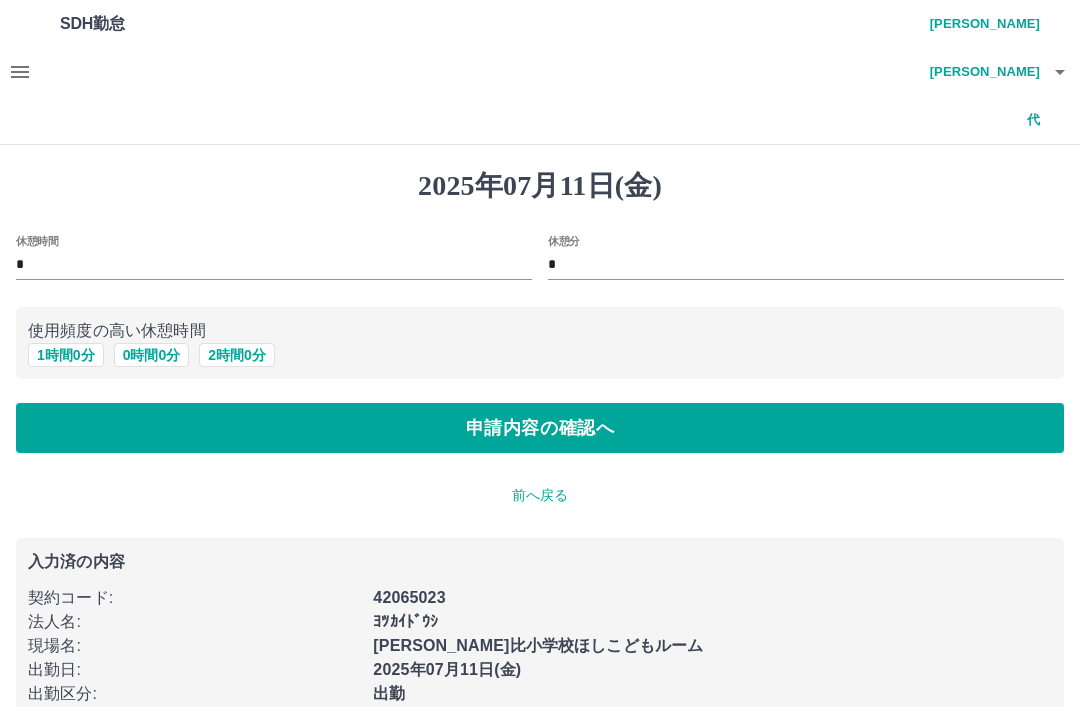 click on "申請内容の確認へ" at bounding box center [540, 428] 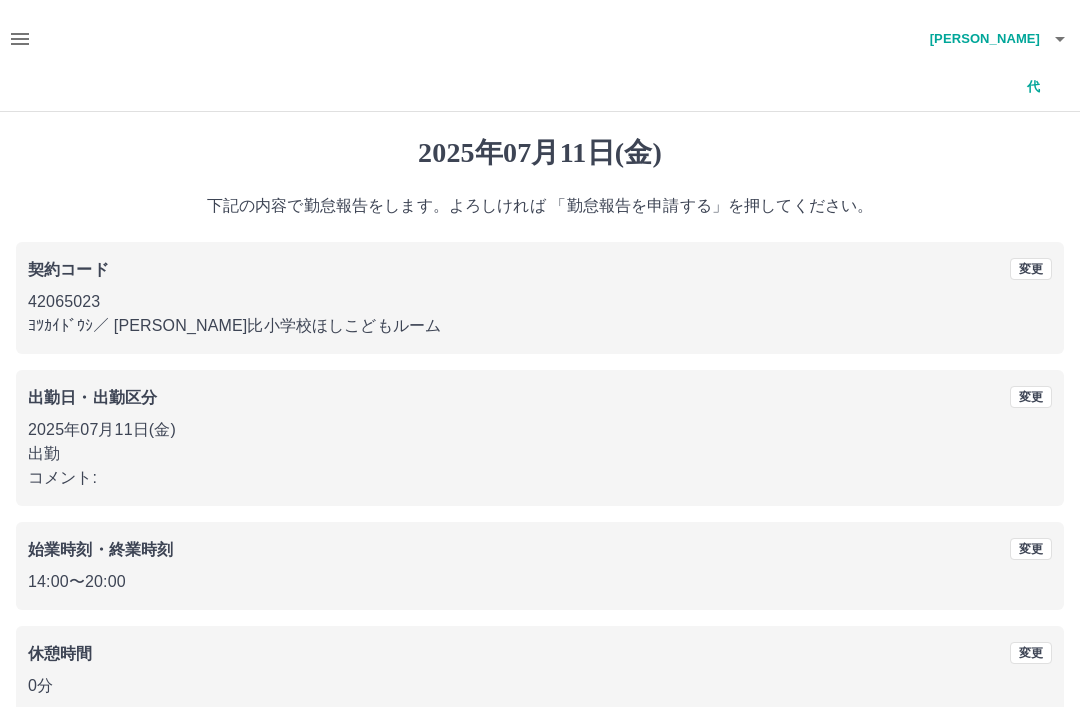 scroll, scrollTop: 41, scrollLeft: 0, axis: vertical 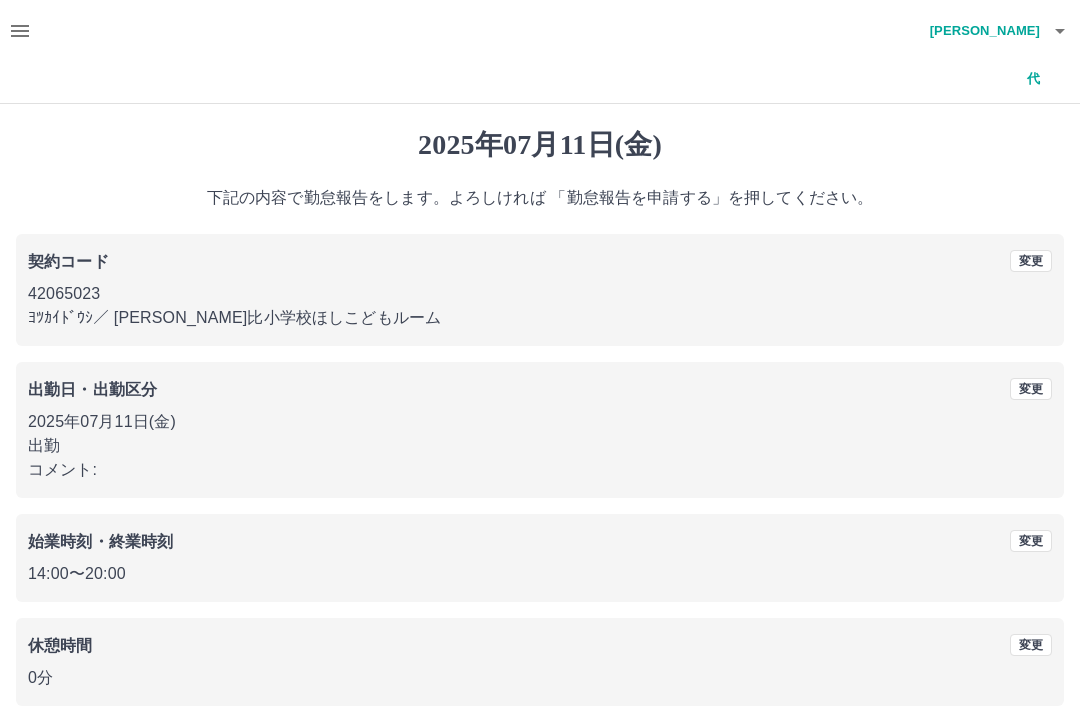 click on "勤怠報告を申請する" at bounding box center (540, 755) 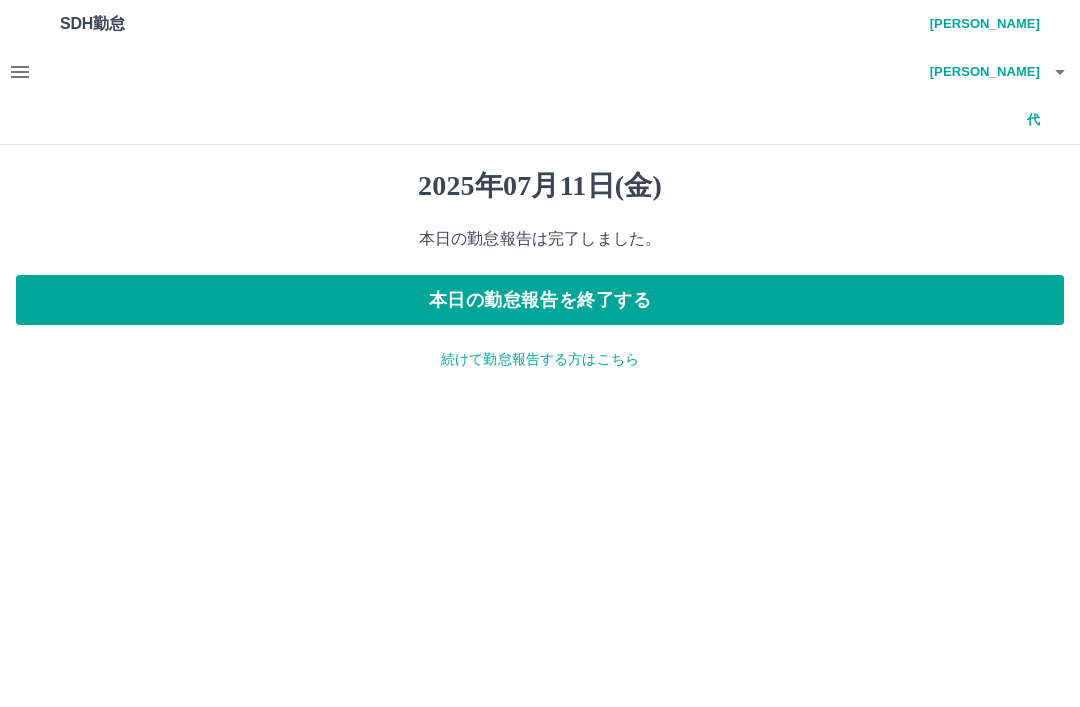 scroll, scrollTop: 0, scrollLeft: 0, axis: both 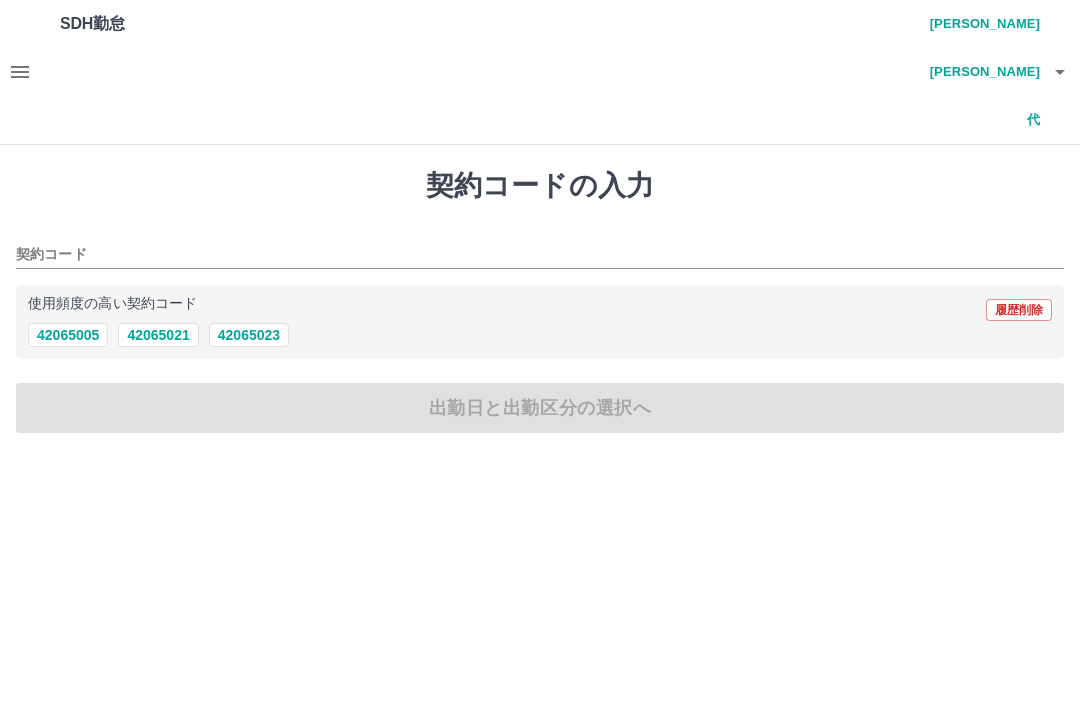 click on "42065023" at bounding box center (249, 335) 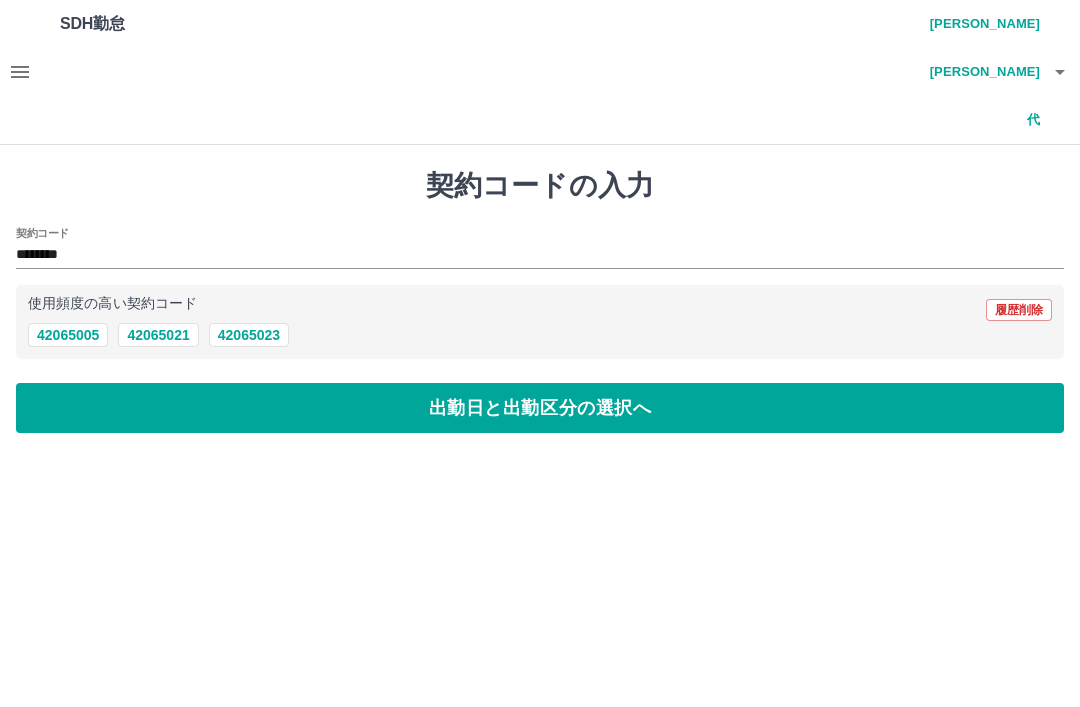 click on "出勤日と出勤区分の選択へ" at bounding box center [540, 408] 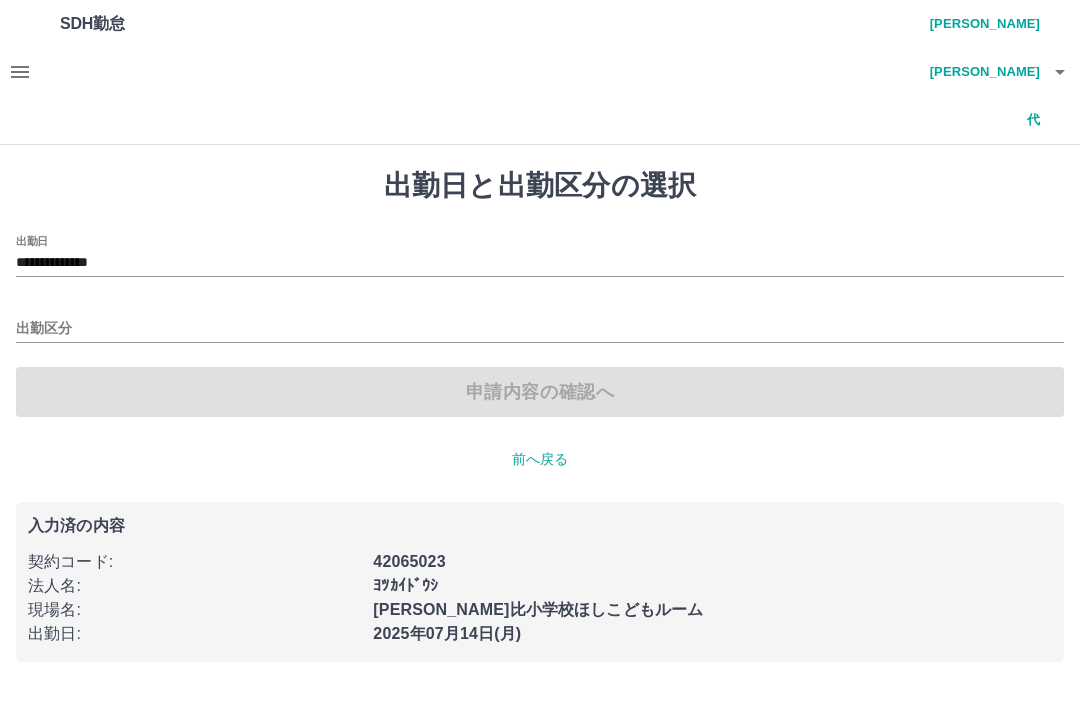 click on "**********" at bounding box center (540, 263) 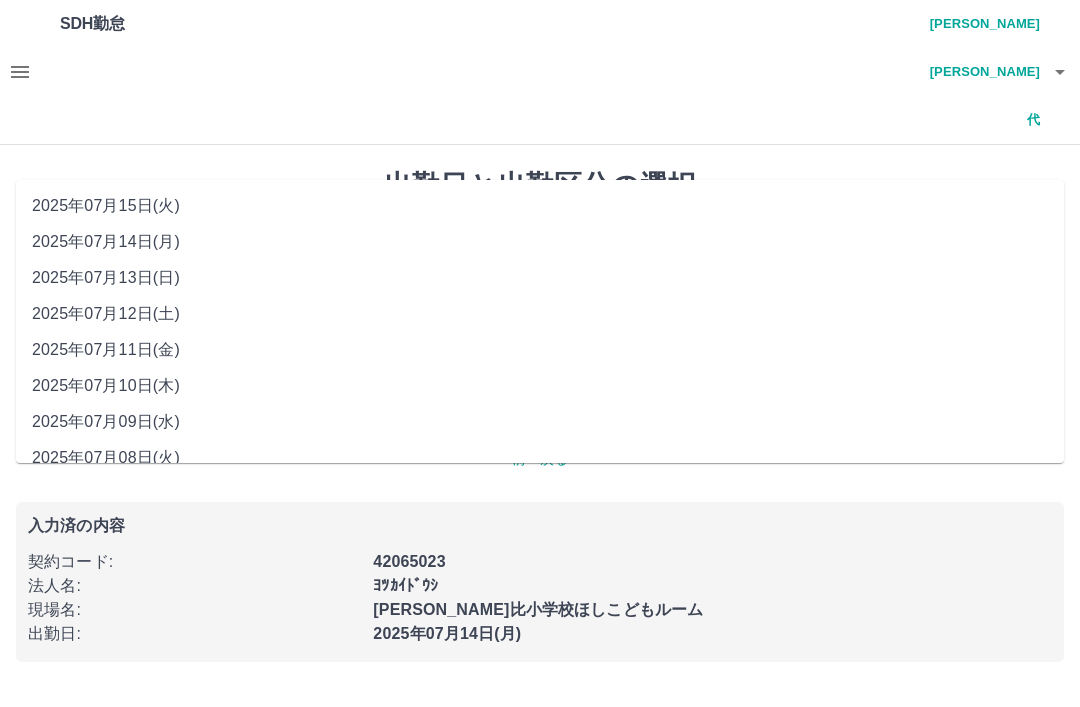 click on "2025年07月12日(土)" at bounding box center [540, 314] 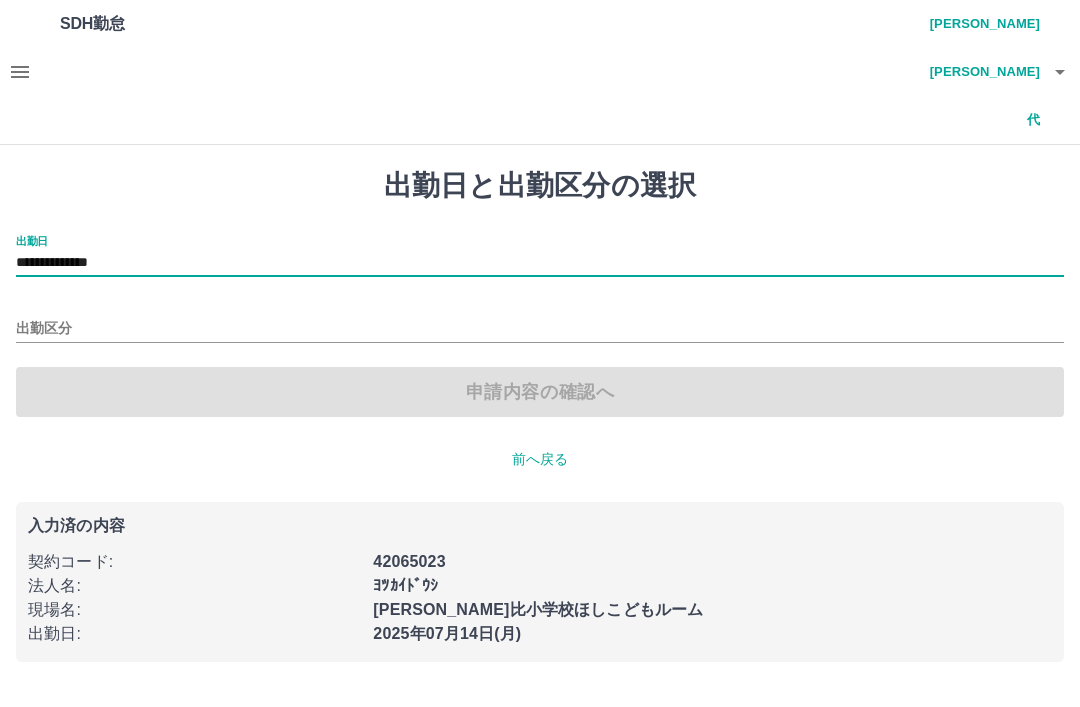 click on "出勤区分" at bounding box center (540, 329) 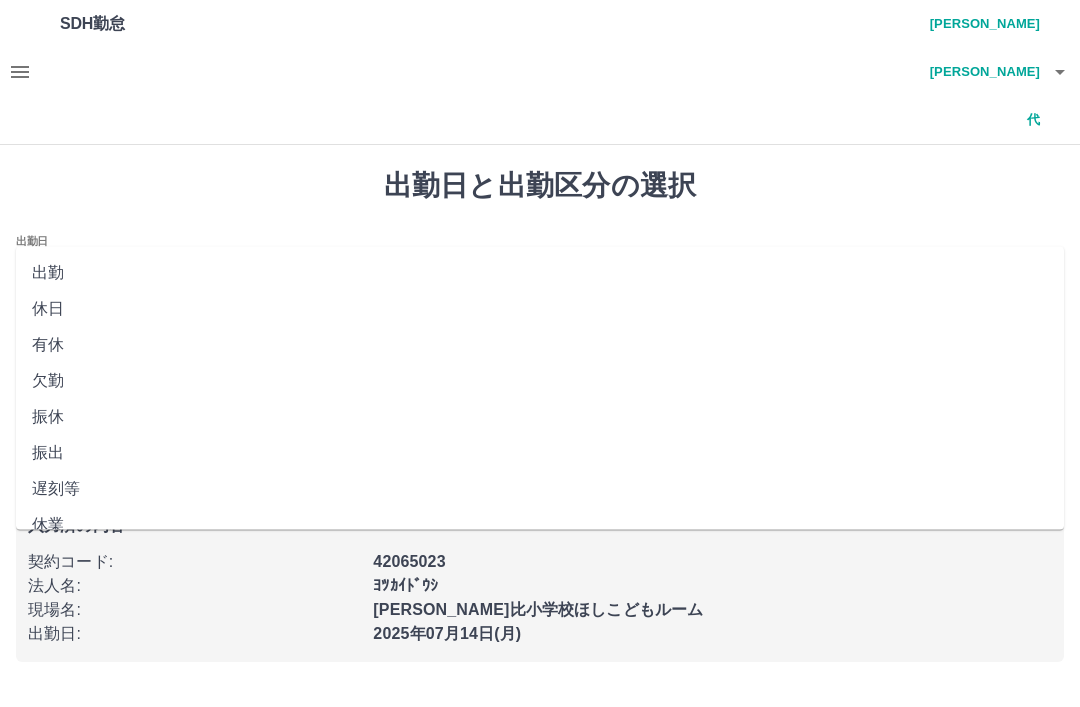 click on "休日" at bounding box center (540, 309) 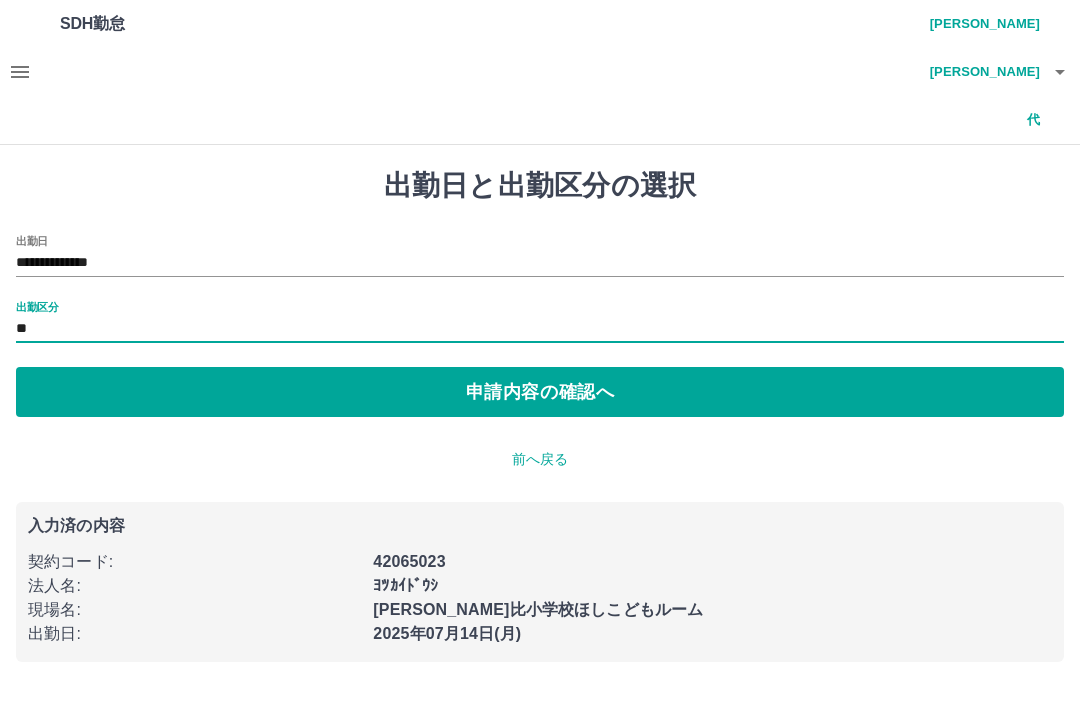 click on "申請内容の確認へ" at bounding box center [540, 392] 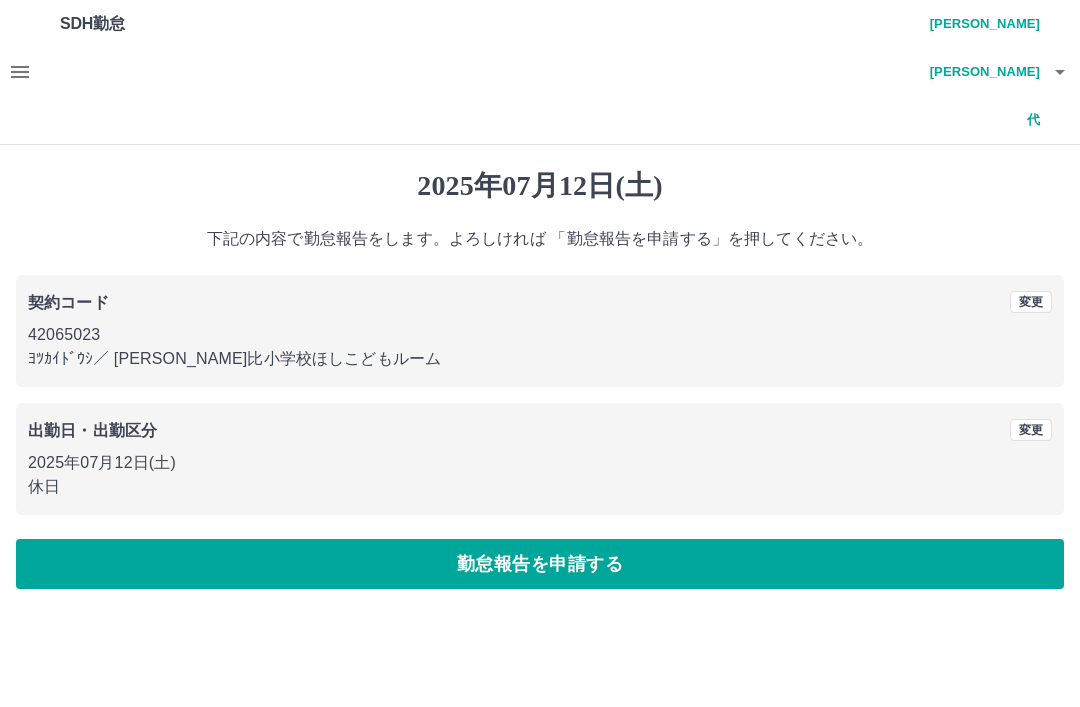 click on "勤怠報告を申請する" at bounding box center [540, 564] 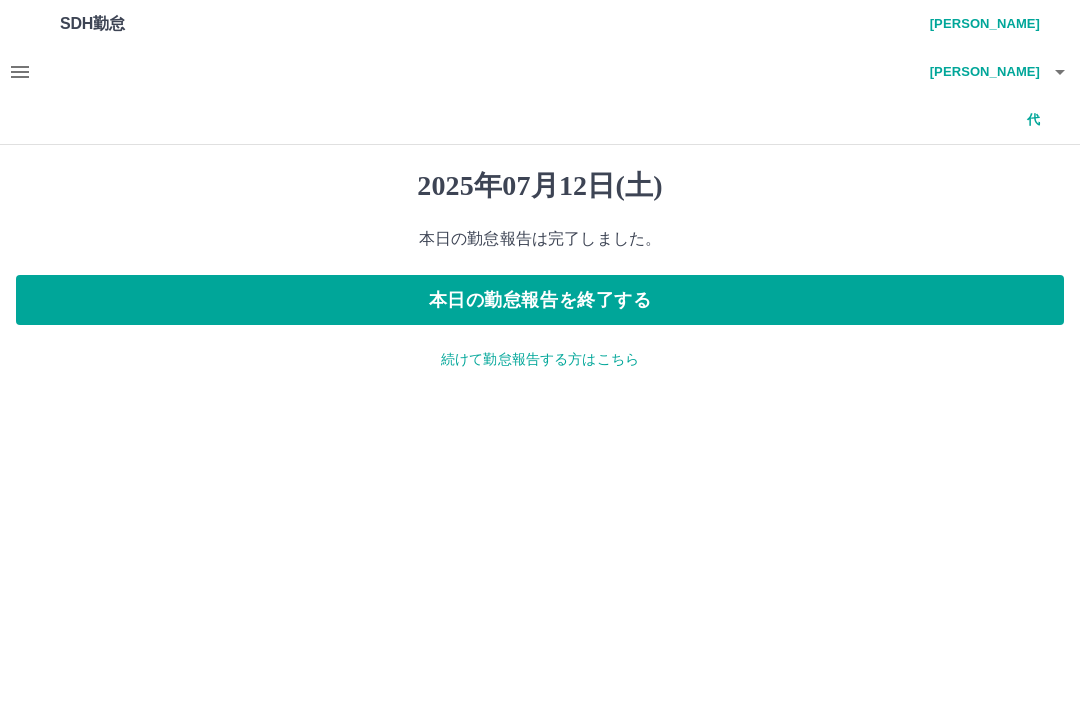 click on "続けて勤怠報告する方はこちら" at bounding box center [540, 359] 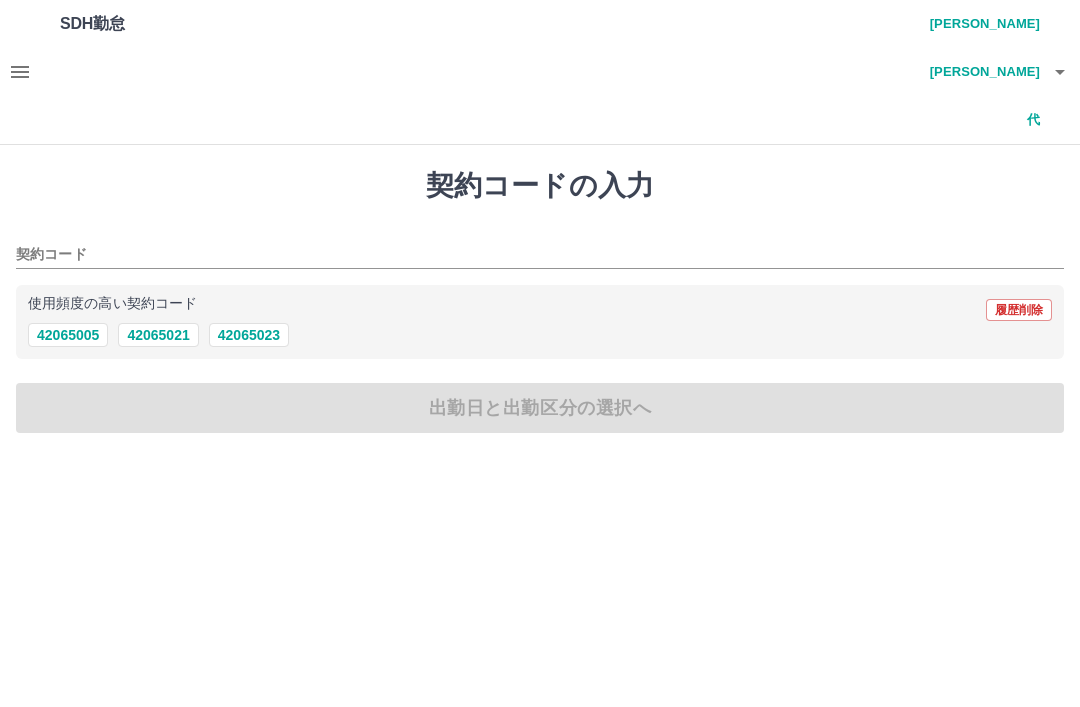 click on "42065023" at bounding box center [249, 335] 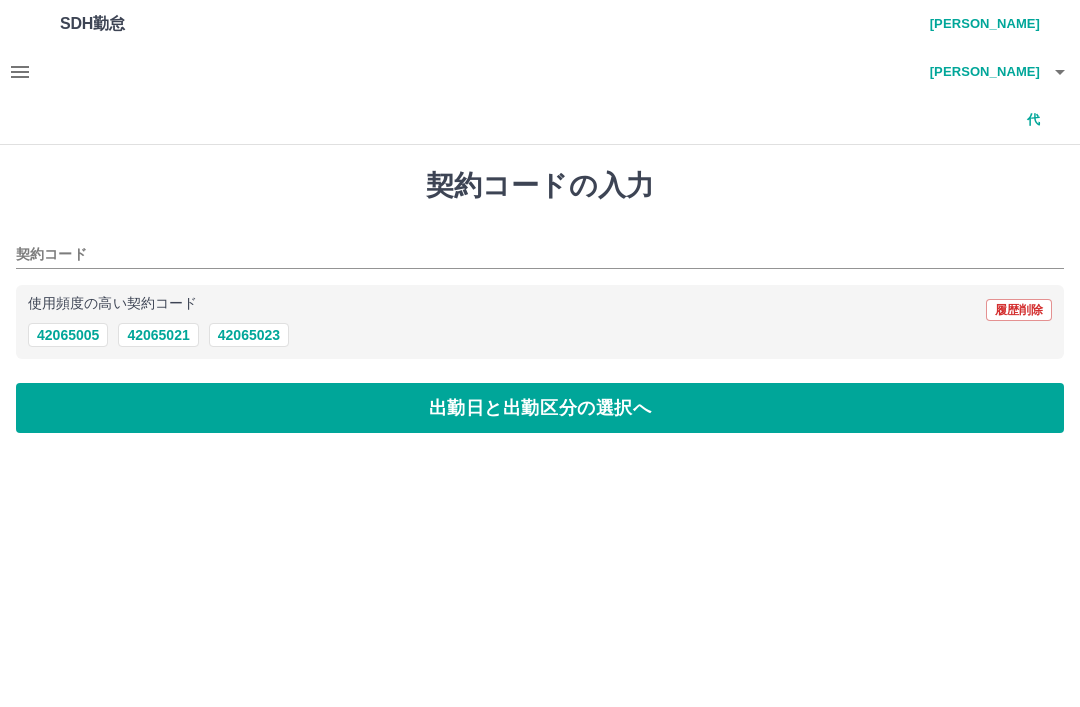 type on "********" 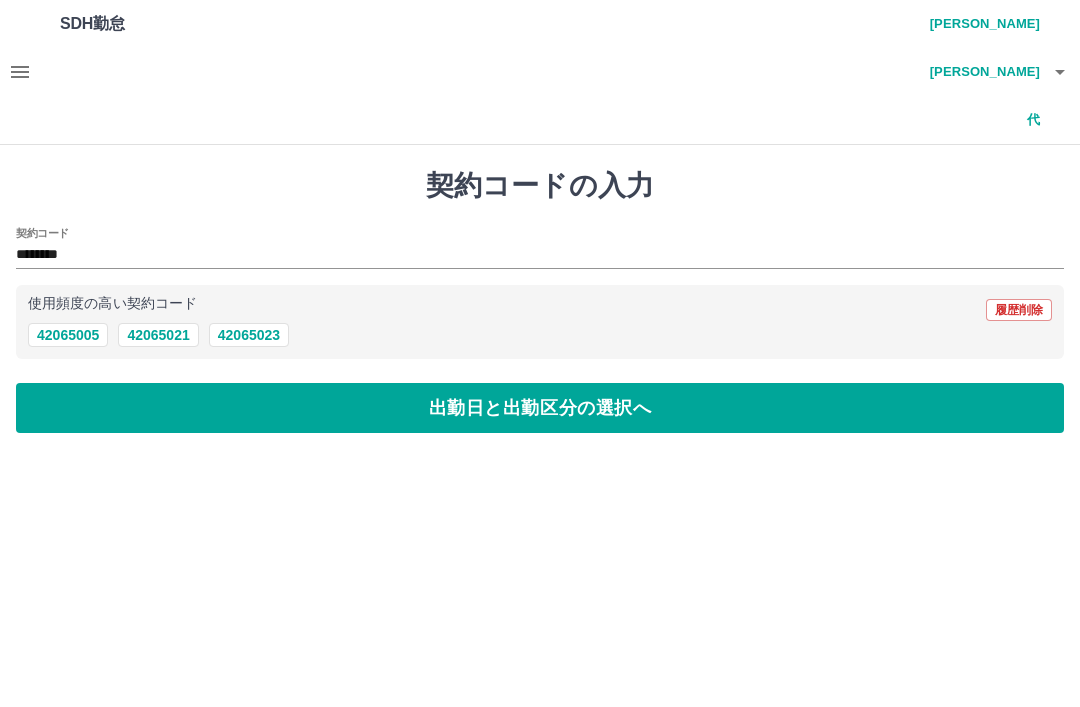 click on "出勤日と出勤区分の選択へ" at bounding box center (540, 408) 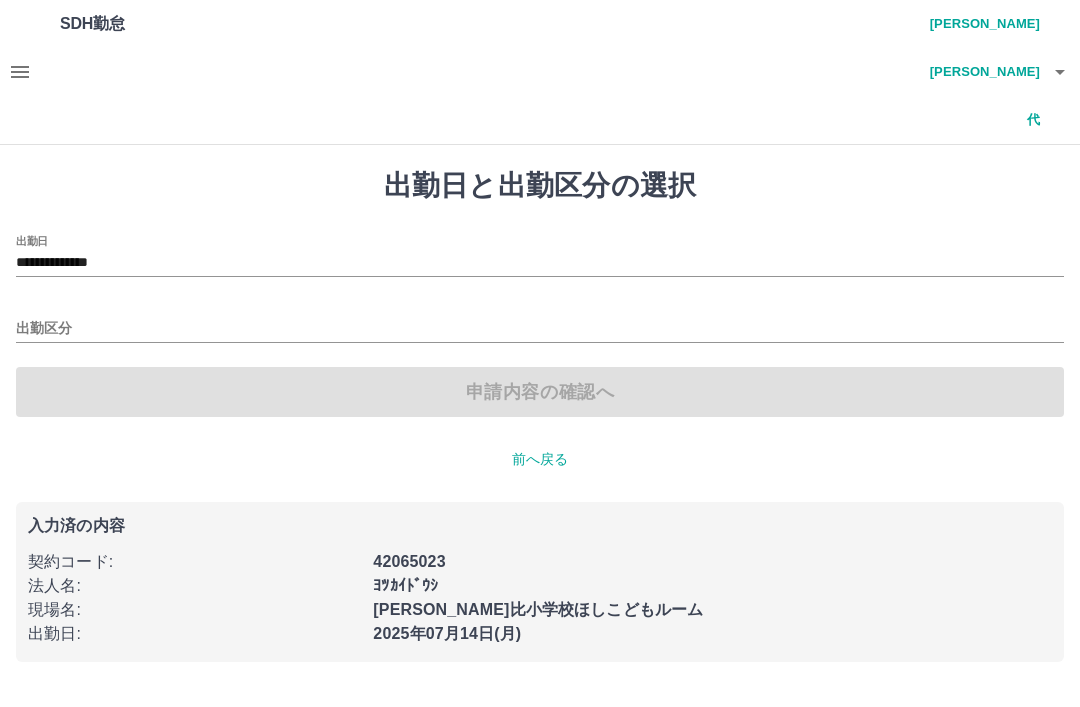 click on "**********" at bounding box center (540, 263) 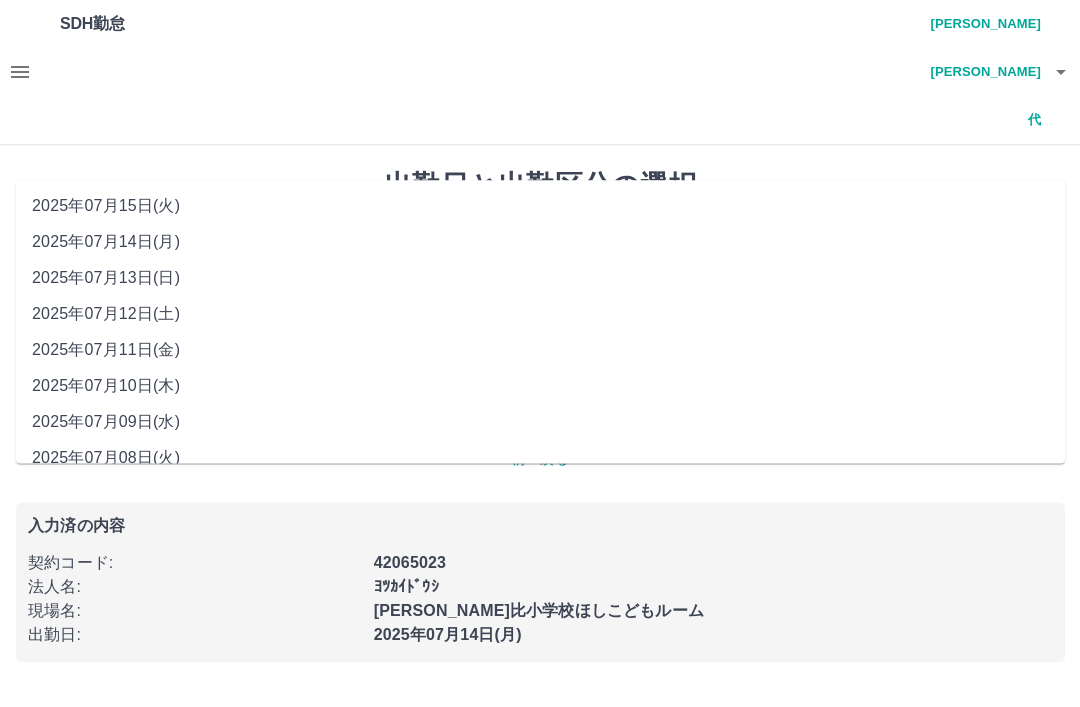 click on "2025年07月13日(日)" at bounding box center [540, 278] 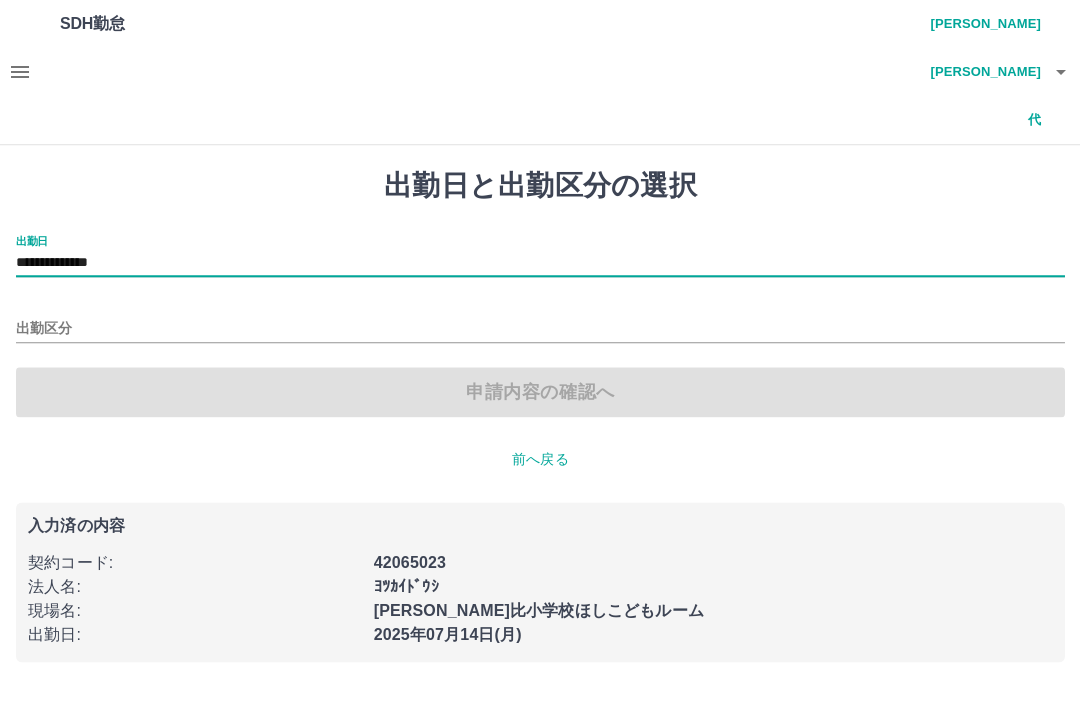 click on "出勤区分" at bounding box center [540, 329] 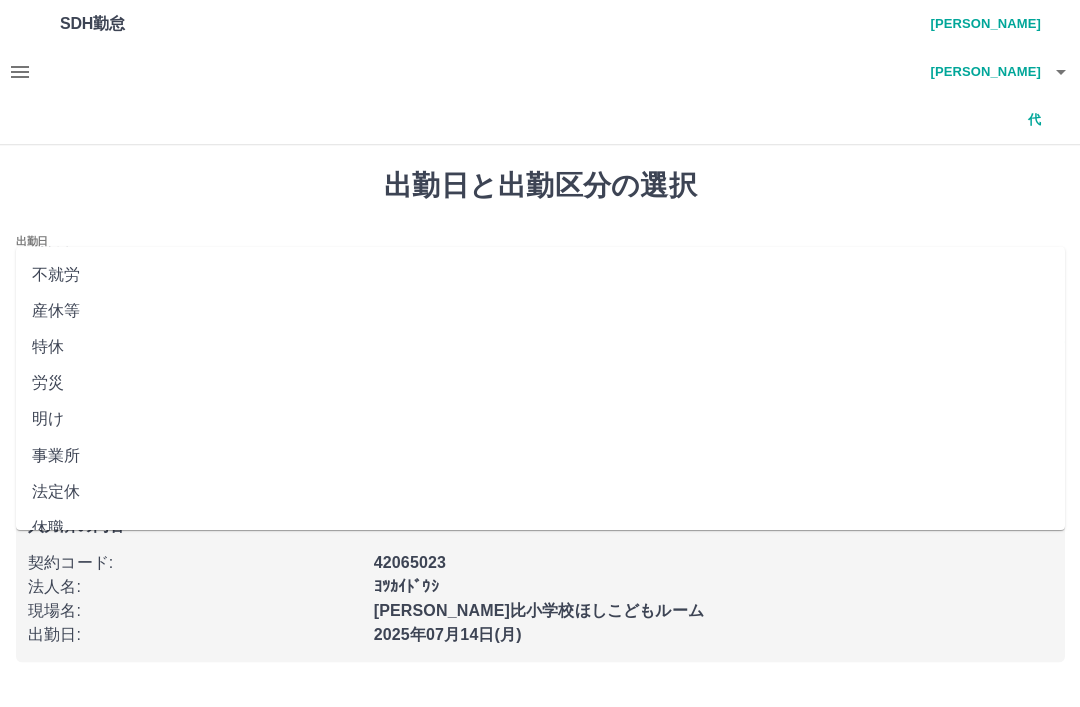 scroll, scrollTop: 356, scrollLeft: 0, axis: vertical 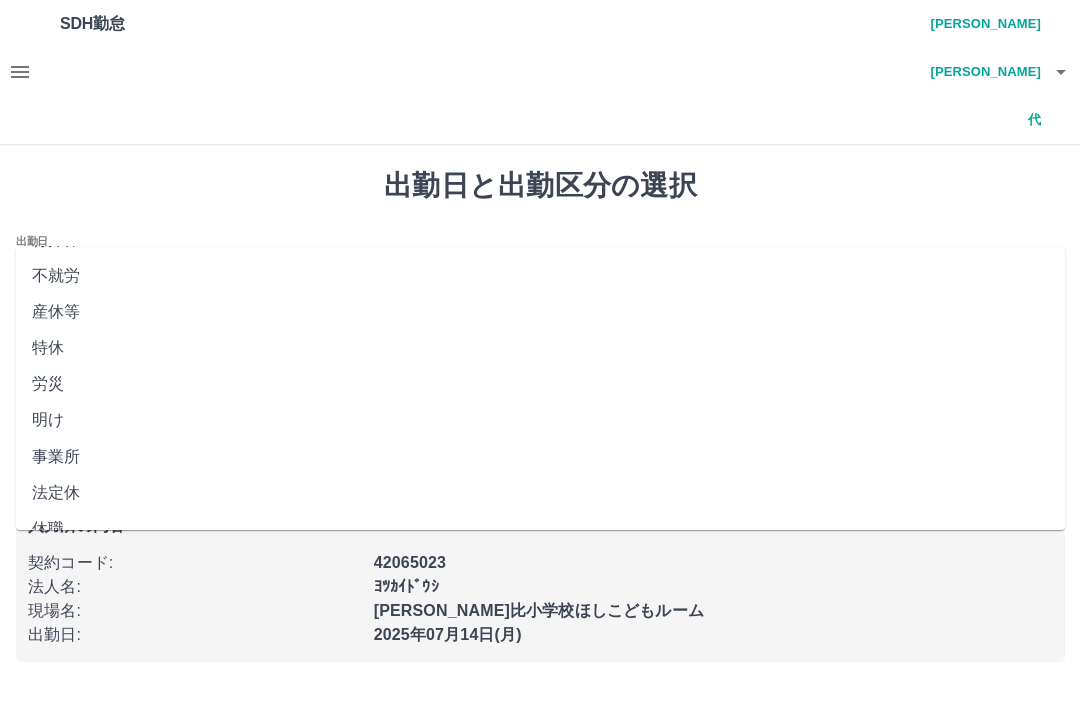 click on "法定休" at bounding box center [540, 493] 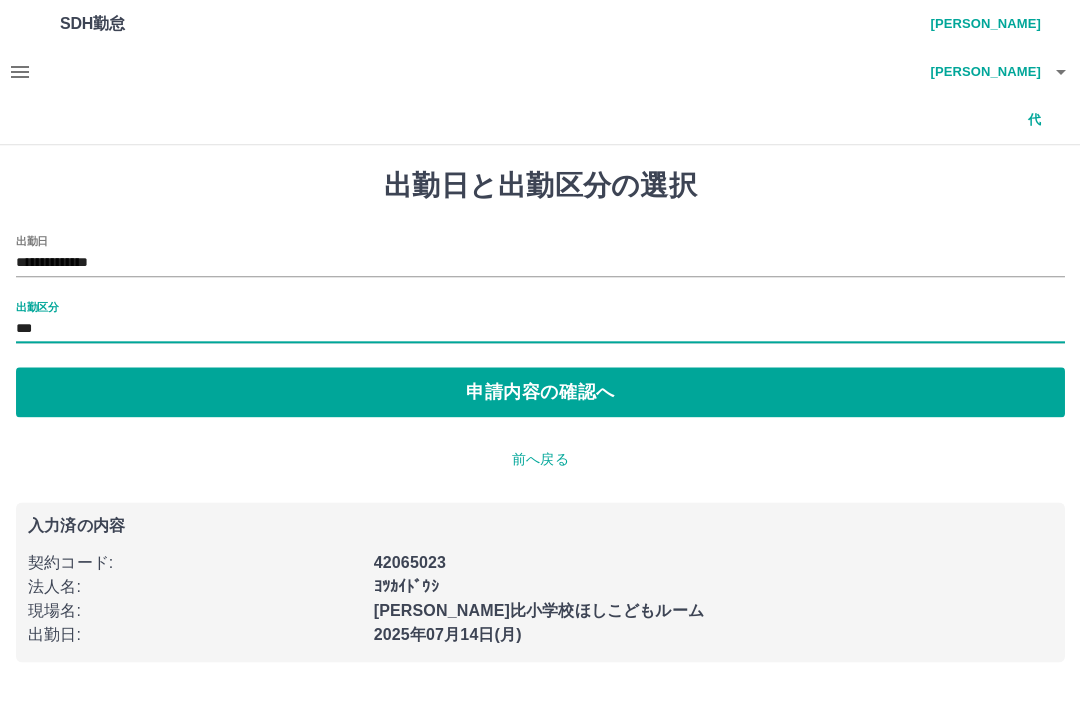click on "申請内容の確認へ" at bounding box center [540, 392] 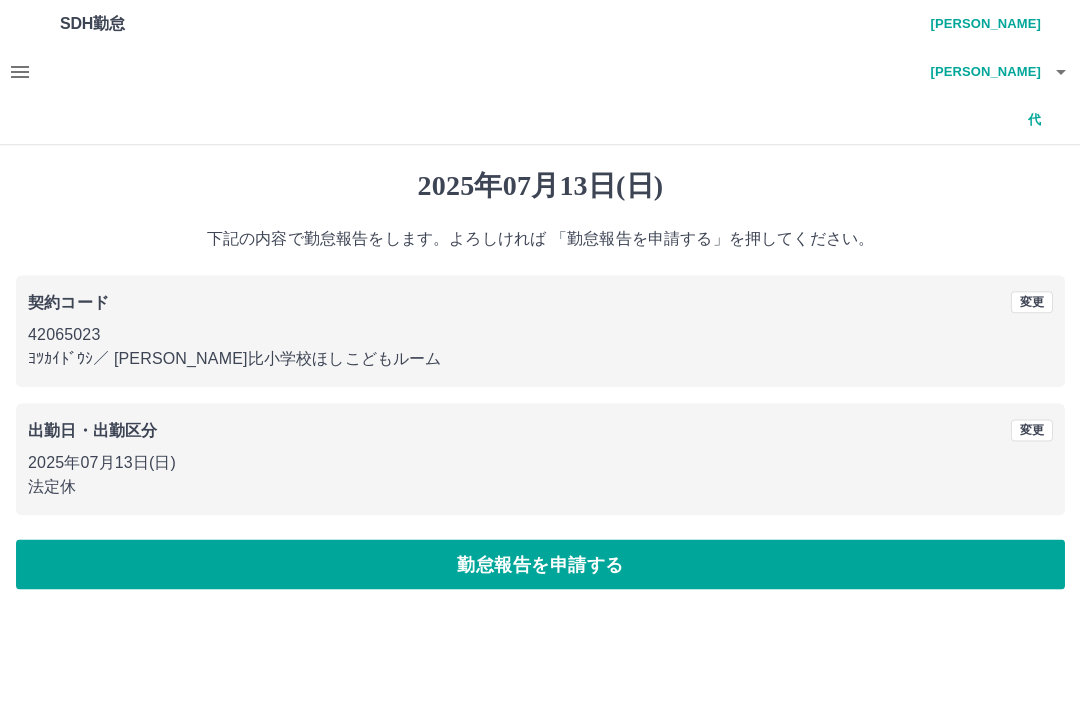 click on "勤怠報告を申請する" at bounding box center (540, 564) 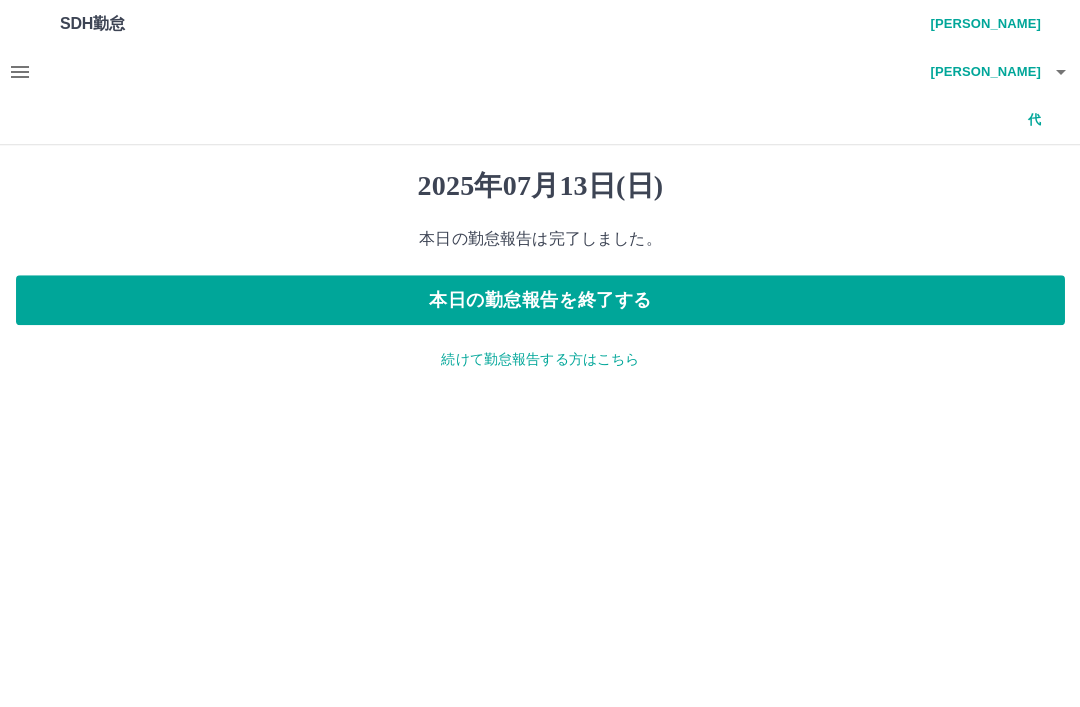 click on "続けて勤怠報告する方はこちら" at bounding box center [540, 359] 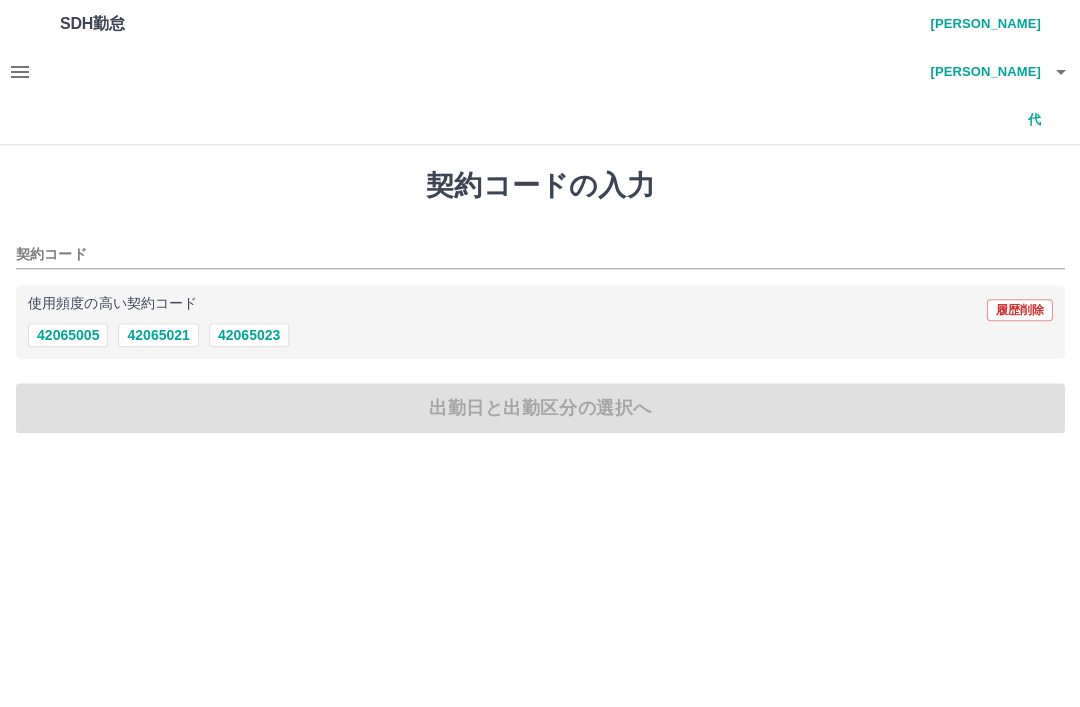 click on "42065023" at bounding box center (249, 335) 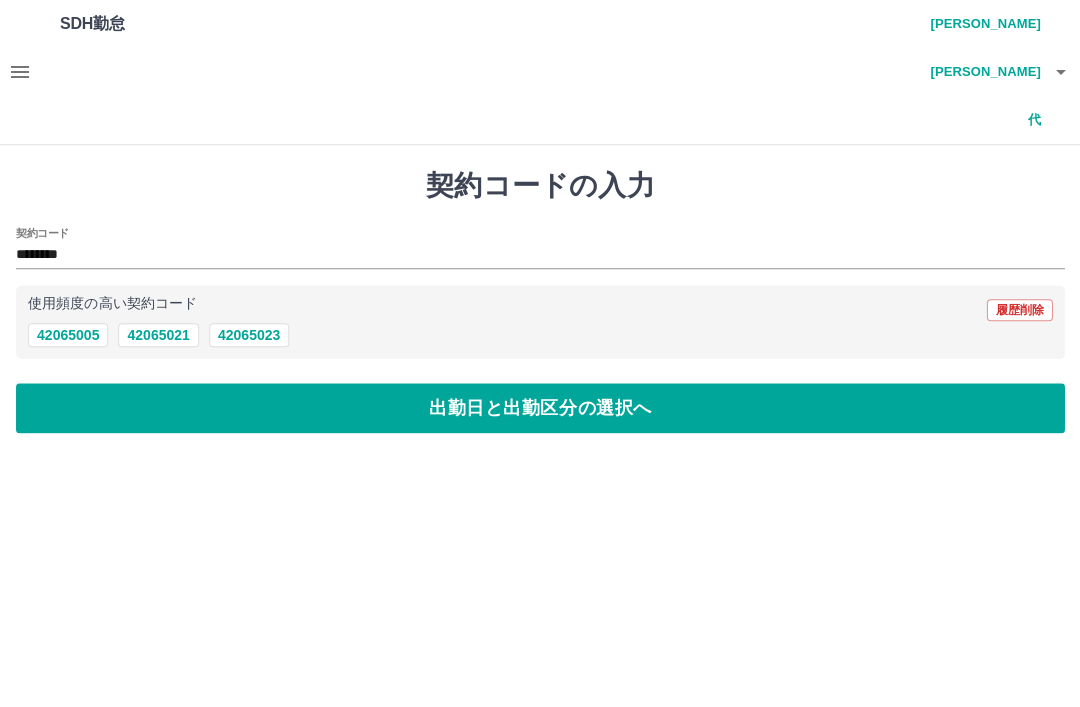 click on "出勤日と出勤区分の選択へ" at bounding box center (540, 408) 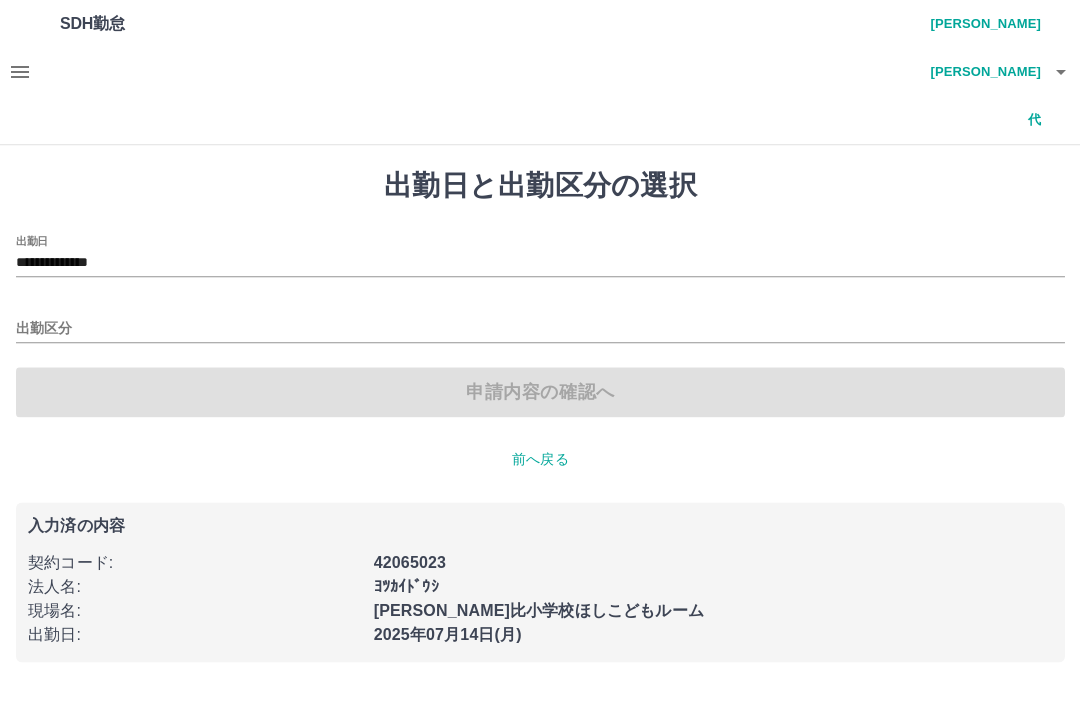 click on "出勤区分" at bounding box center [540, 322] 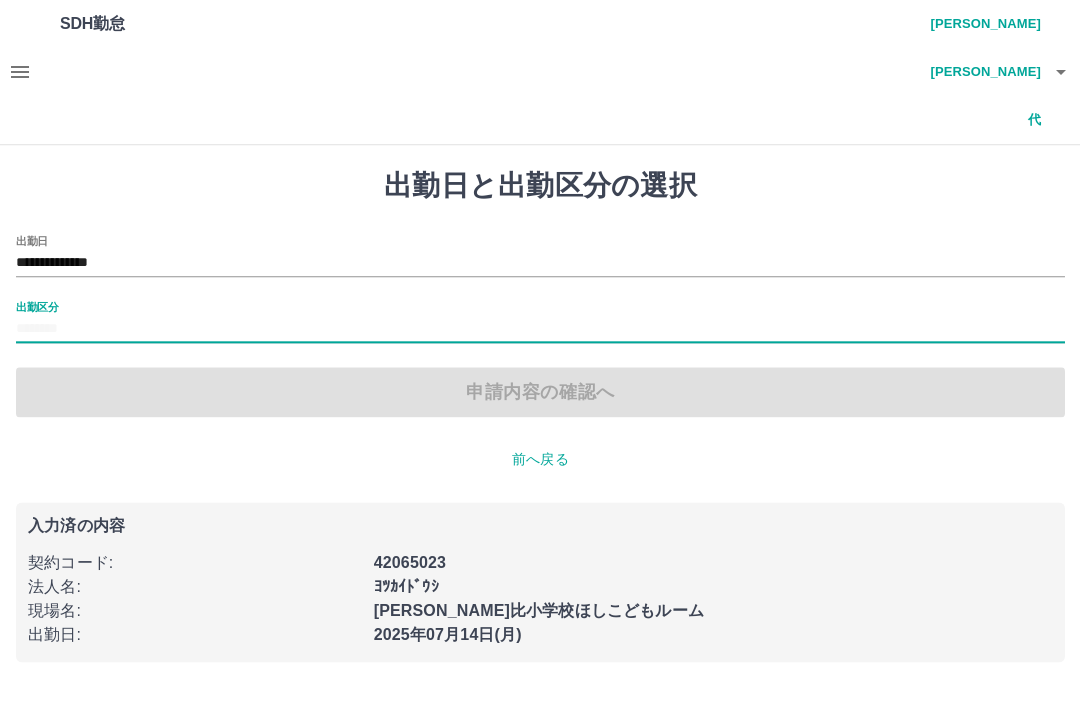 click on "出勤区分" at bounding box center [540, 322] 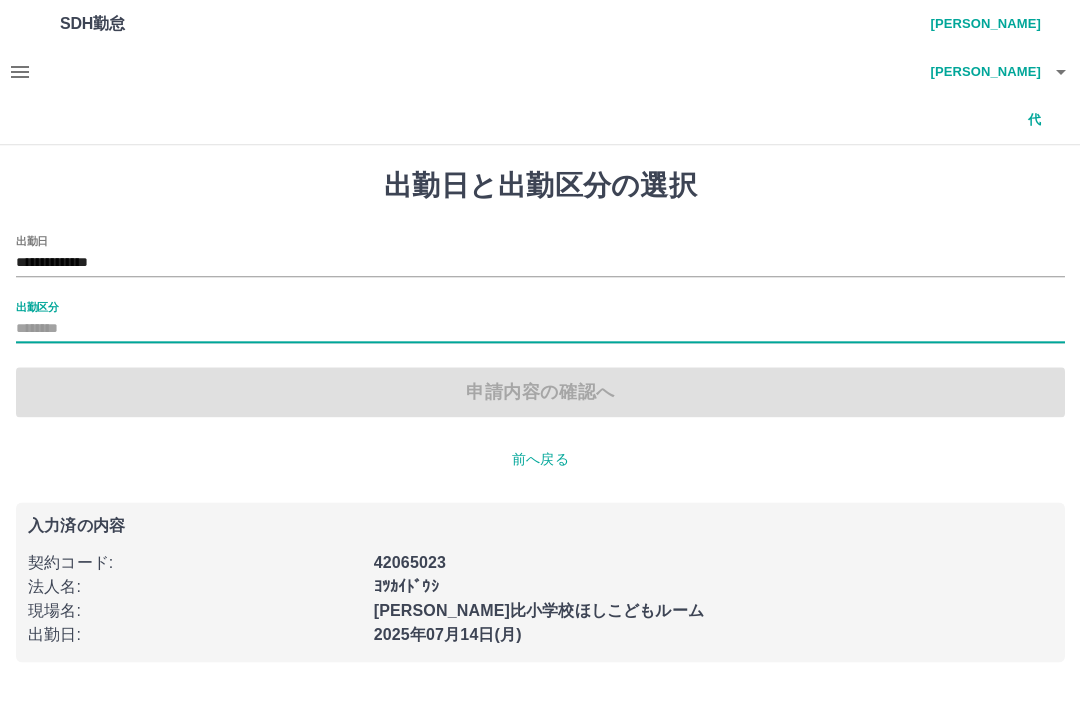 click on "出勤区分" at bounding box center [540, 329] 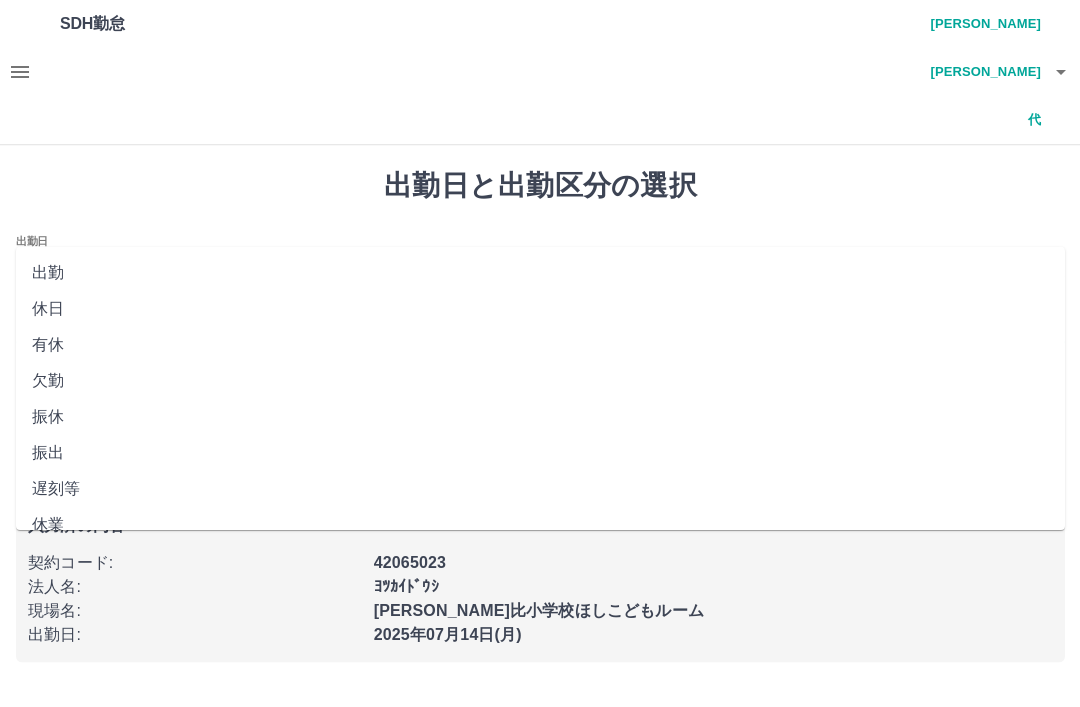 click on "出勤" at bounding box center (540, 273) 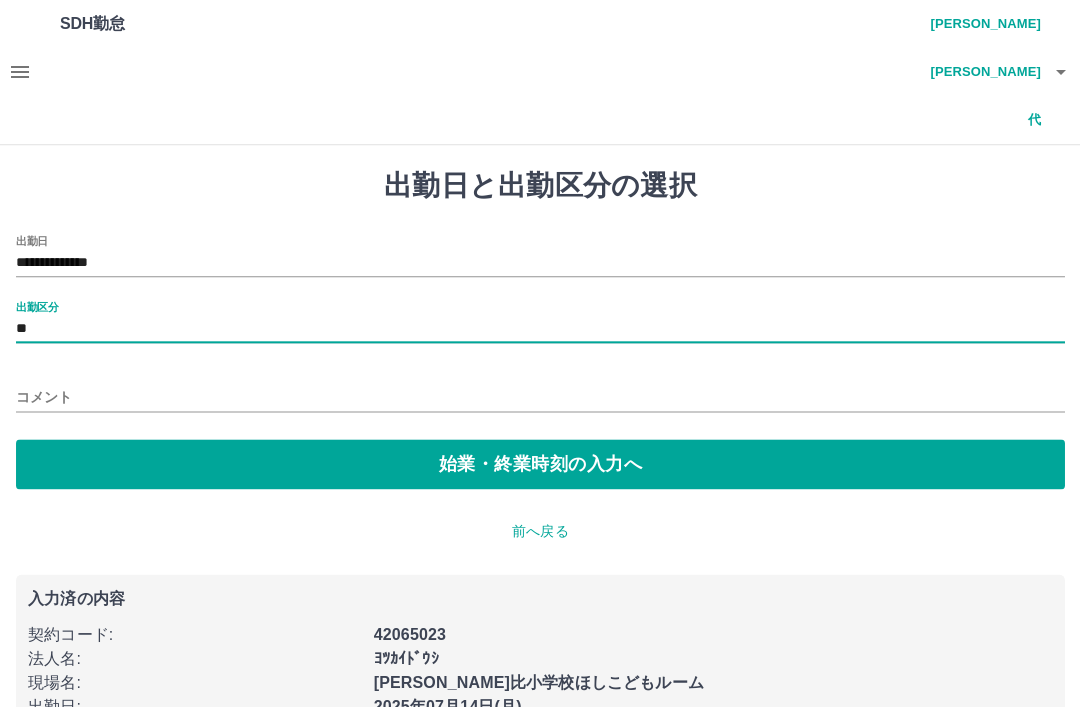 click on "始業・終業時刻の入力へ" at bounding box center (540, 464) 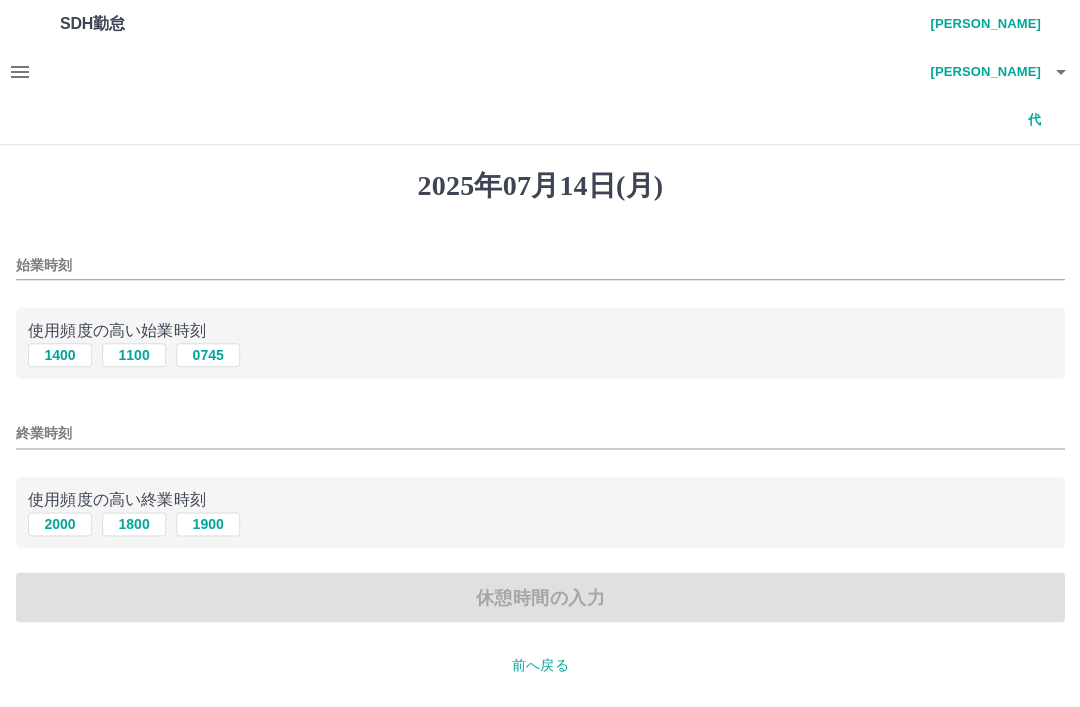 click on "1100" at bounding box center (134, 355) 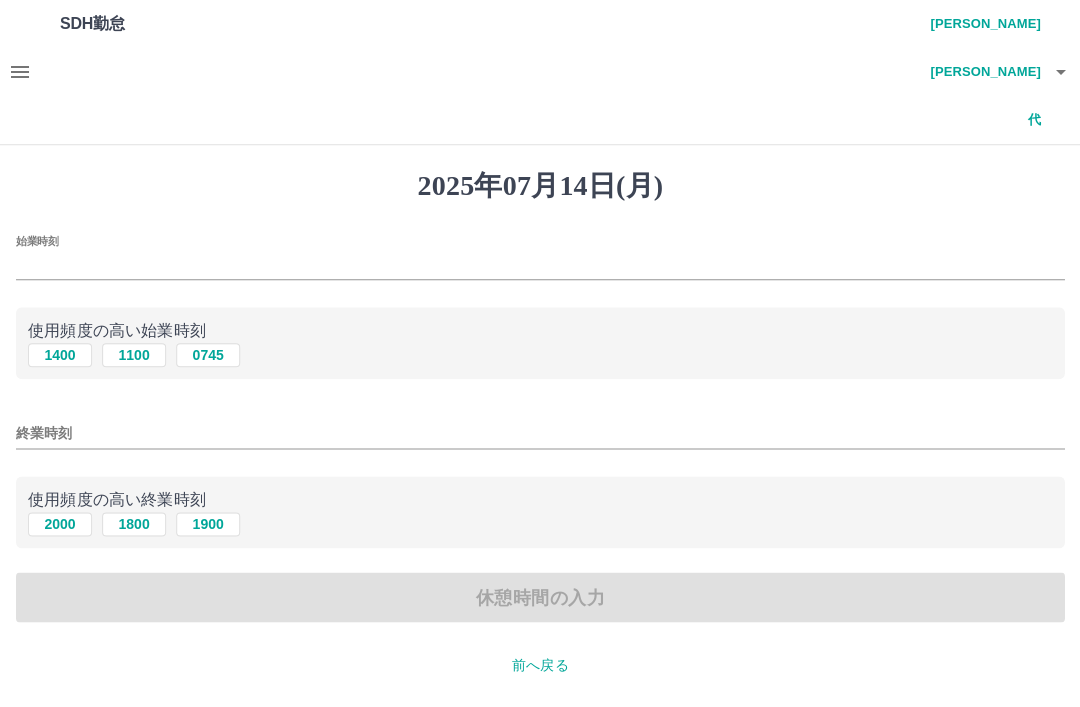 type on "****" 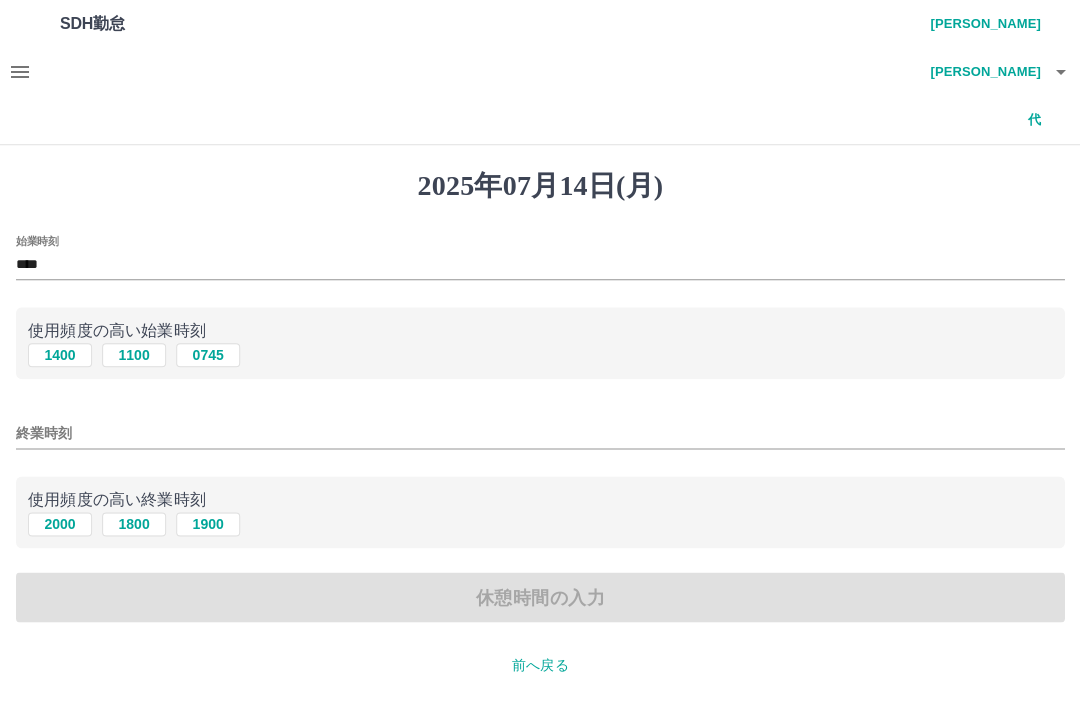 click on "終業時刻" at bounding box center (540, 433) 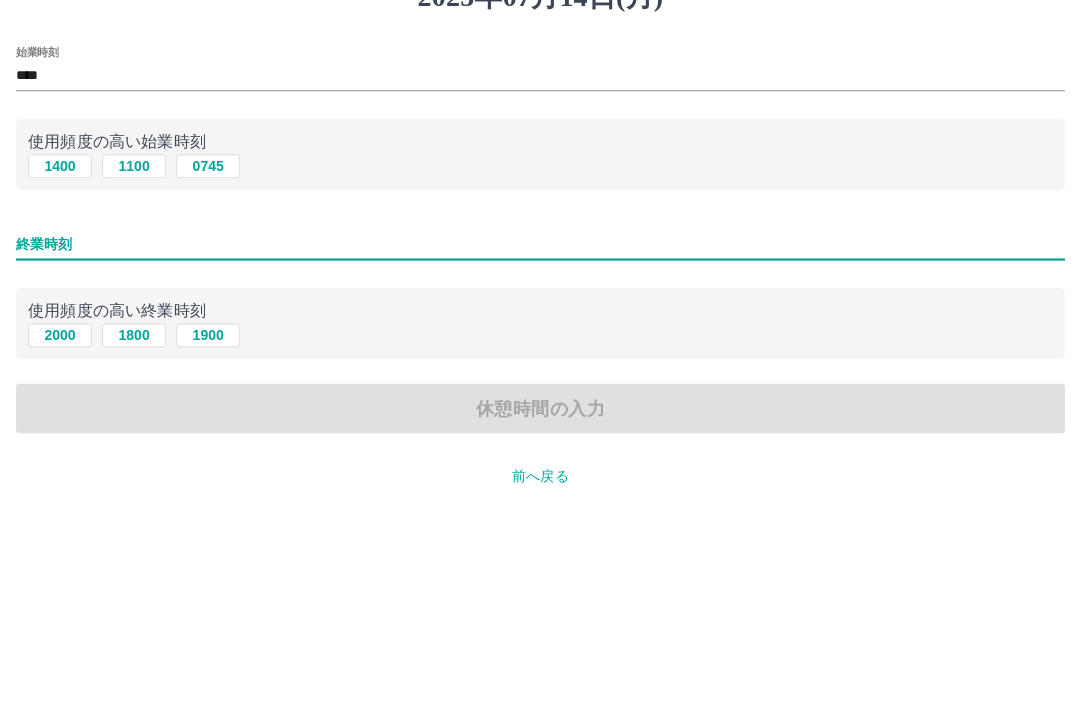 click on "1800" at bounding box center (134, 524) 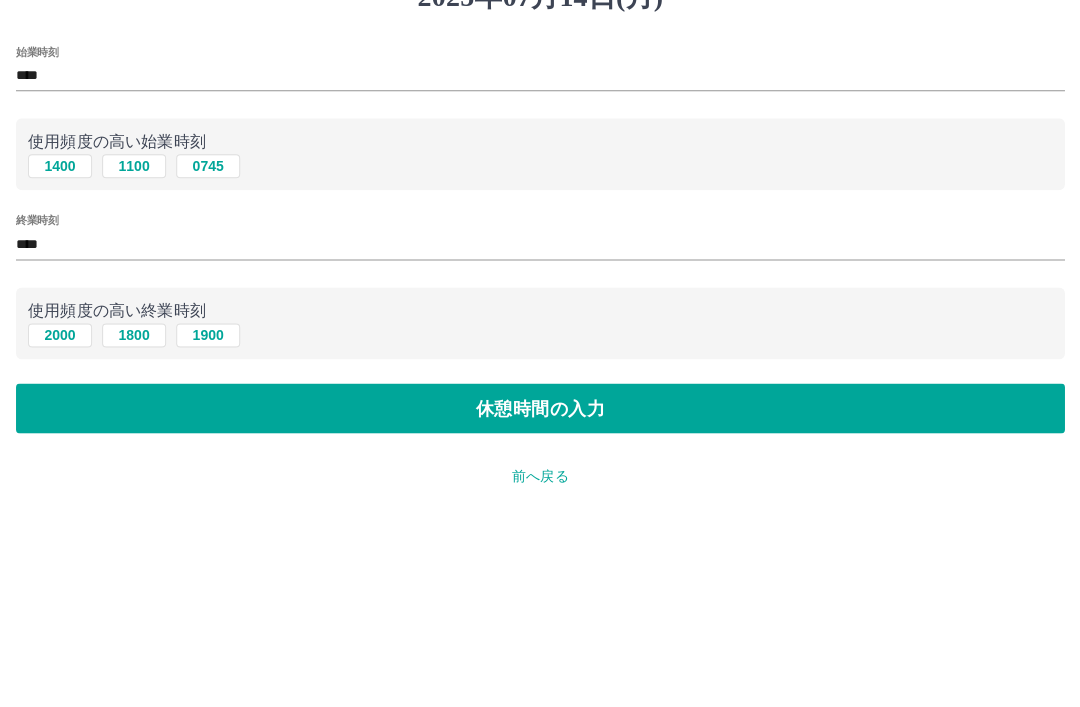 scroll, scrollTop: 113, scrollLeft: 0, axis: vertical 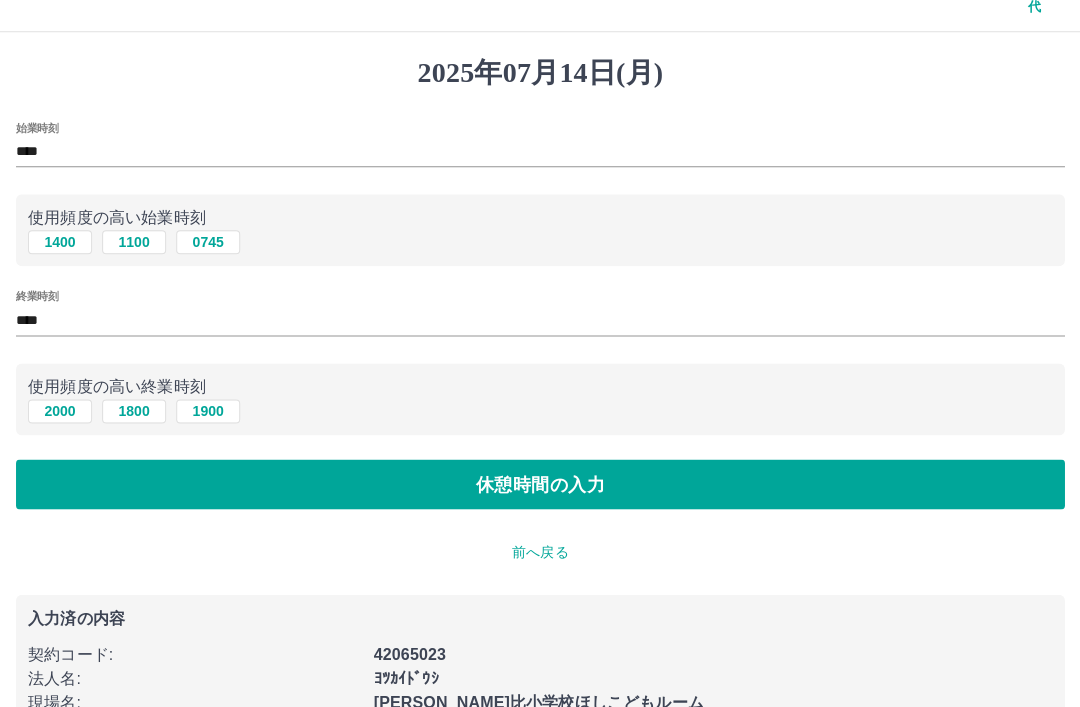 click on "休憩時間の入力" at bounding box center (540, 484) 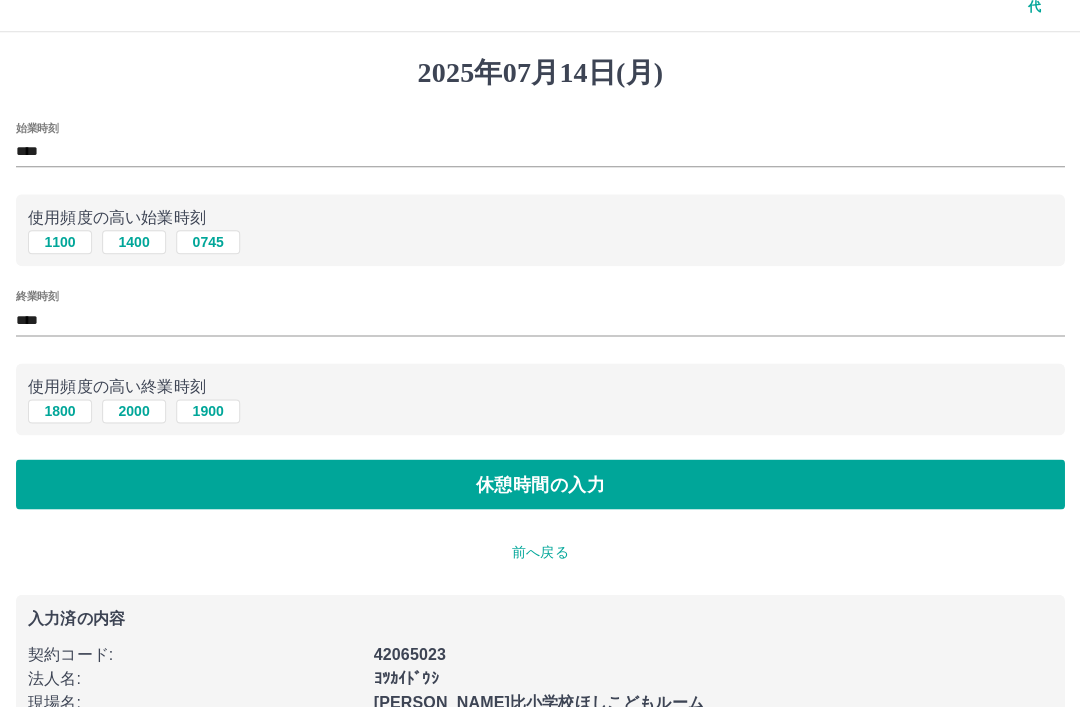 scroll, scrollTop: 0, scrollLeft: 0, axis: both 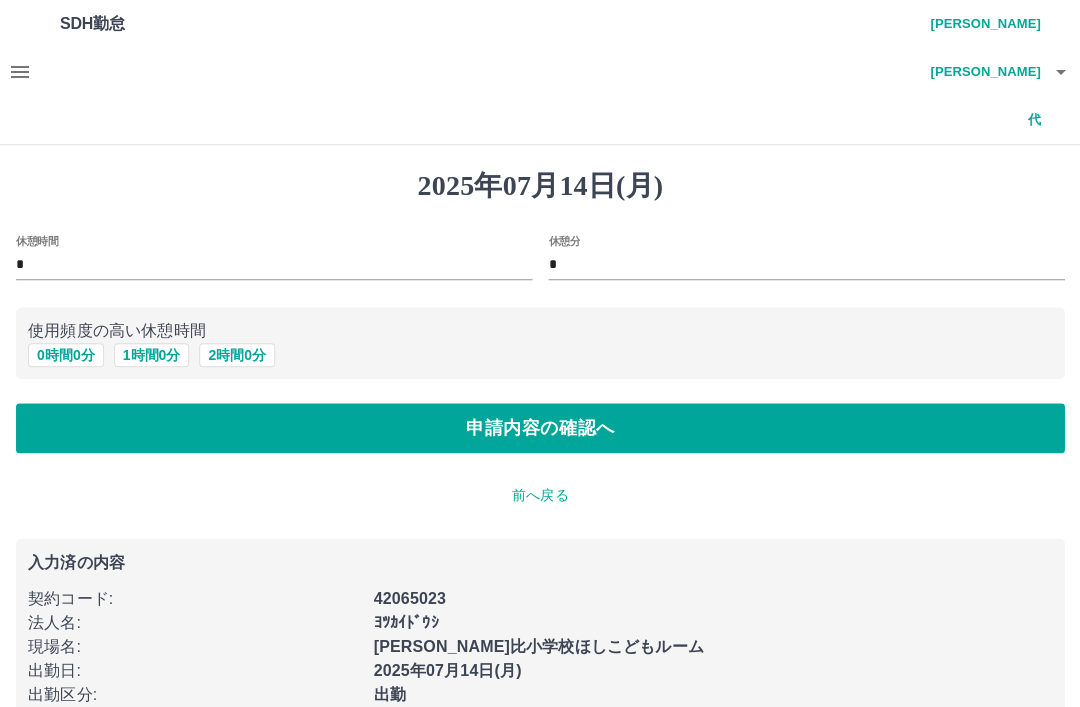 click on "1 時間 0 分" at bounding box center [152, 355] 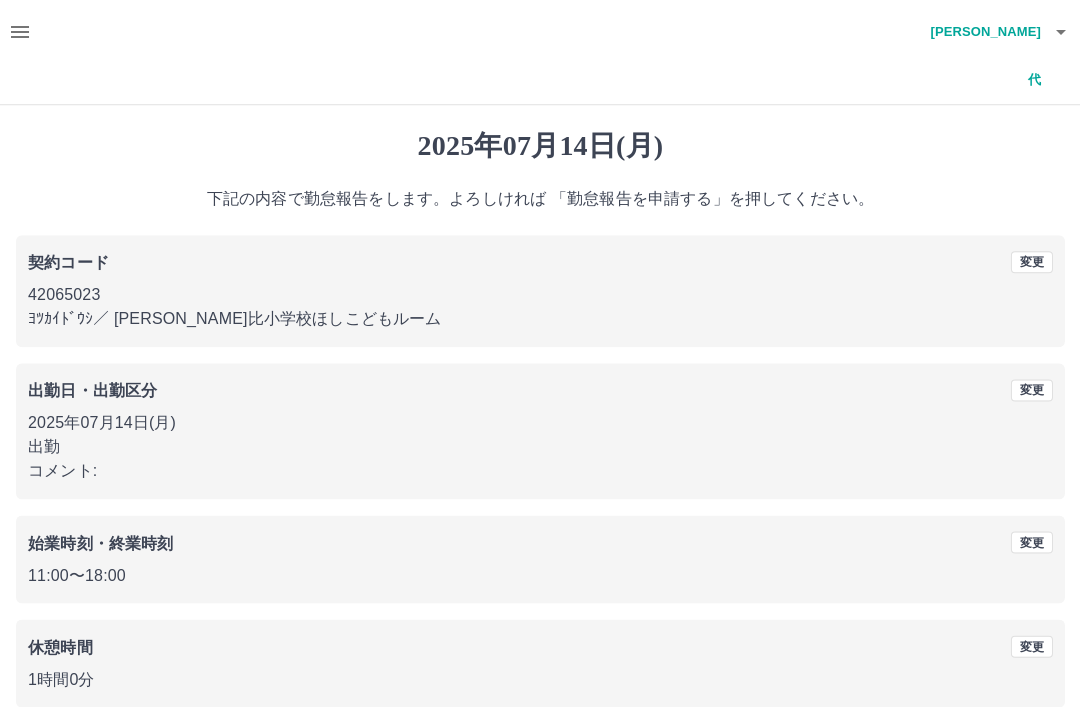 scroll, scrollTop: 41, scrollLeft: 0, axis: vertical 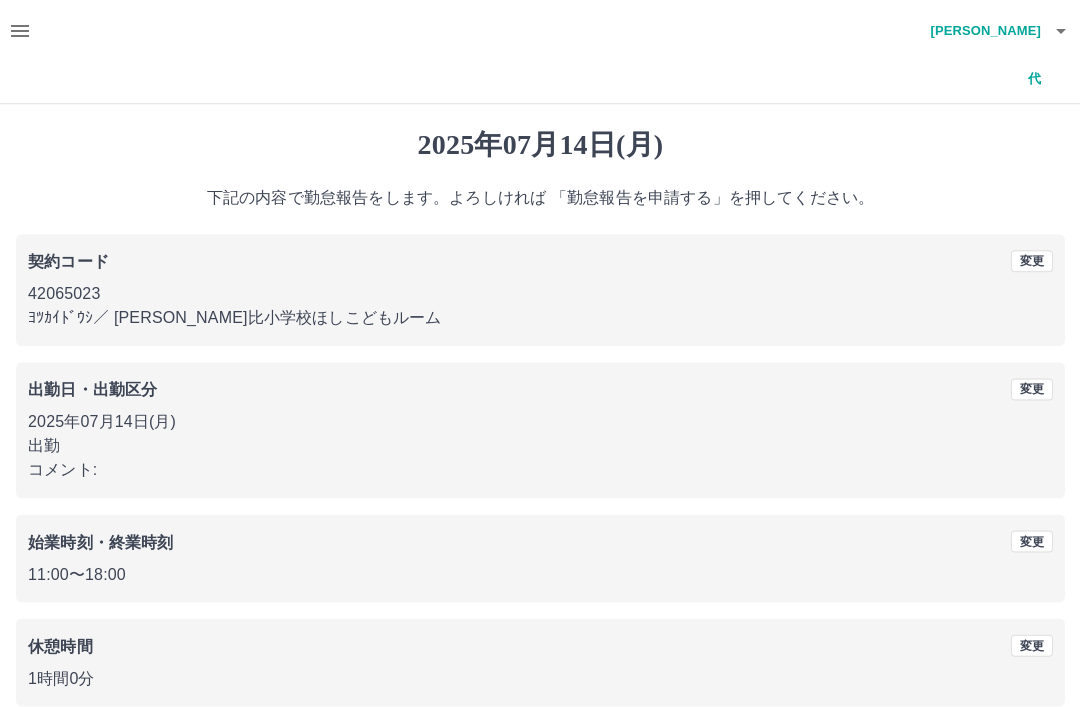 click on "勤怠報告を申請する" at bounding box center [540, 755] 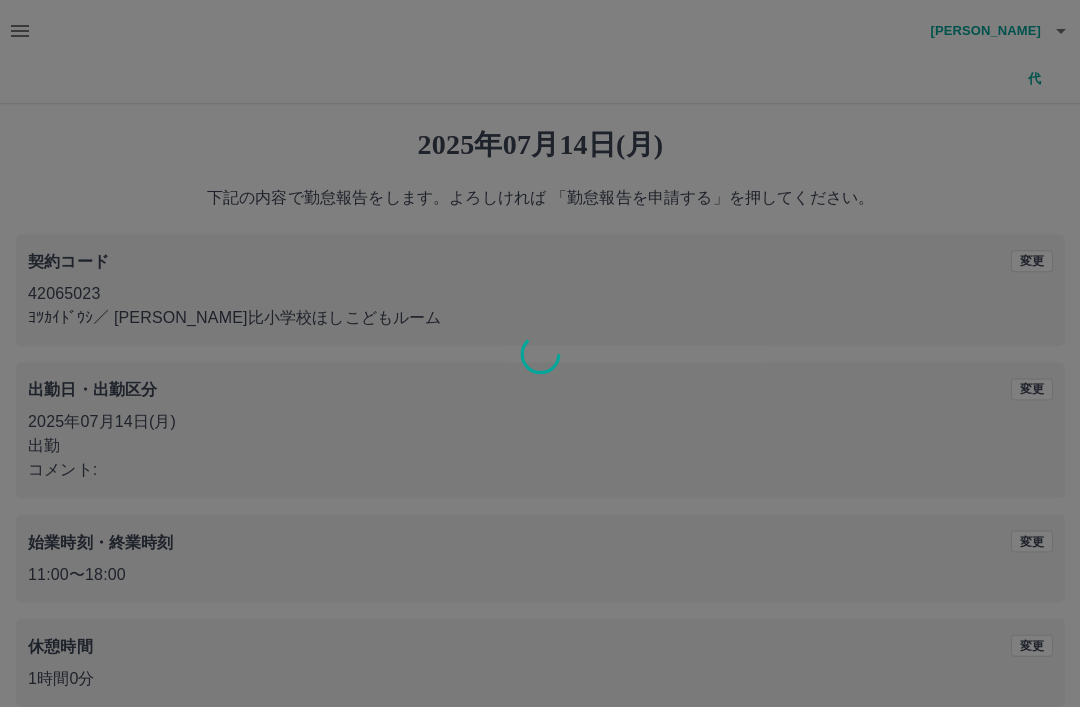 scroll, scrollTop: 0, scrollLeft: 0, axis: both 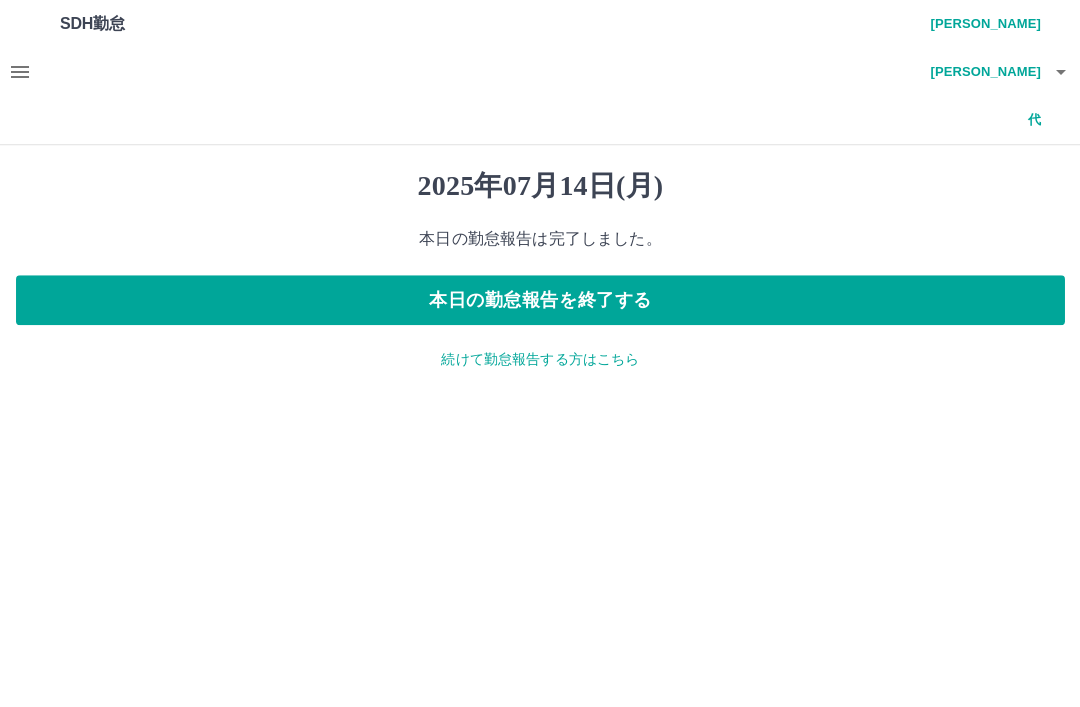 click on "本日の勤怠報告を終了する" at bounding box center (540, 300) 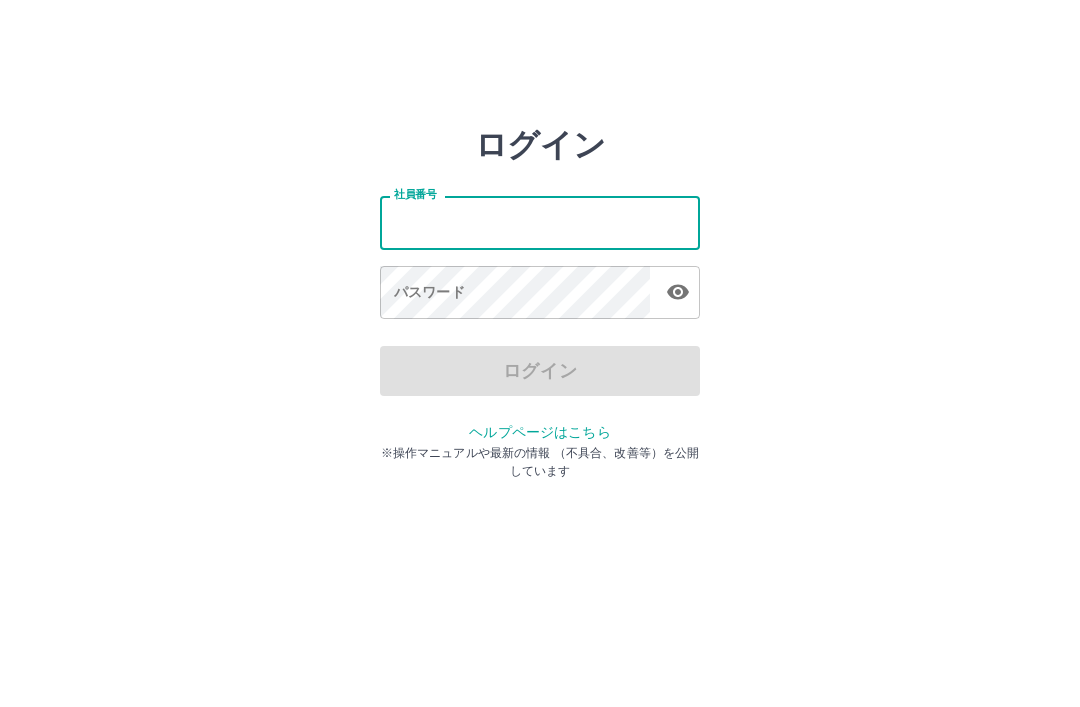 scroll, scrollTop: 0, scrollLeft: 0, axis: both 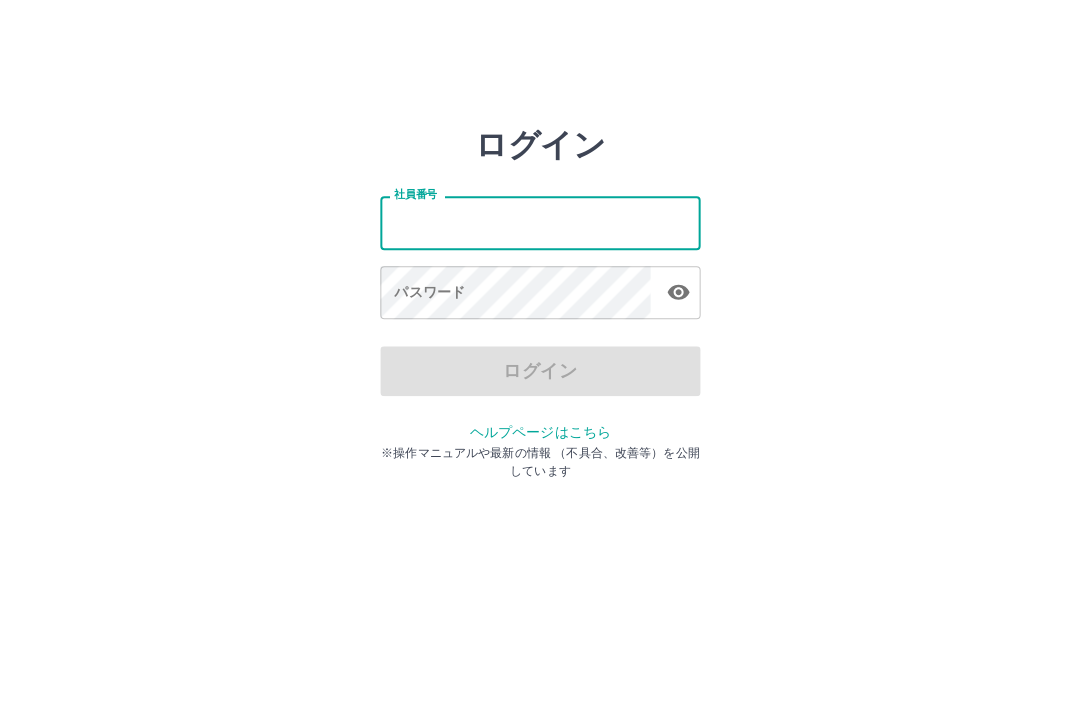 click on "社員番号" at bounding box center (540, 222) 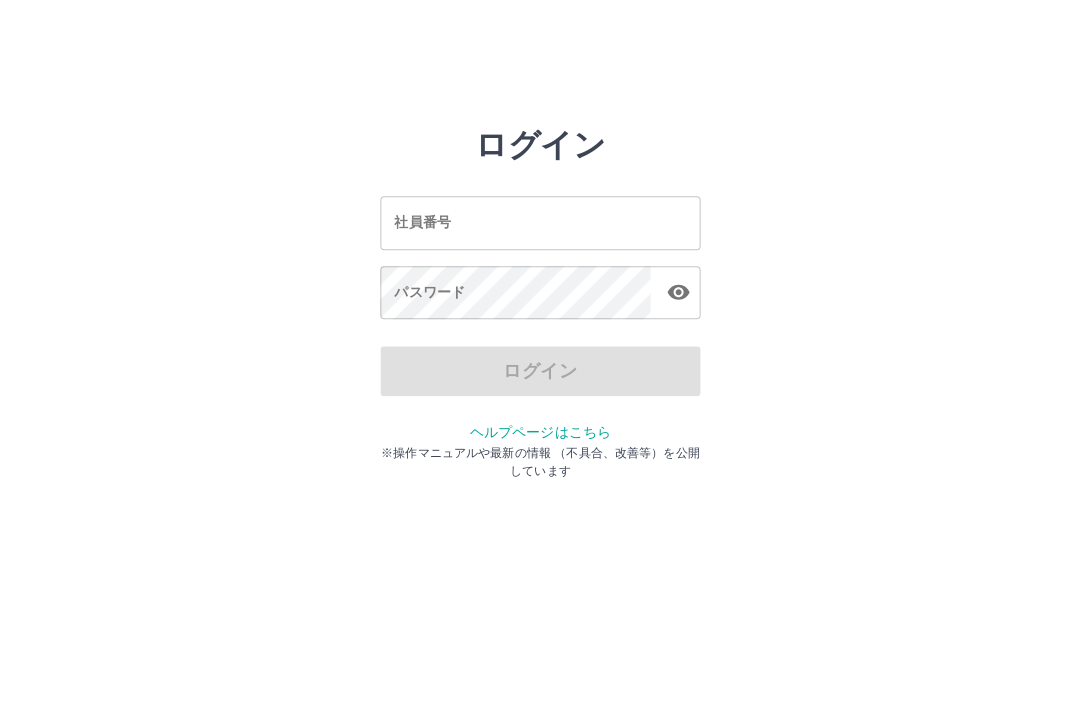 click on "社員番号" at bounding box center (540, 222) 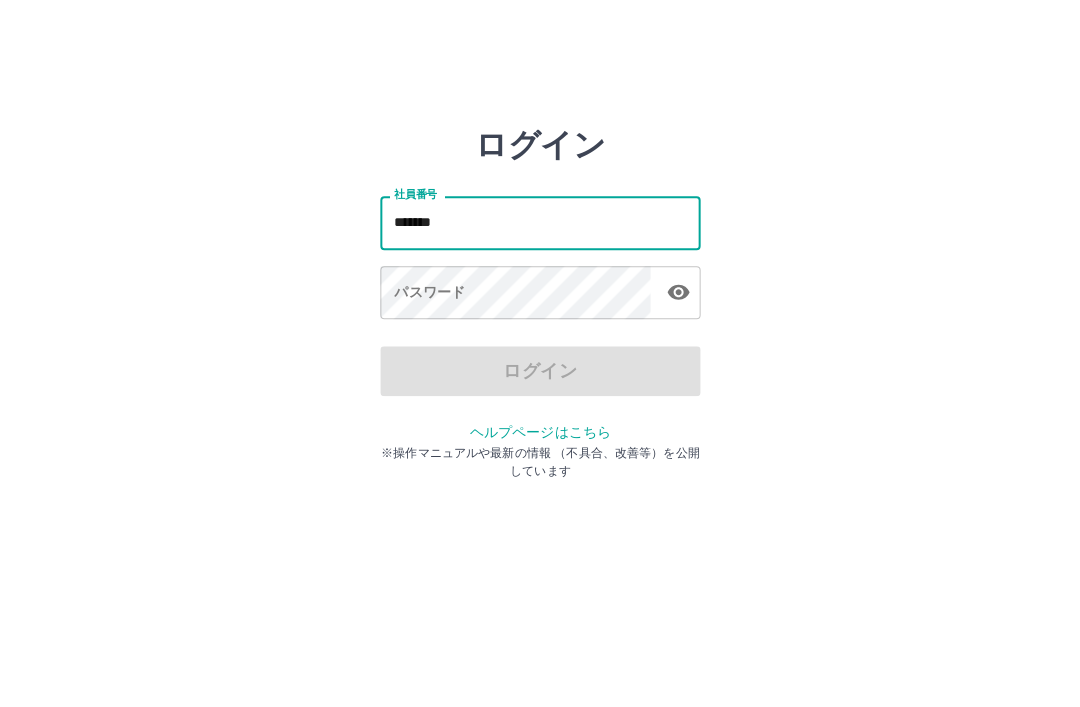 type on "*******" 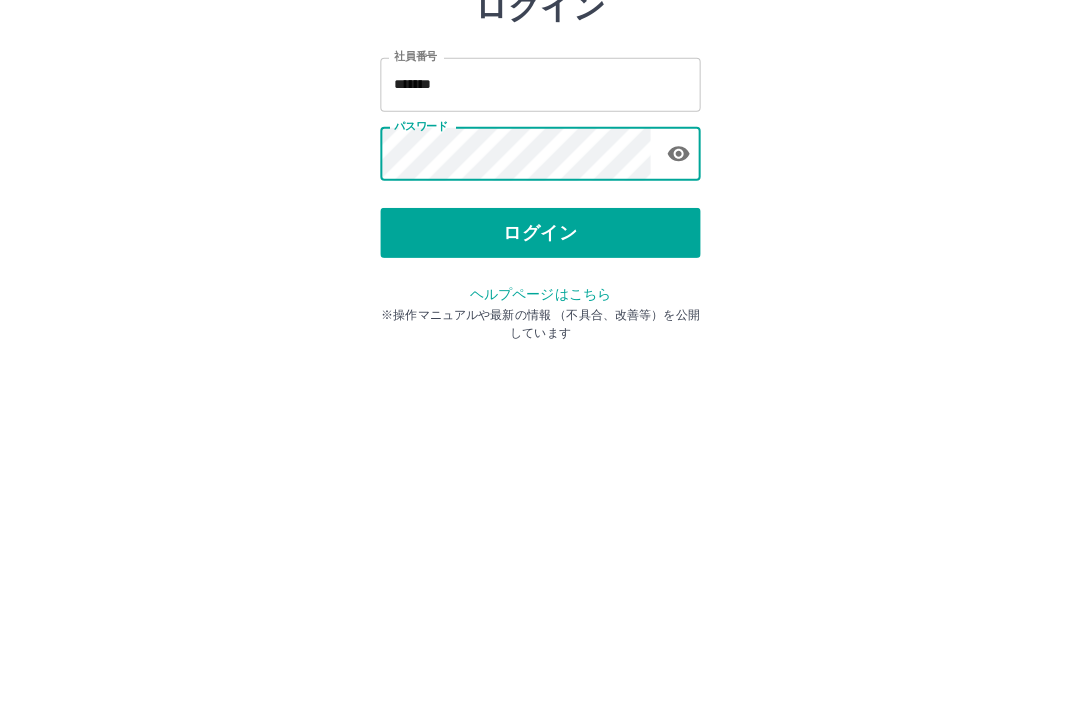 click on "ログイン" at bounding box center (540, 371) 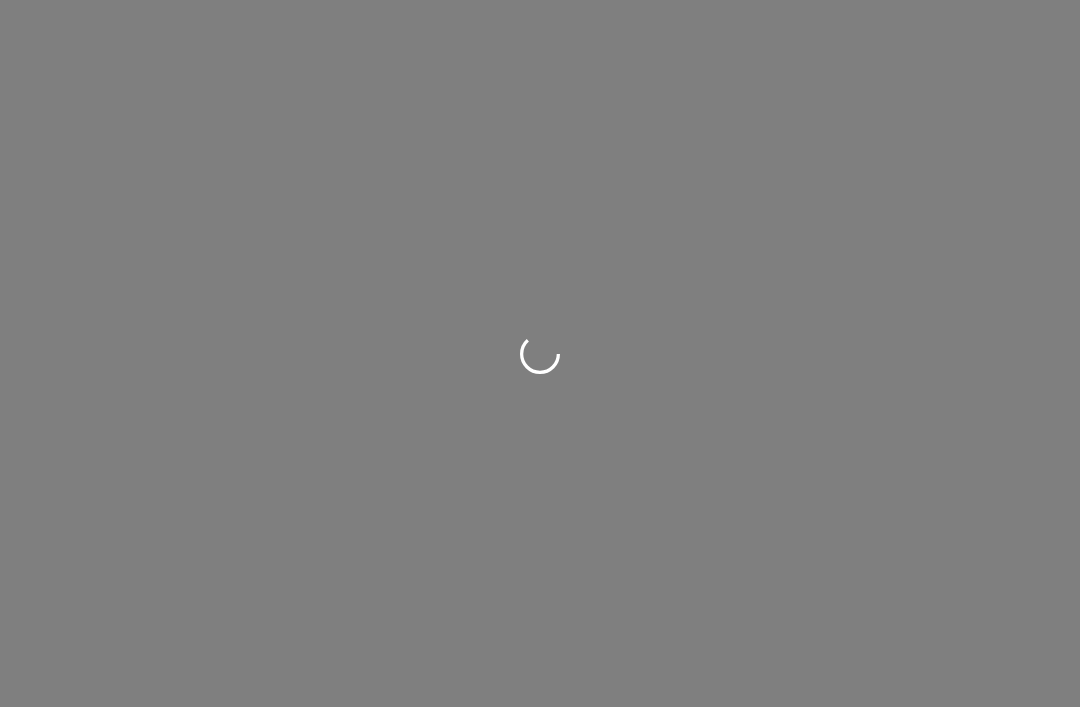 scroll, scrollTop: 0, scrollLeft: 0, axis: both 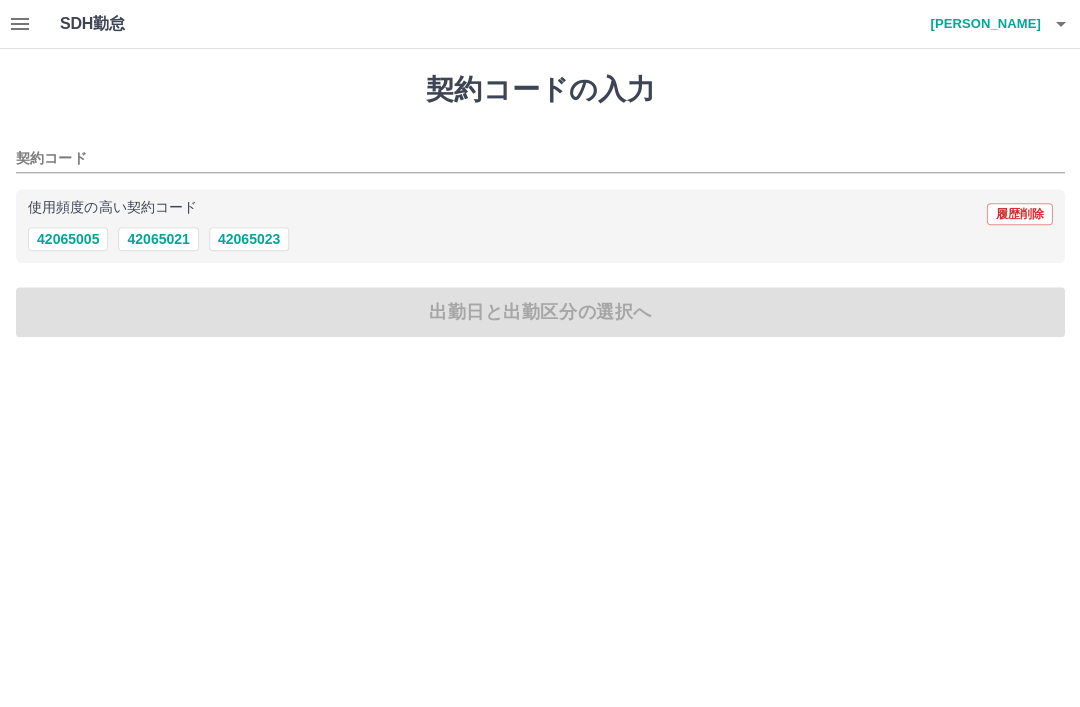 click on "42065023" at bounding box center [249, 239] 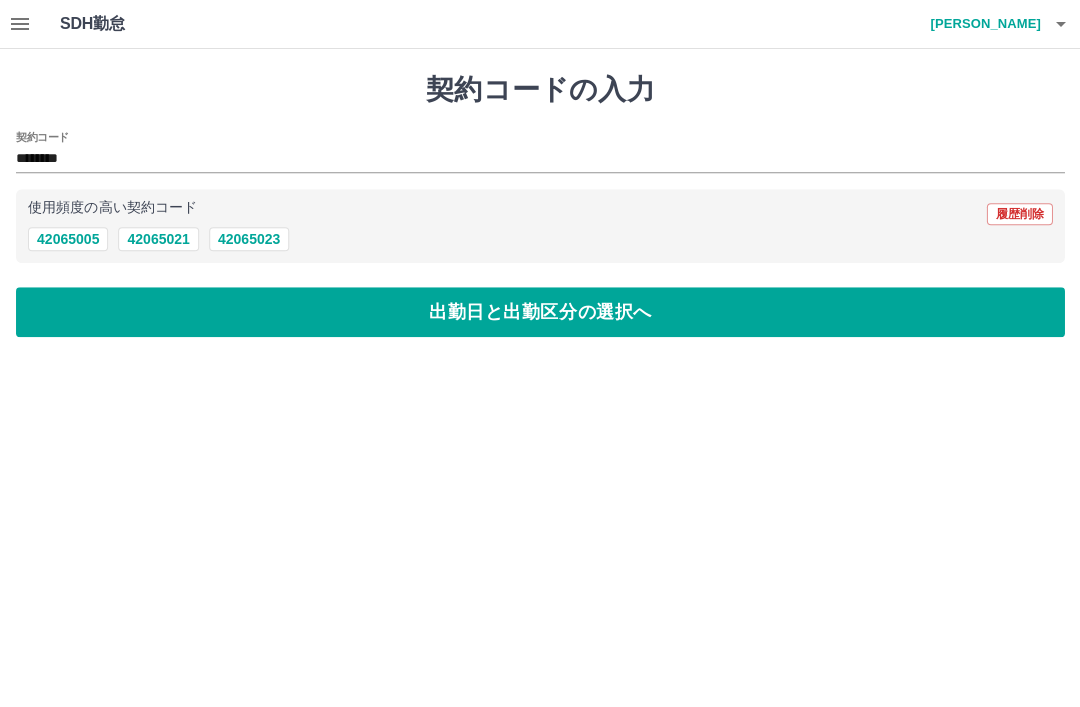 click on "出勤日と出勤区分の選択へ" at bounding box center (540, 312) 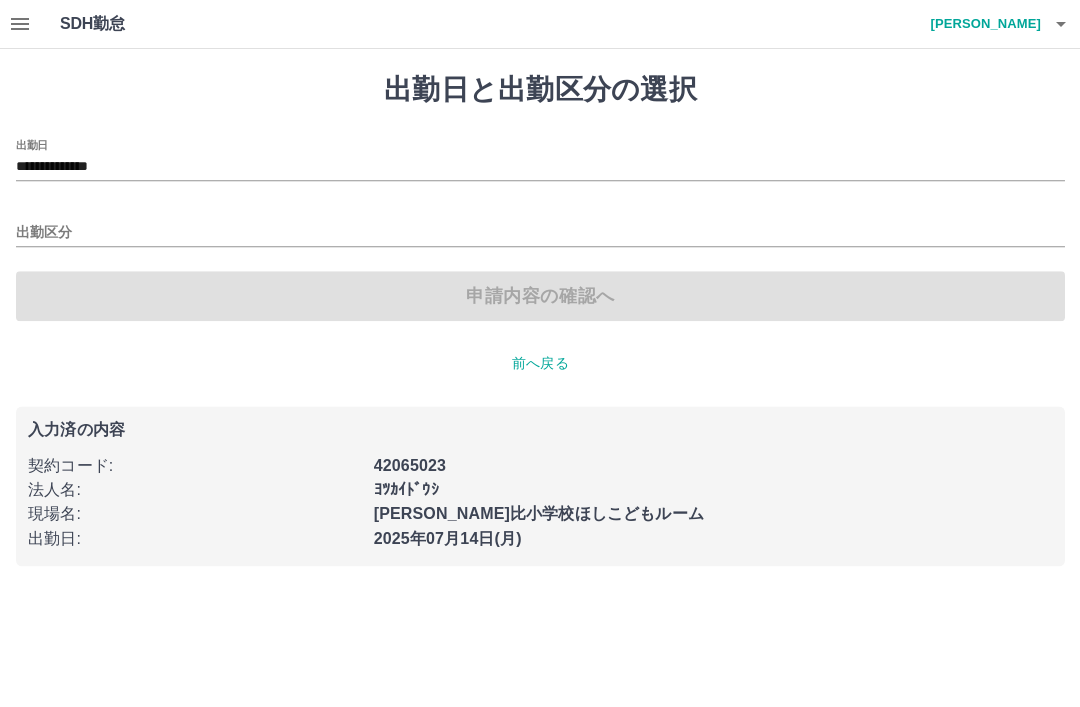 click on "**********" at bounding box center (540, 167) 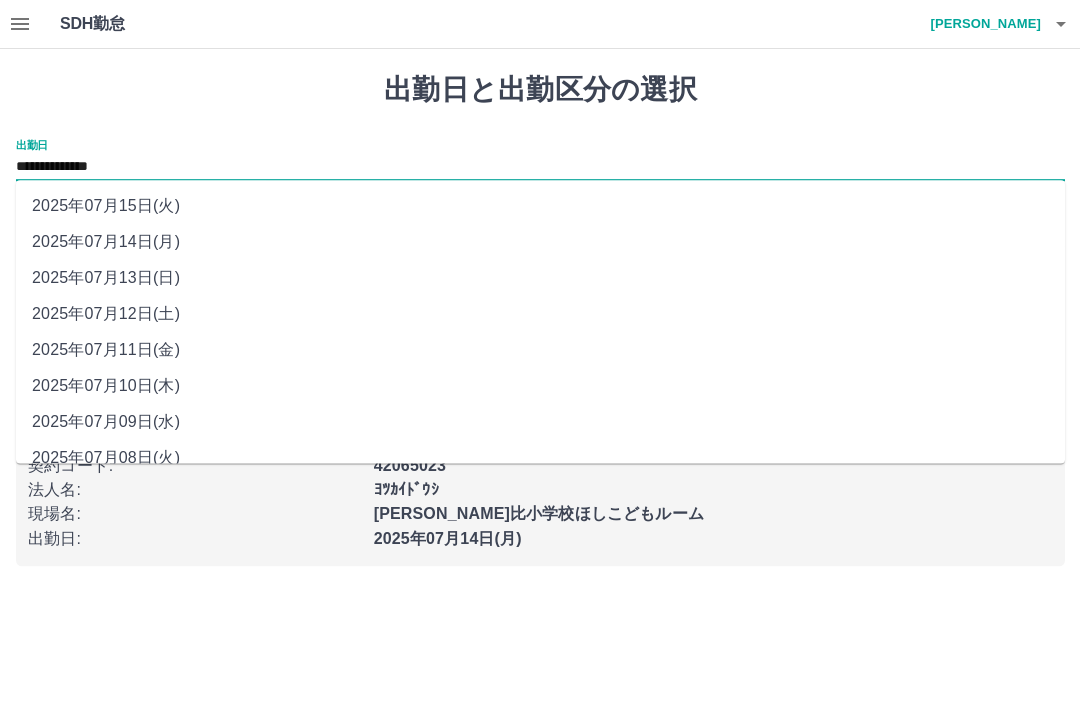 click on "2025年07月10日(木)" at bounding box center [540, 386] 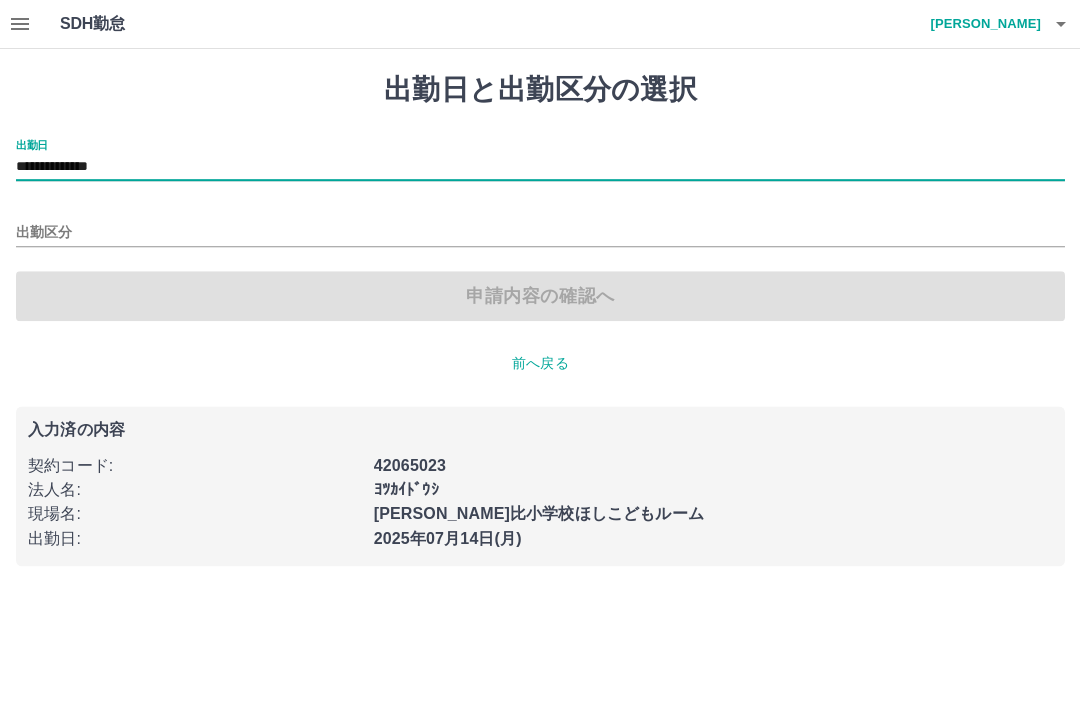 click on "出勤区分" at bounding box center (540, 233) 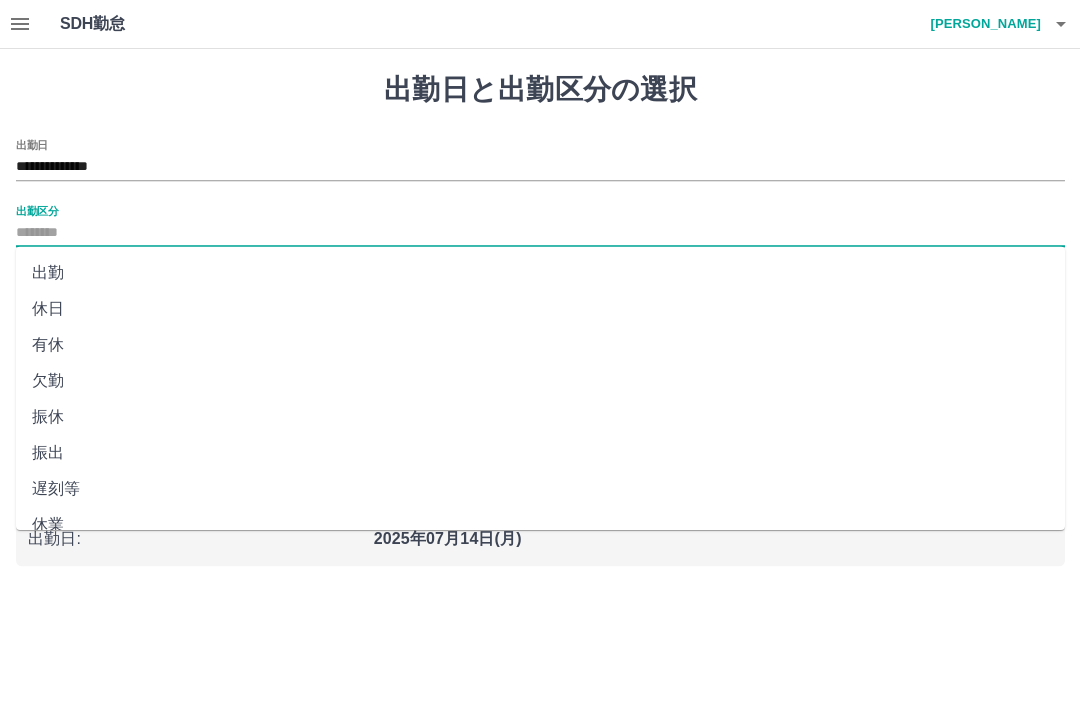 click on "休日" at bounding box center [540, 309] 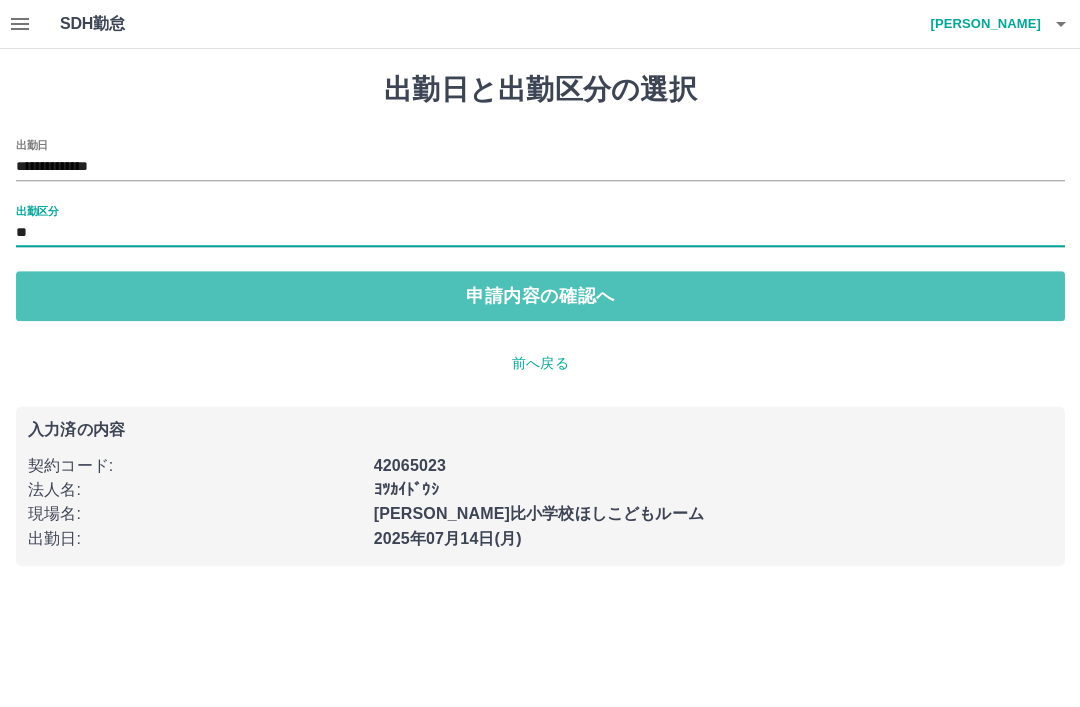 click on "申請内容の確認へ" at bounding box center [540, 296] 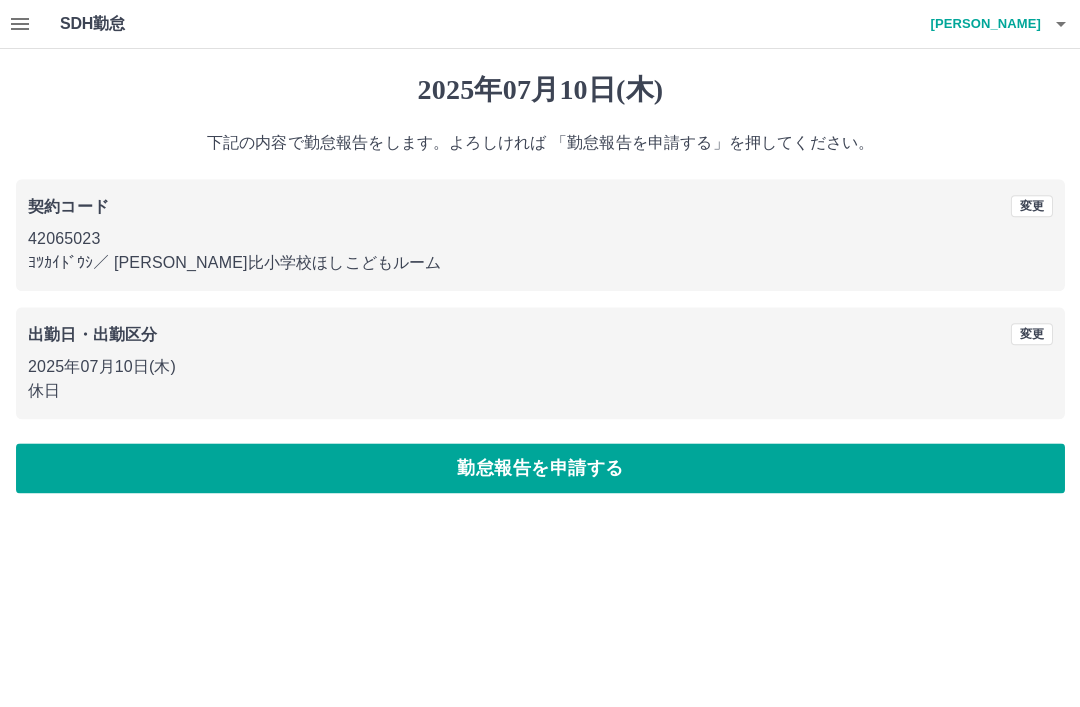 click on "勤怠報告を申請する" at bounding box center (540, 468) 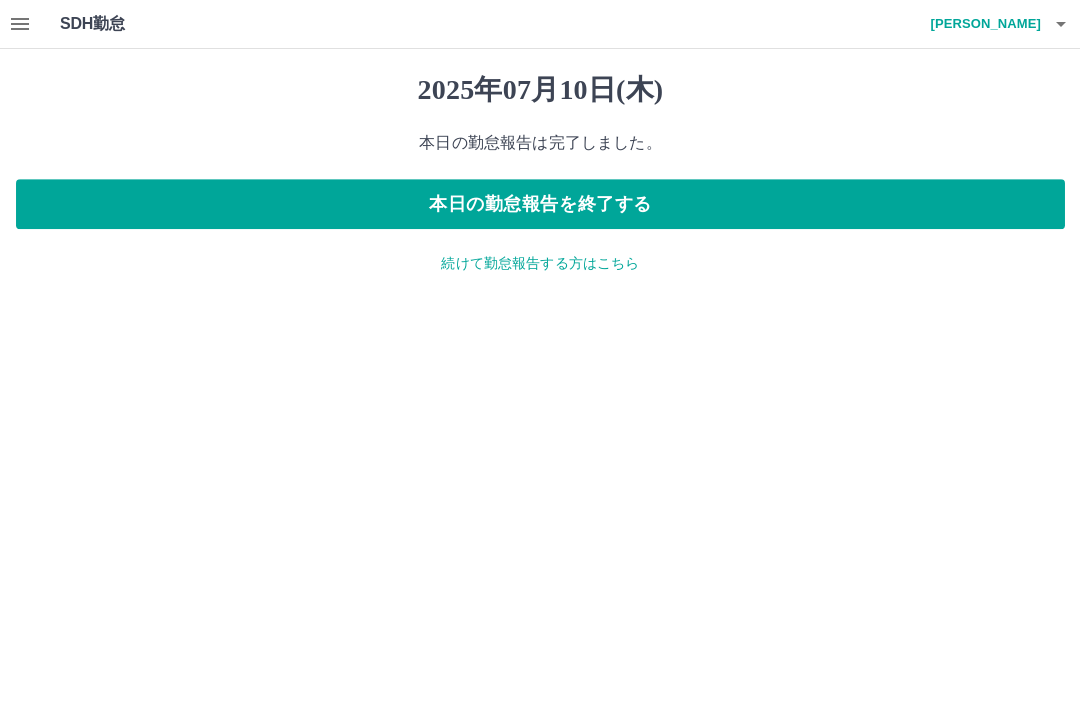 click on "続けて勤怠報告する方はこちら" at bounding box center (540, 263) 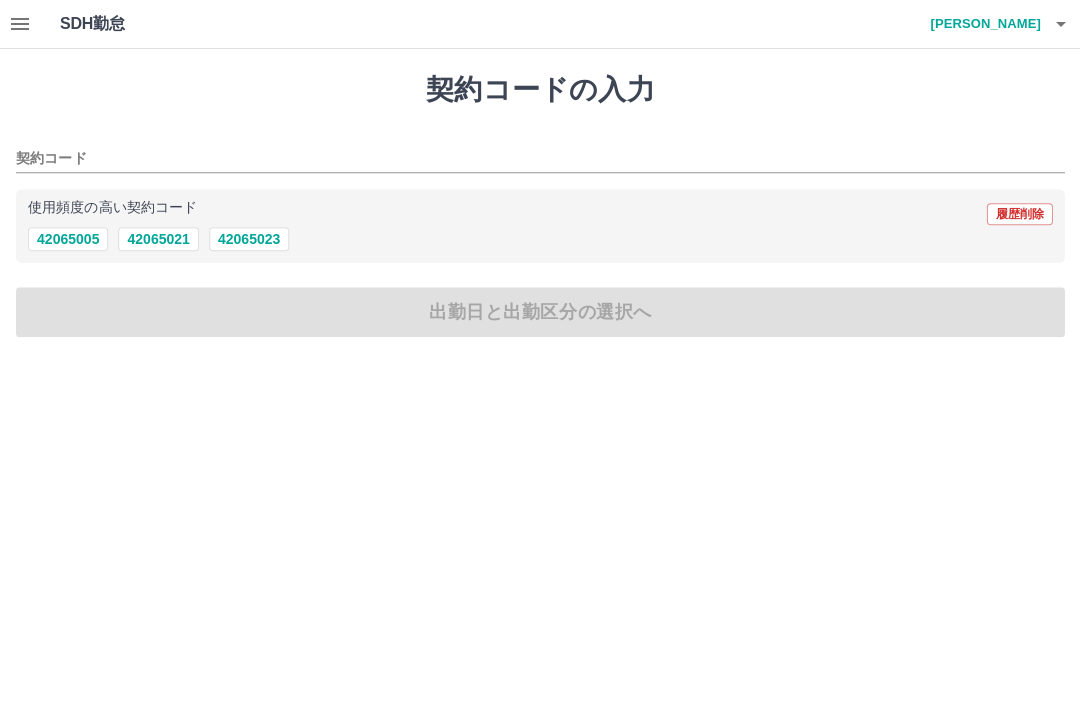 click on "42065021" at bounding box center (158, 239) 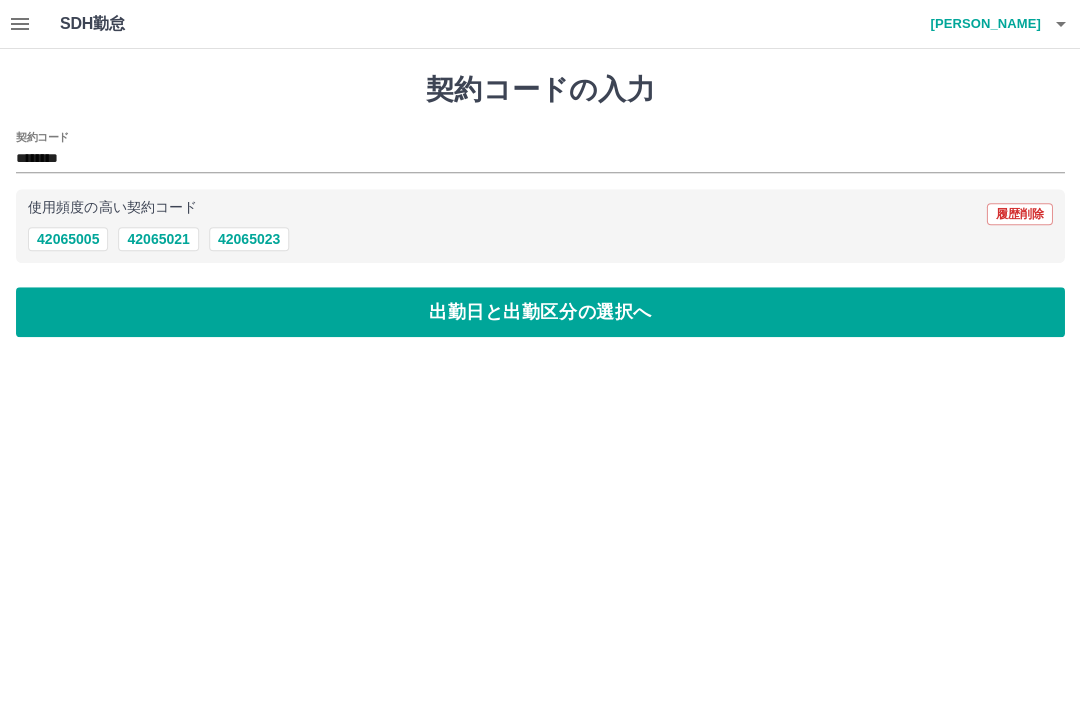 click on "出勤日と出勤区分の選択へ" at bounding box center (540, 312) 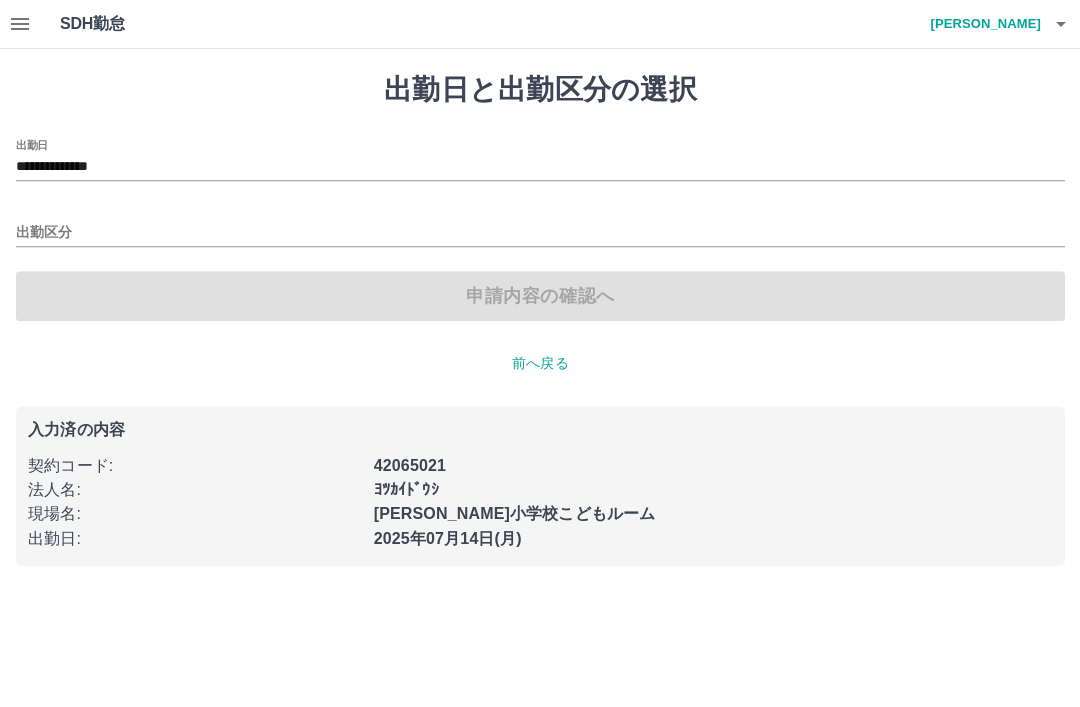 click on "**********" at bounding box center (540, 167) 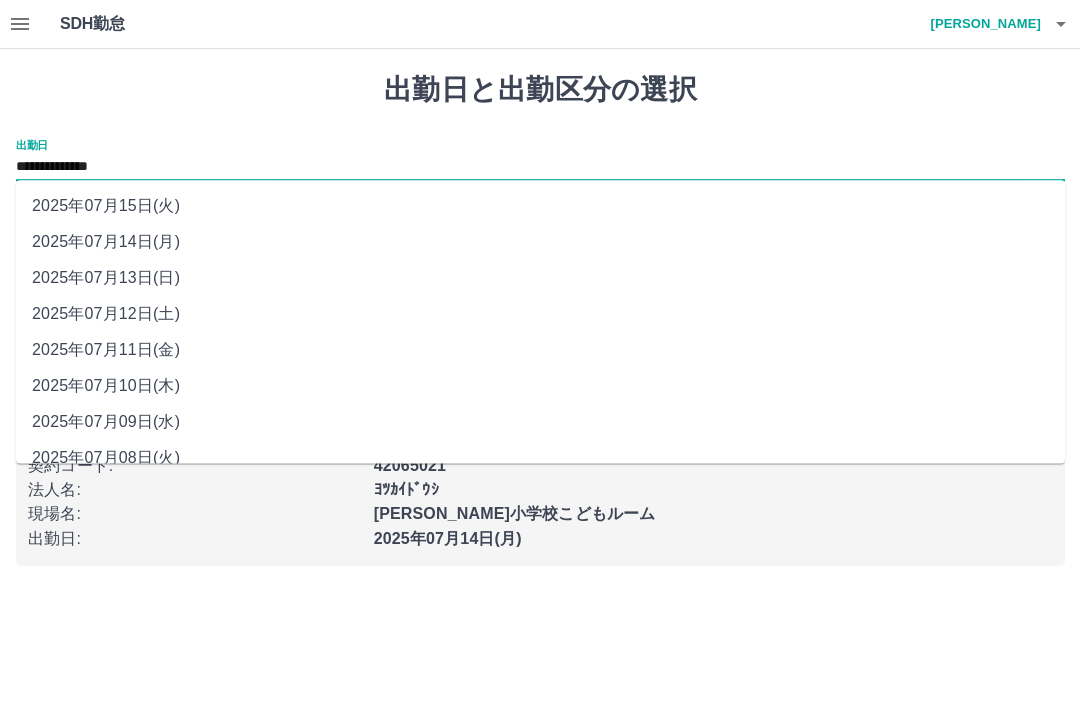 click on "2025年07月11日(金)" at bounding box center (540, 350) 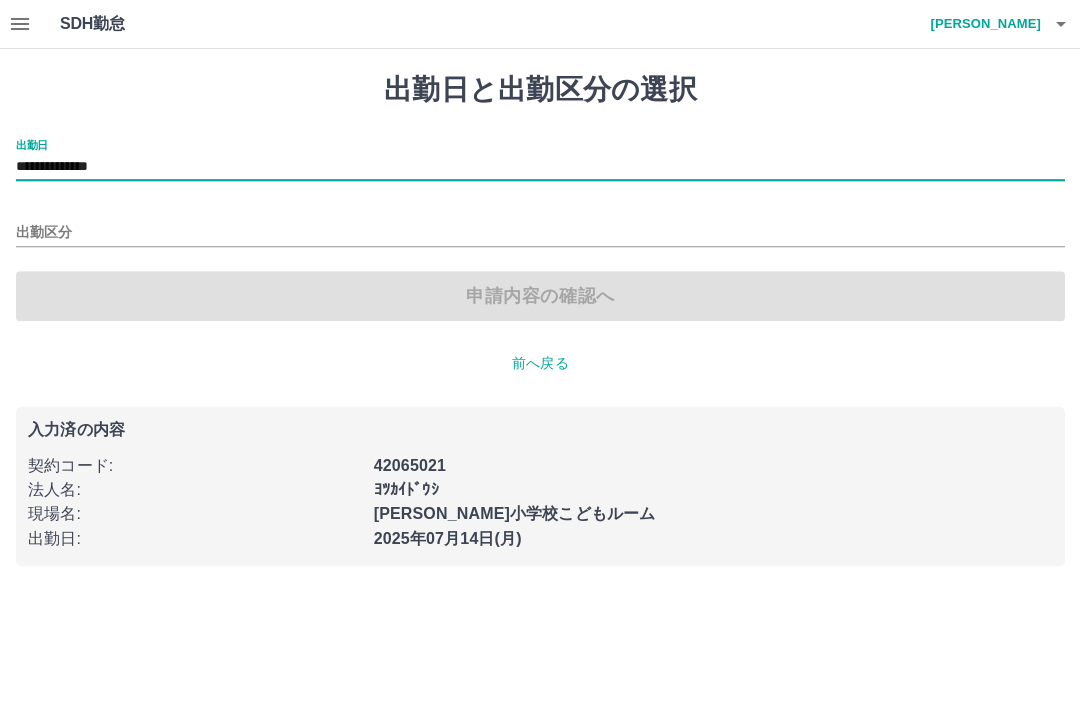 click on "出勤区分" at bounding box center [540, 233] 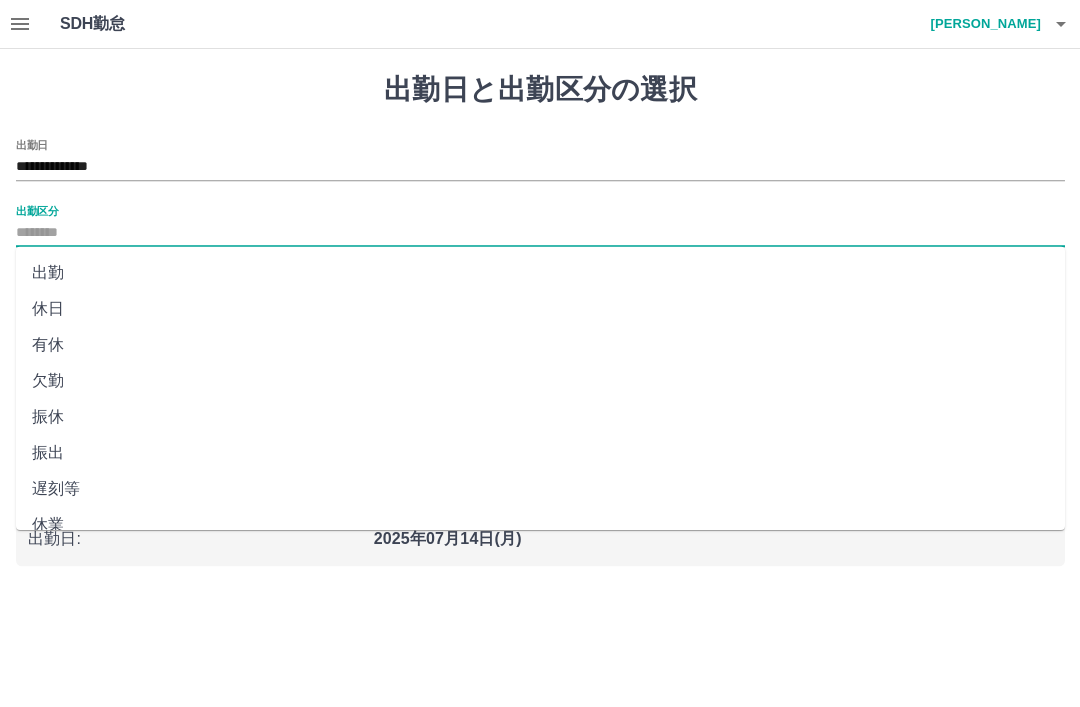click on "出勤" at bounding box center [540, 273] 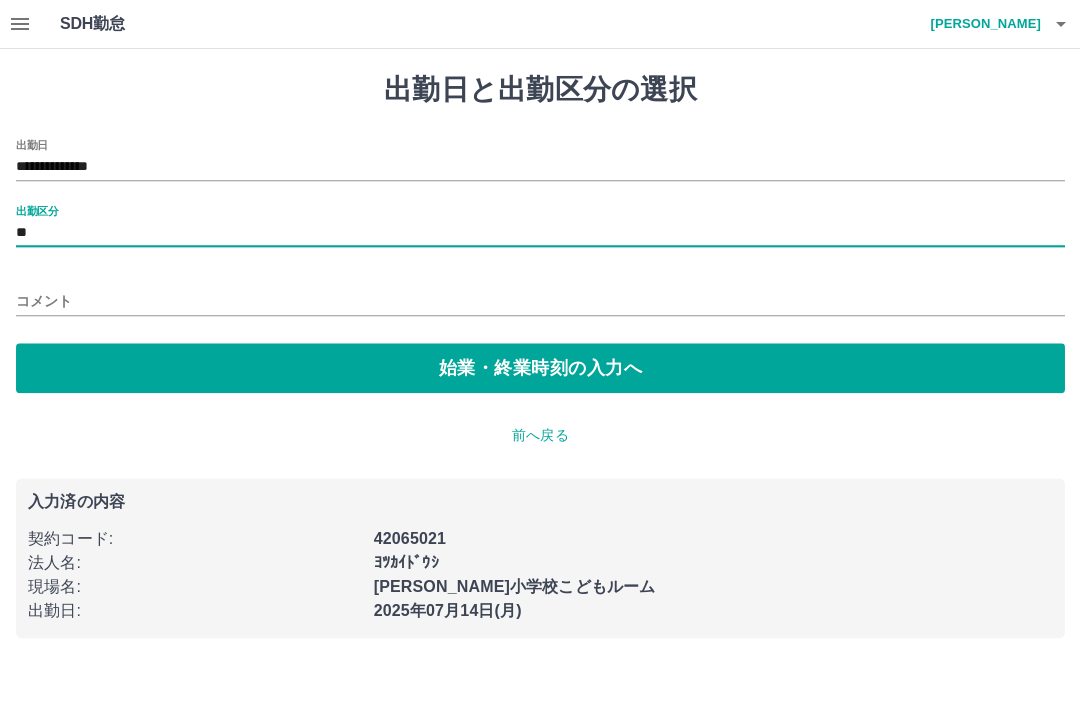 click on "始業・終業時刻の入力へ" at bounding box center (540, 368) 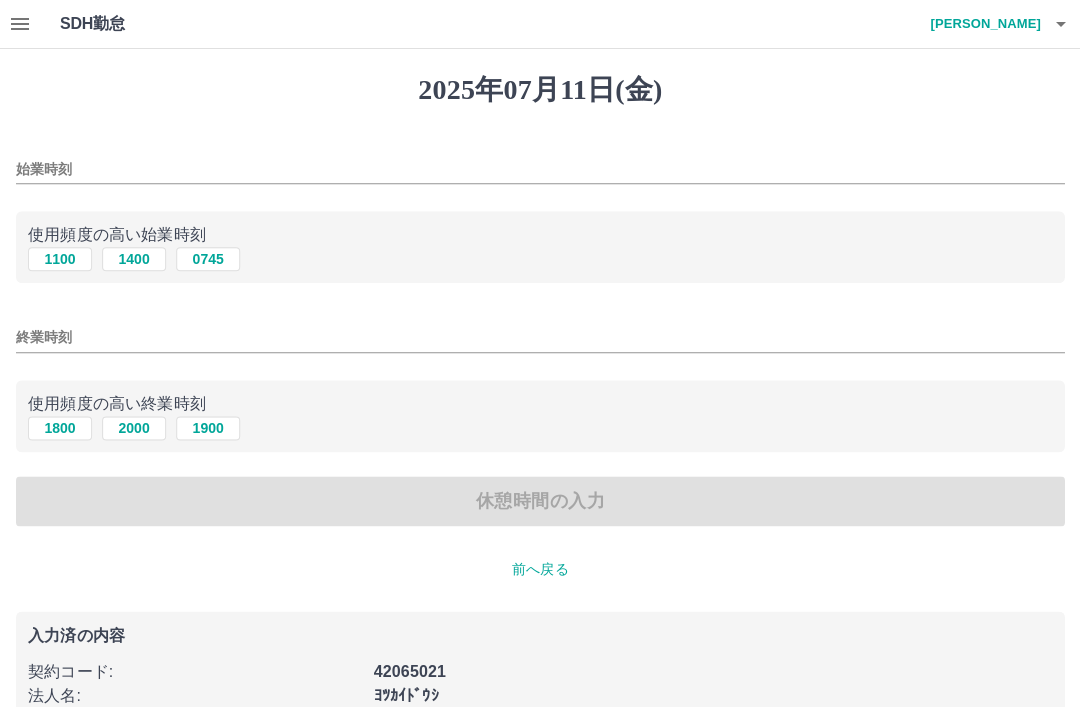 click on "1400" at bounding box center [134, 259] 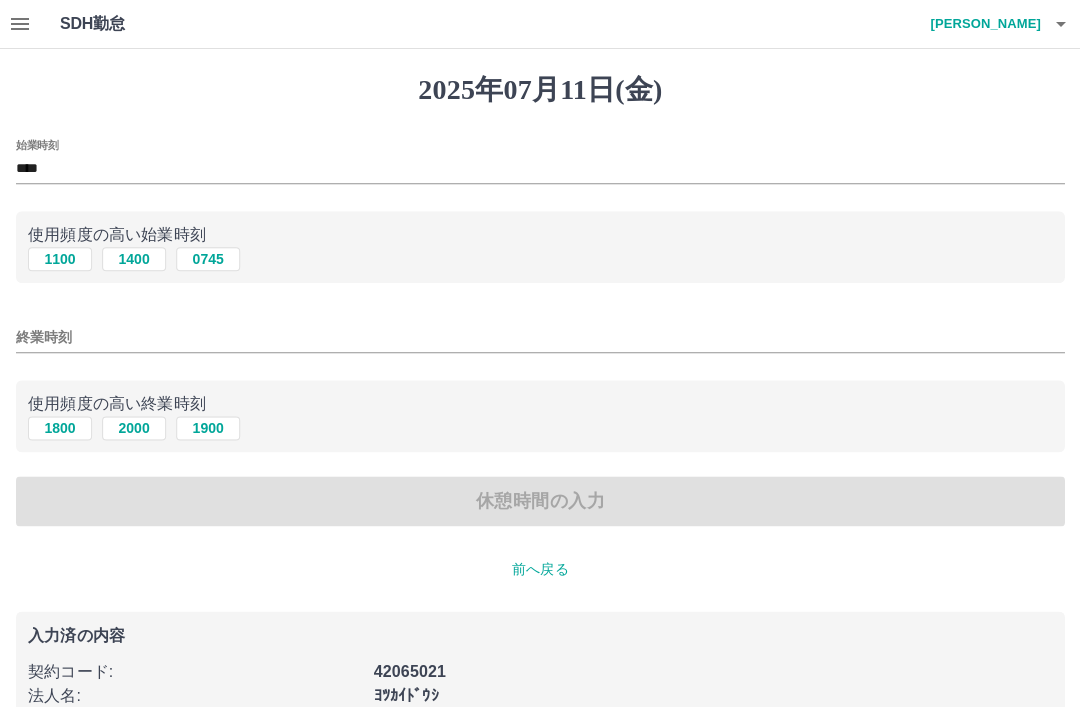 click on "1800" at bounding box center (60, 428) 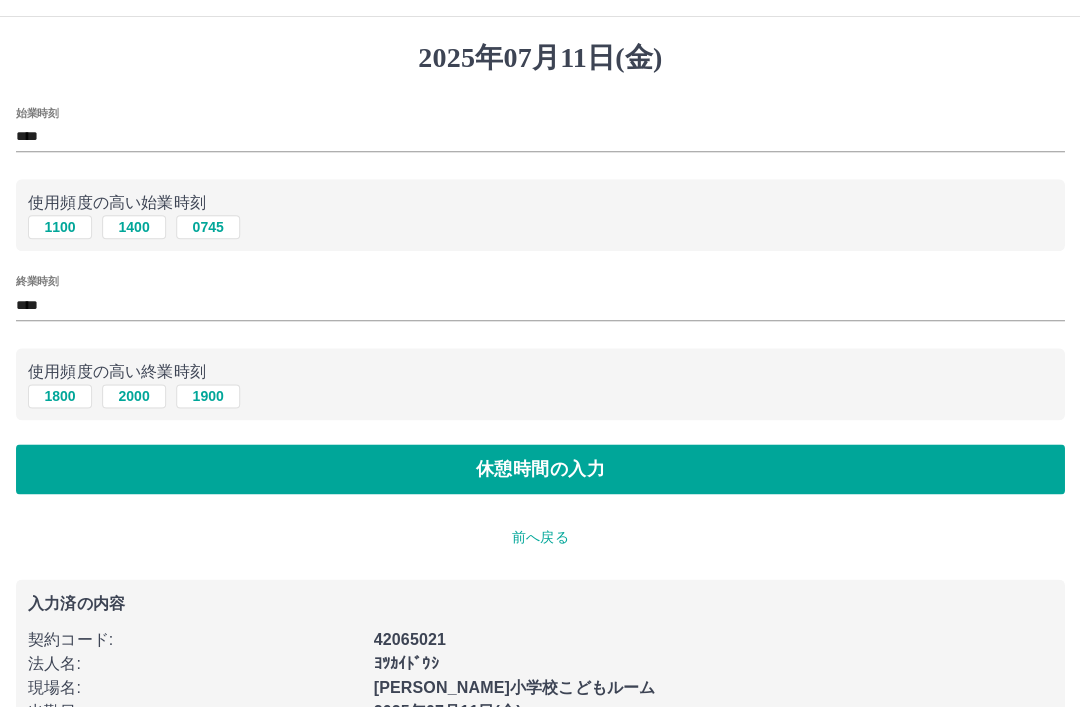 scroll, scrollTop: 29, scrollLeft: 0, axis: vertical 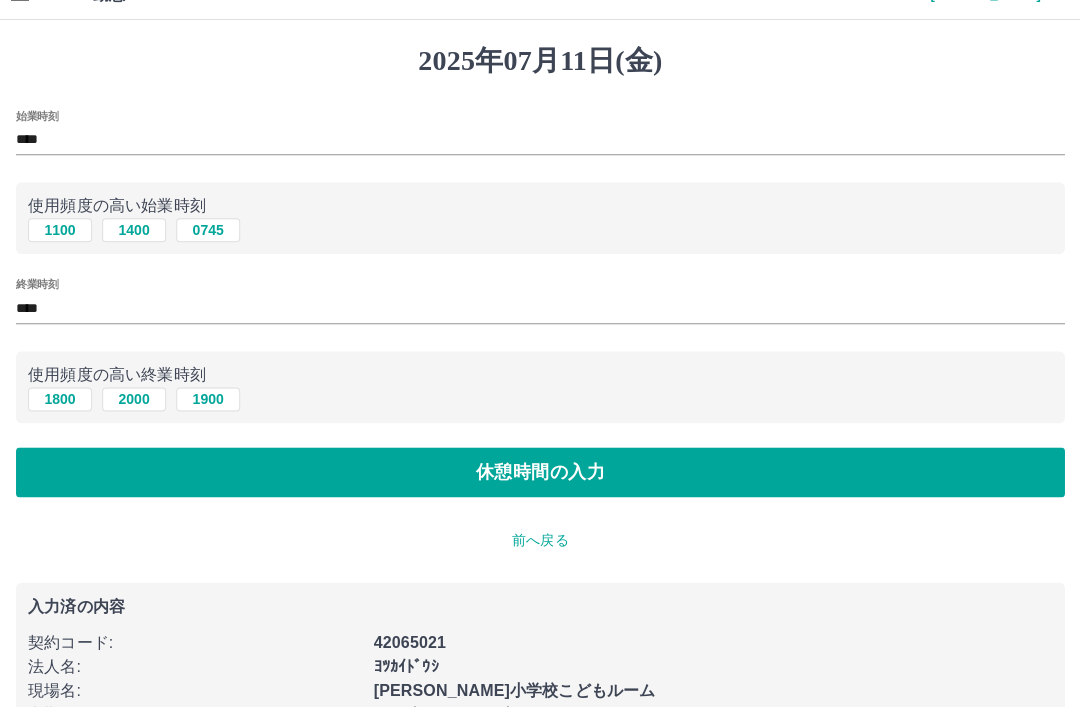 click on "休憩時間の入力" at bounding box center (540, 472) 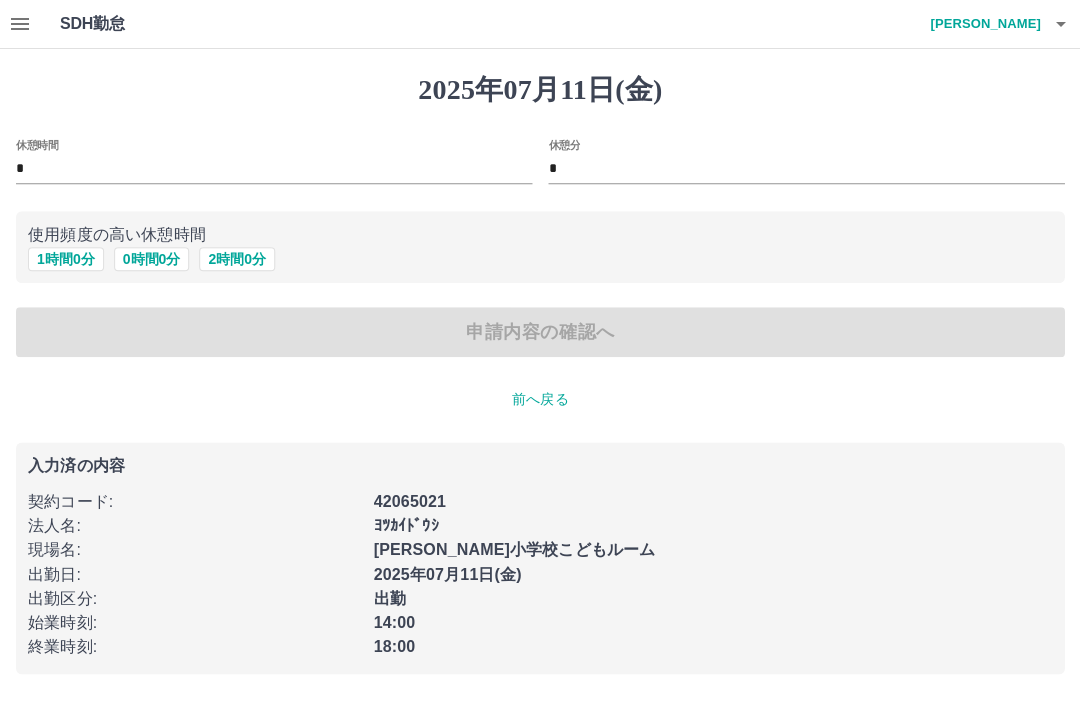 scroll, scrollTop: 0, scrollLeft: 0, axis: both 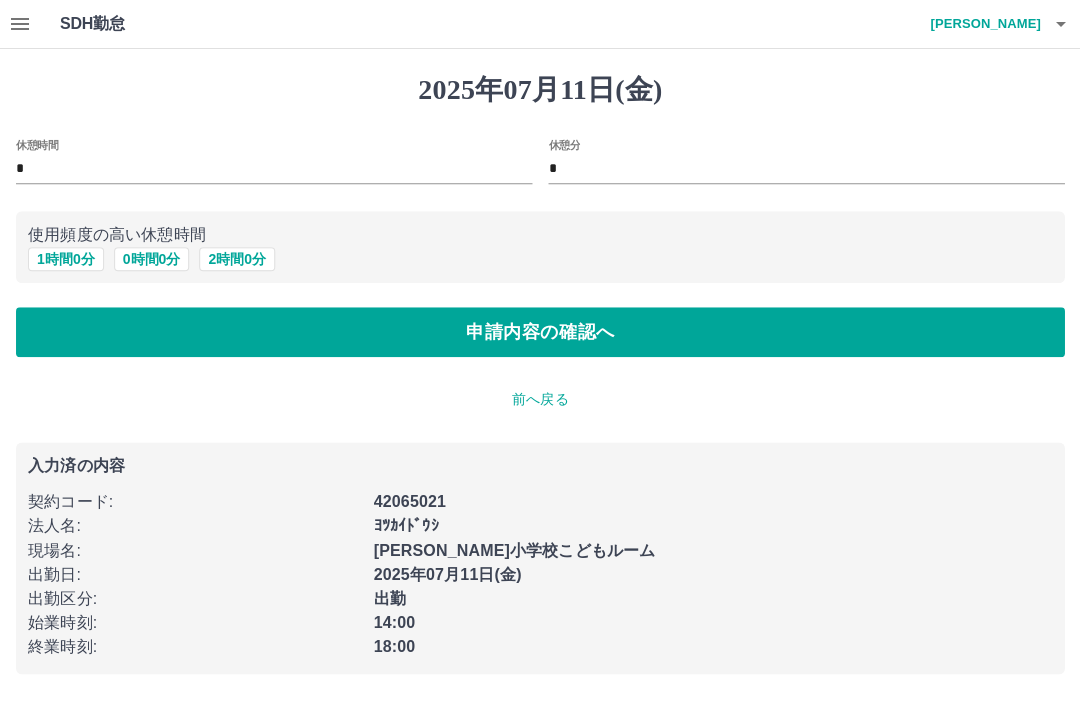 click on "0 時間 0 分" at bounding box center [152, 259] 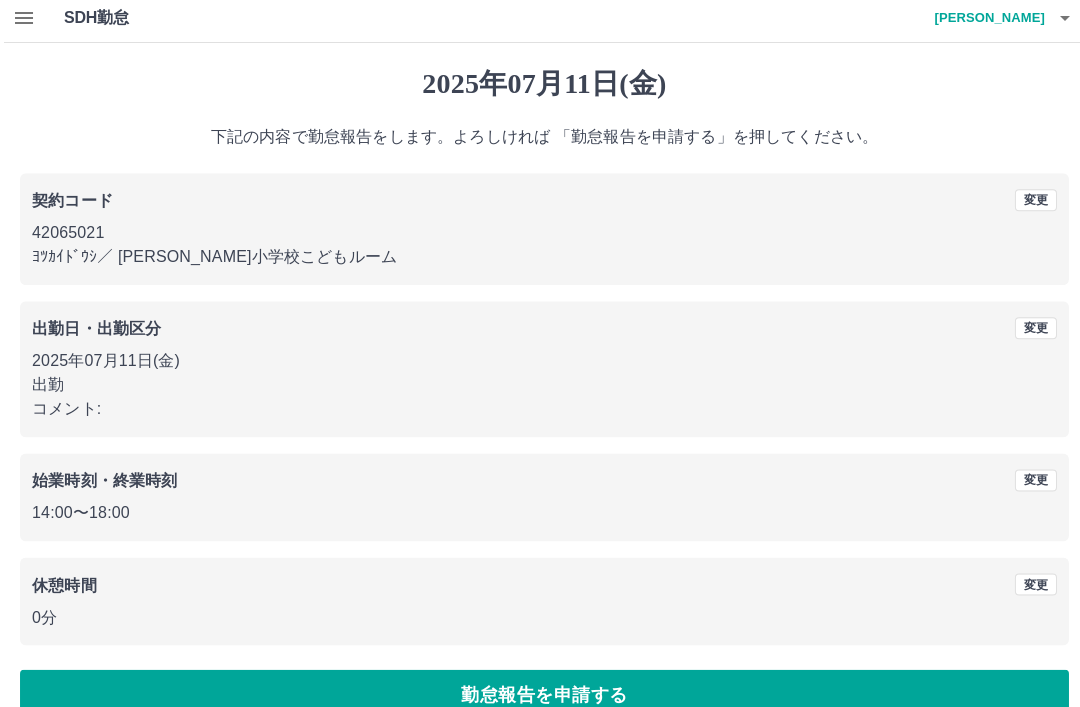 scroll, scrollTop: 41, scrollLeft: 0, axis: vertical 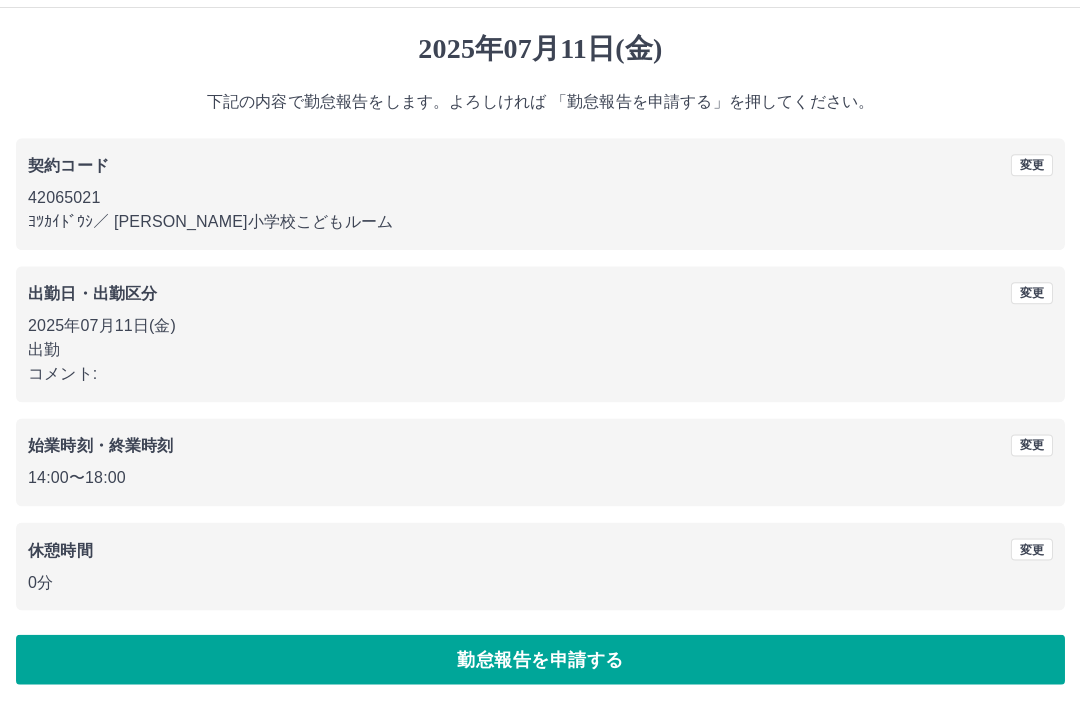 click on "勤怠報告を申請する" at bounding box center (540, 659) 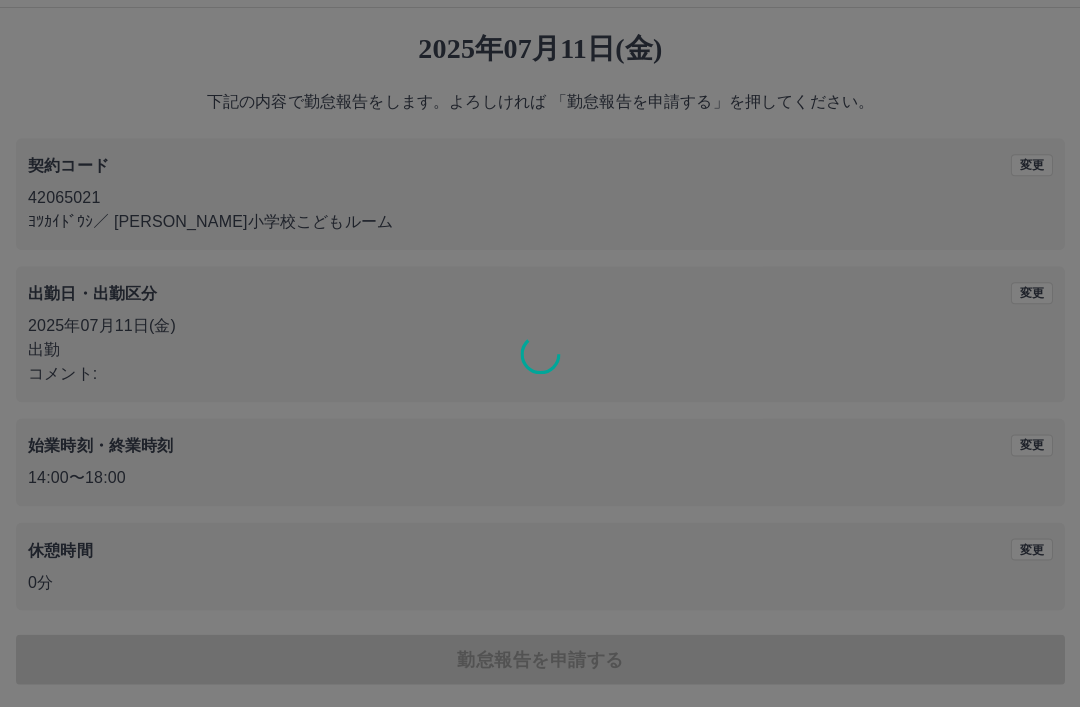 scroll, scrollTop: 0, scrollLeft: 0, axis: both 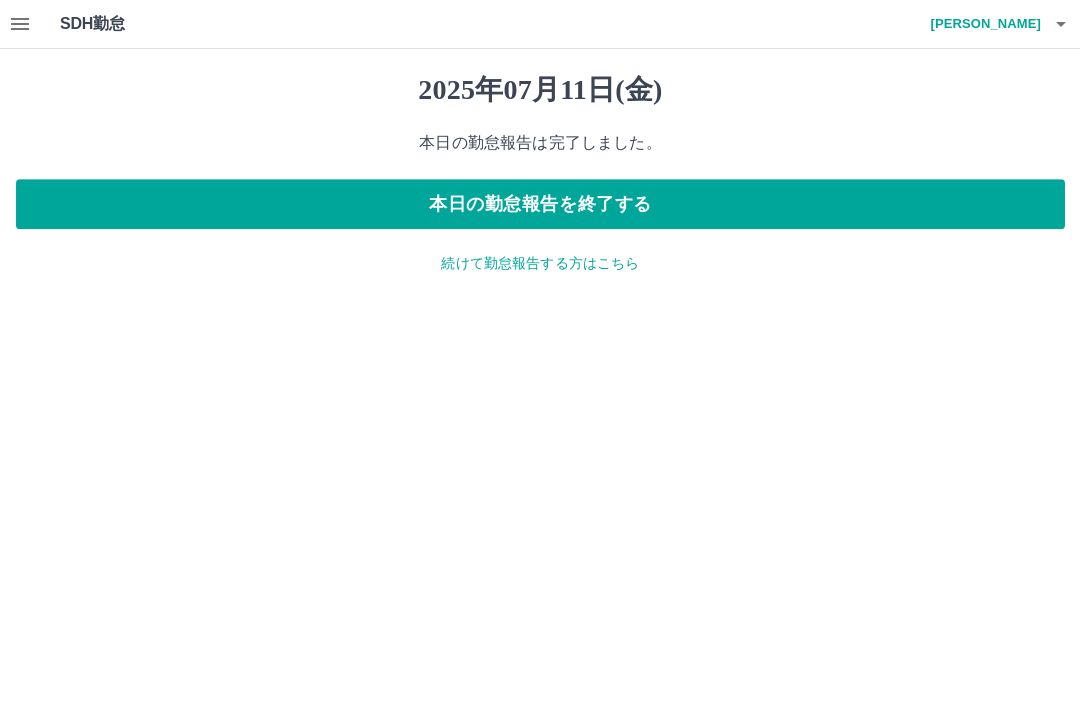 click on "続けて勤怠報告する方はこちら" at bounding box center (540, 263) 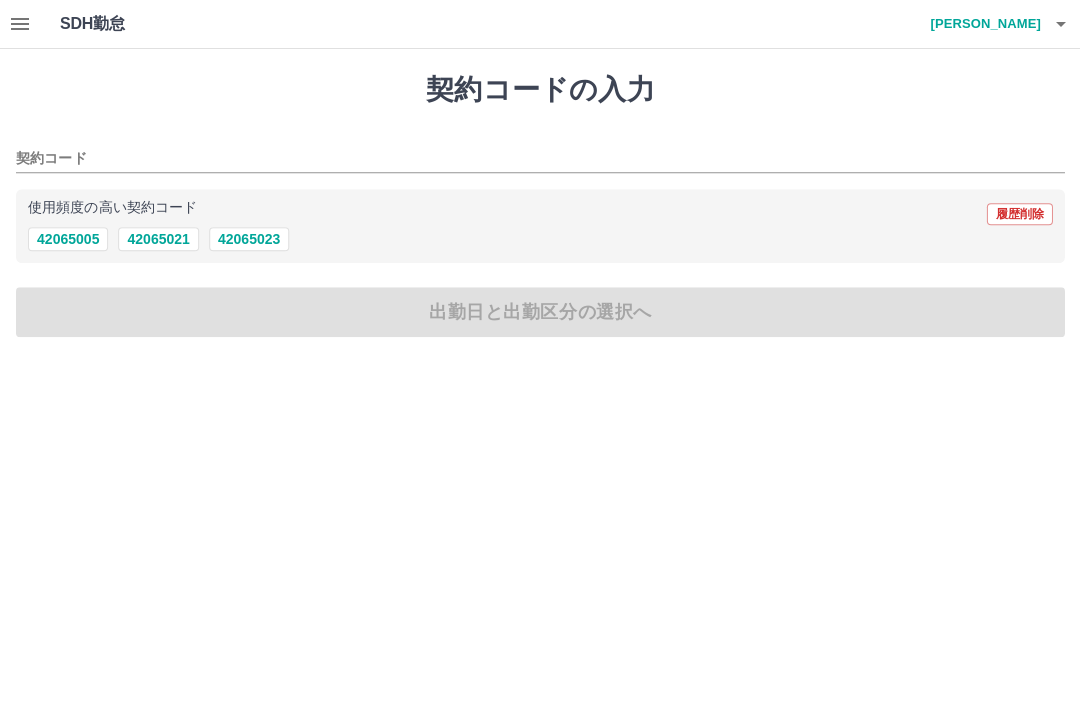 click on "42065005" at bounding box center [68, 239] 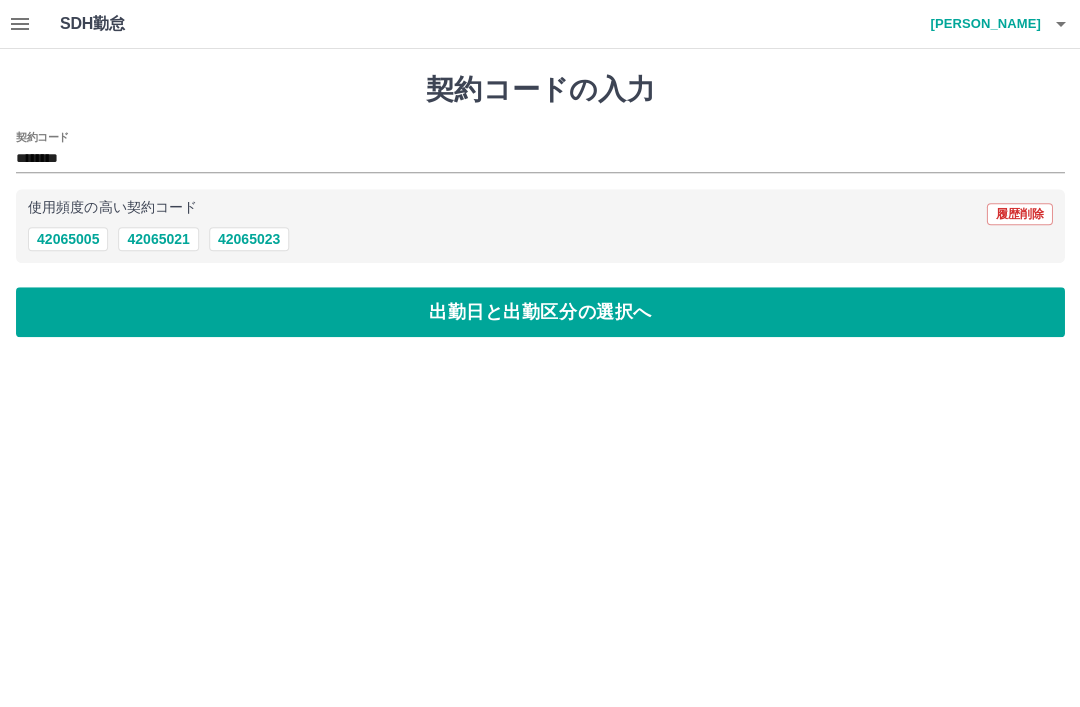 click on "出勤日と出勤区分の選択へ" at bounding box center [540, 312] 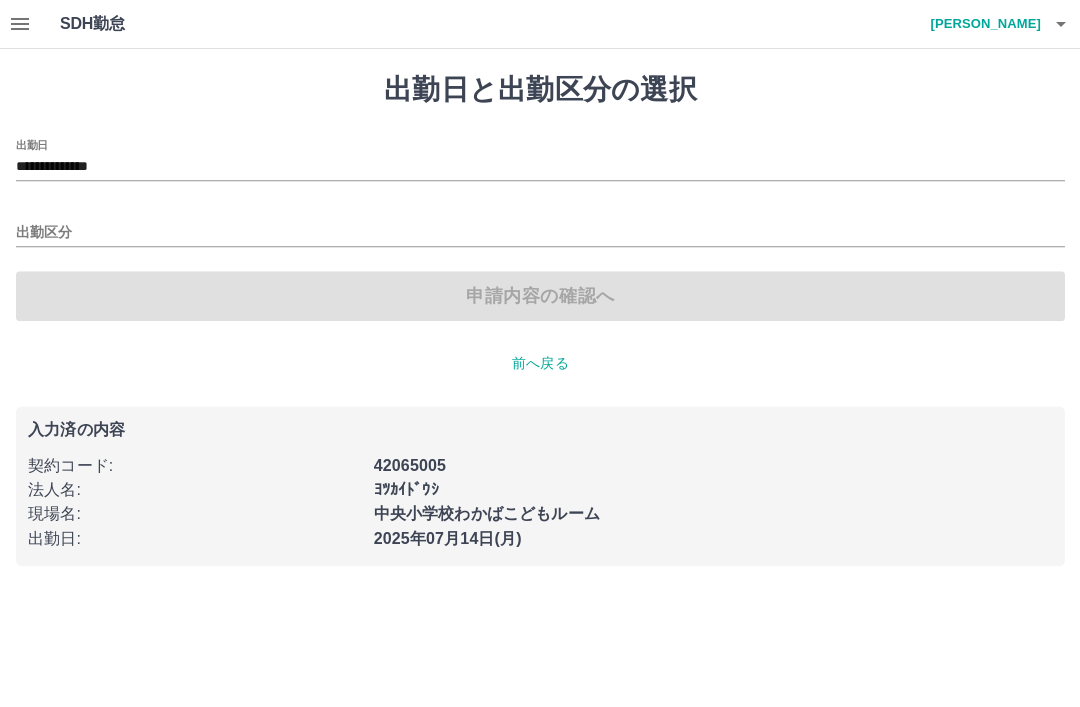 click on "出勤区分" at bounding box center (540, 233) 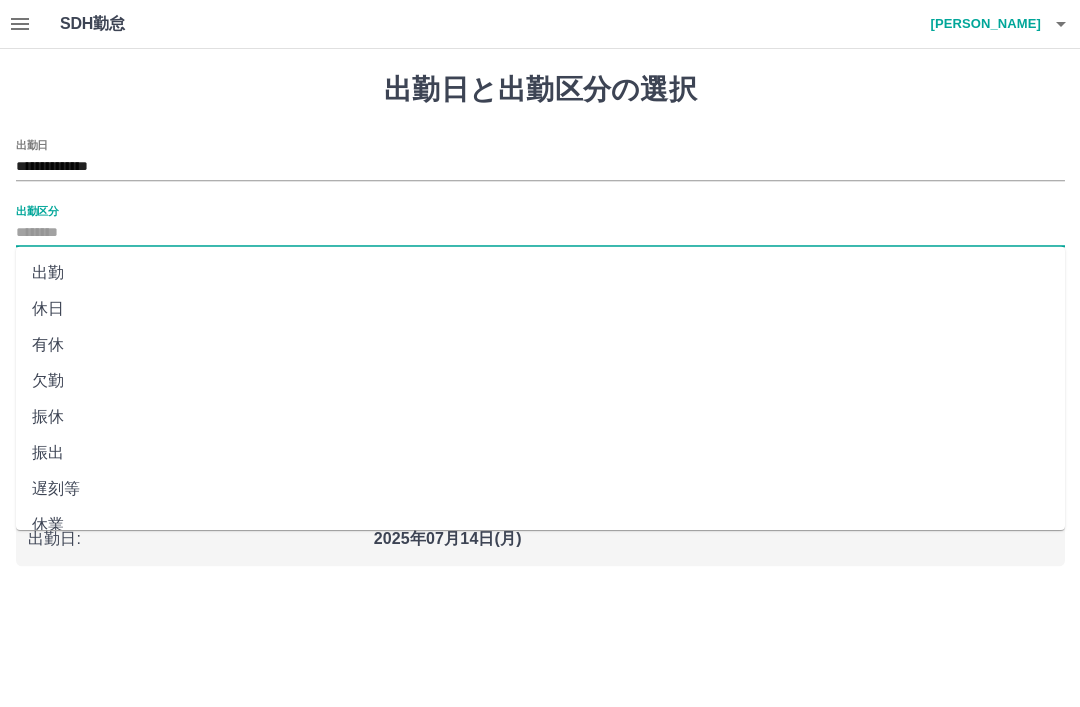 click on "出勤" at bounding box center [540, 273] 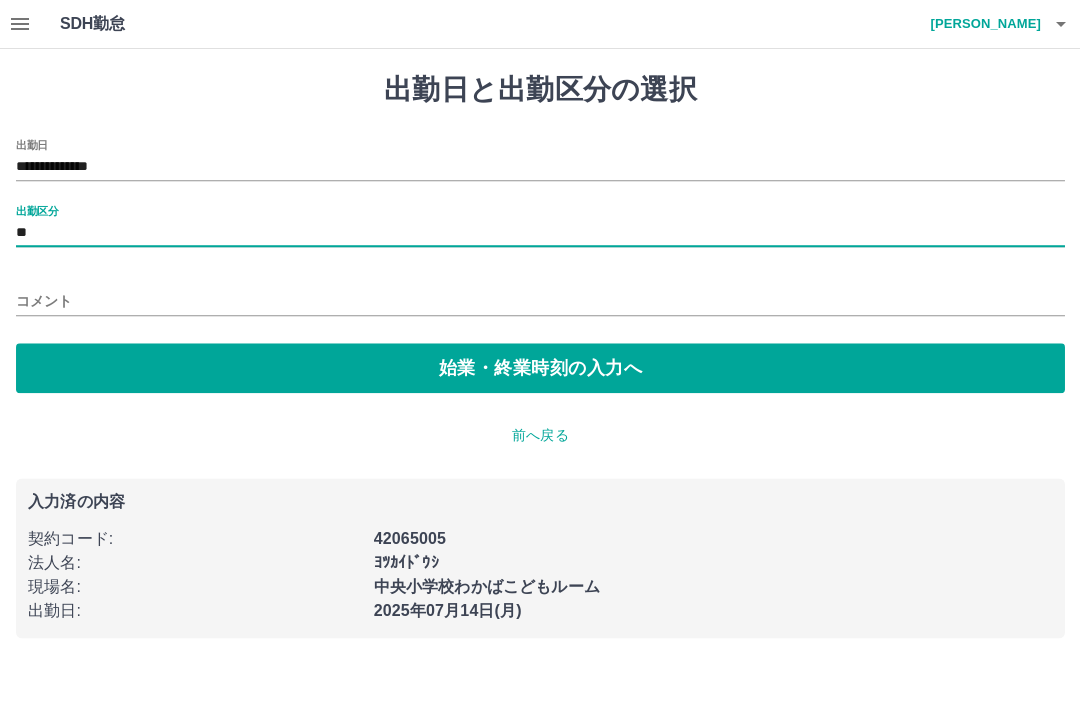 click on "**********" at bounding box center (540, 167) 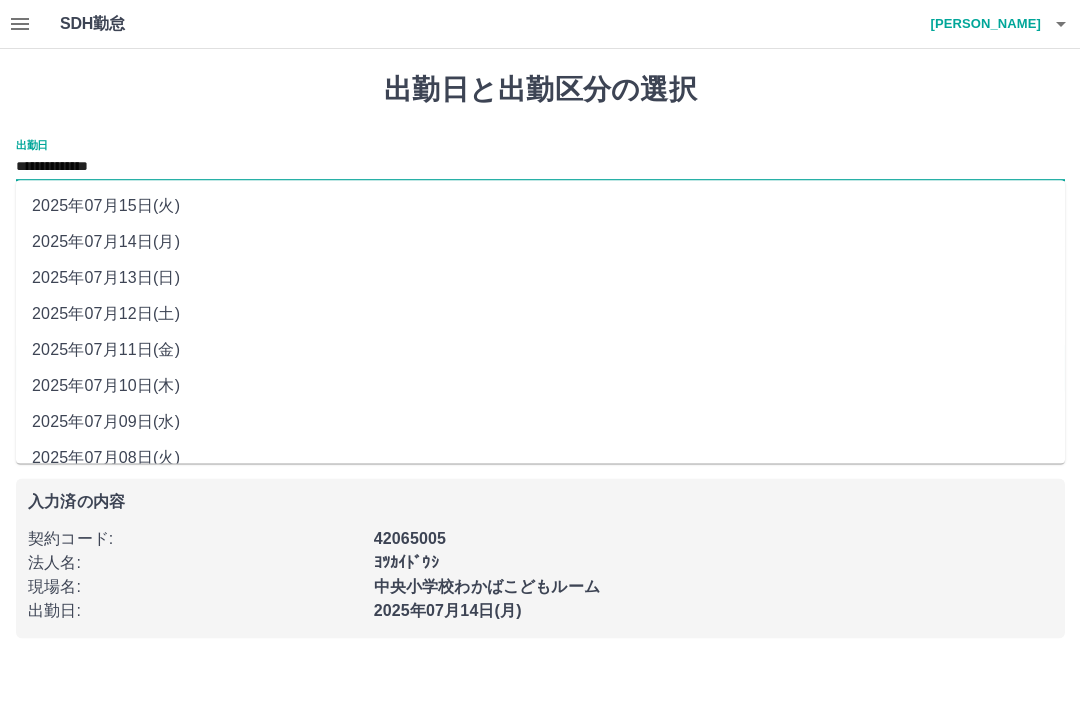 click on "2025年07月12日(土)" at bounding box center [540, 314] 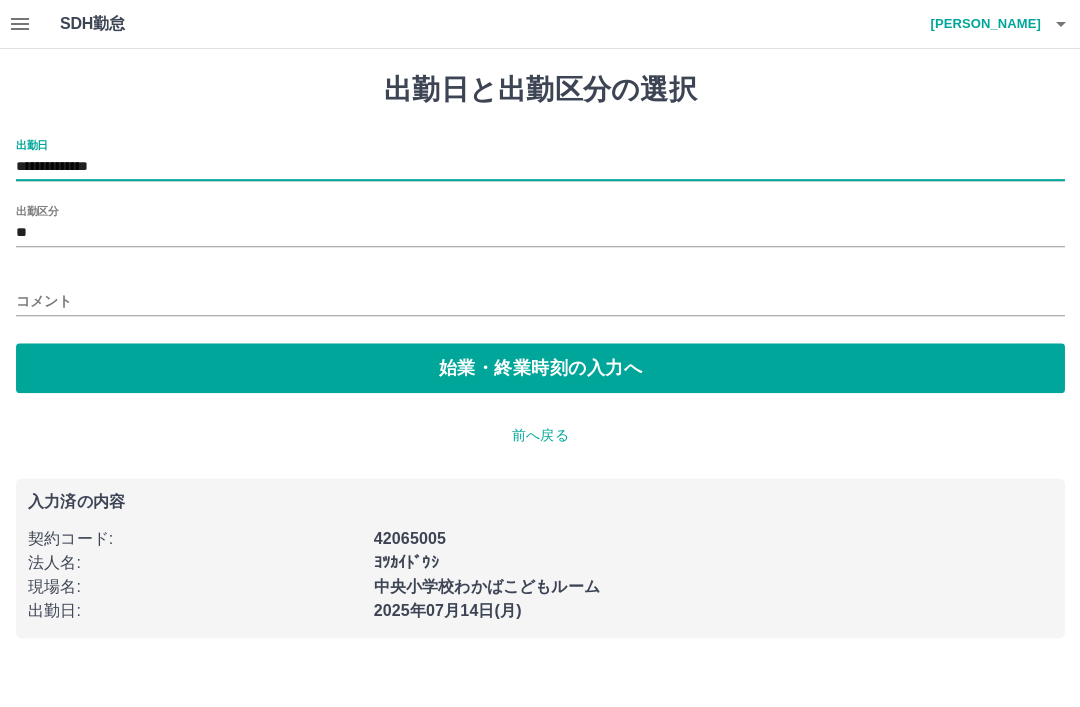 click on "始業・終業時刻の入力へ" at bounding box center (540, 368) 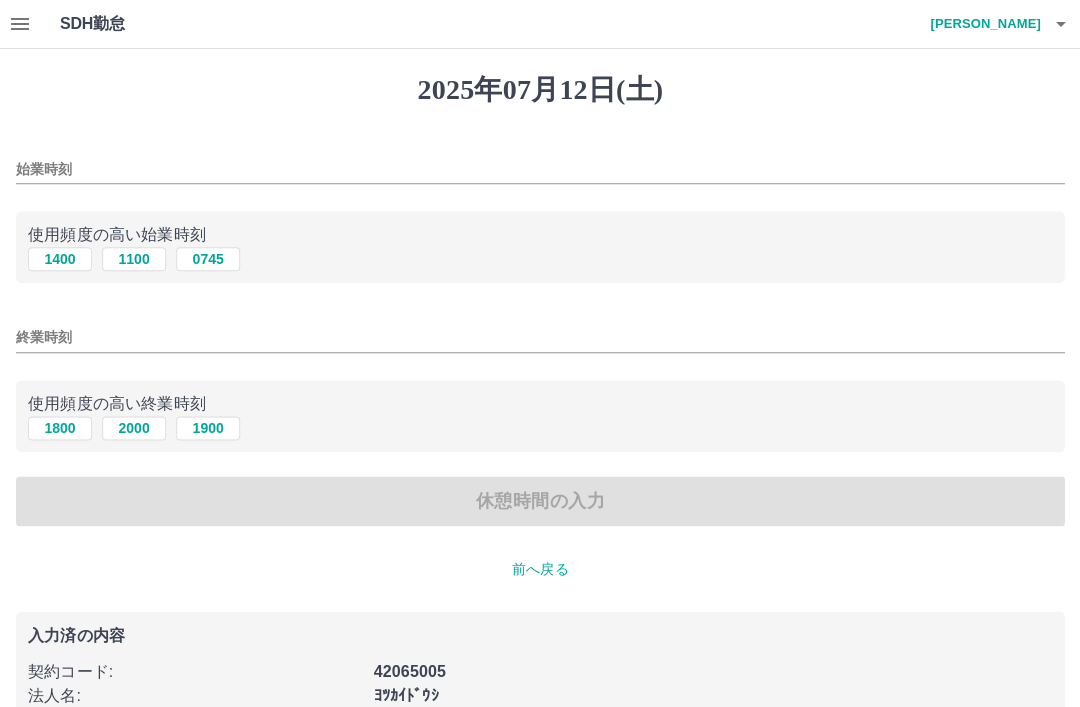 click on "始業時刻" at bounding box center (540, 169) 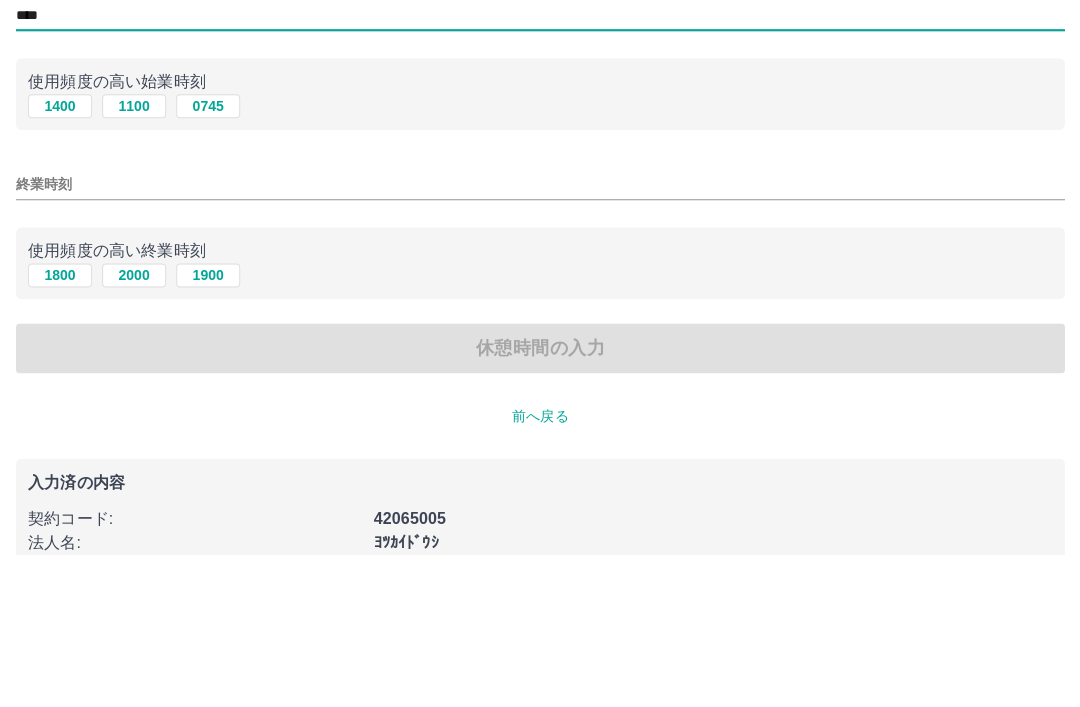 type on "****" 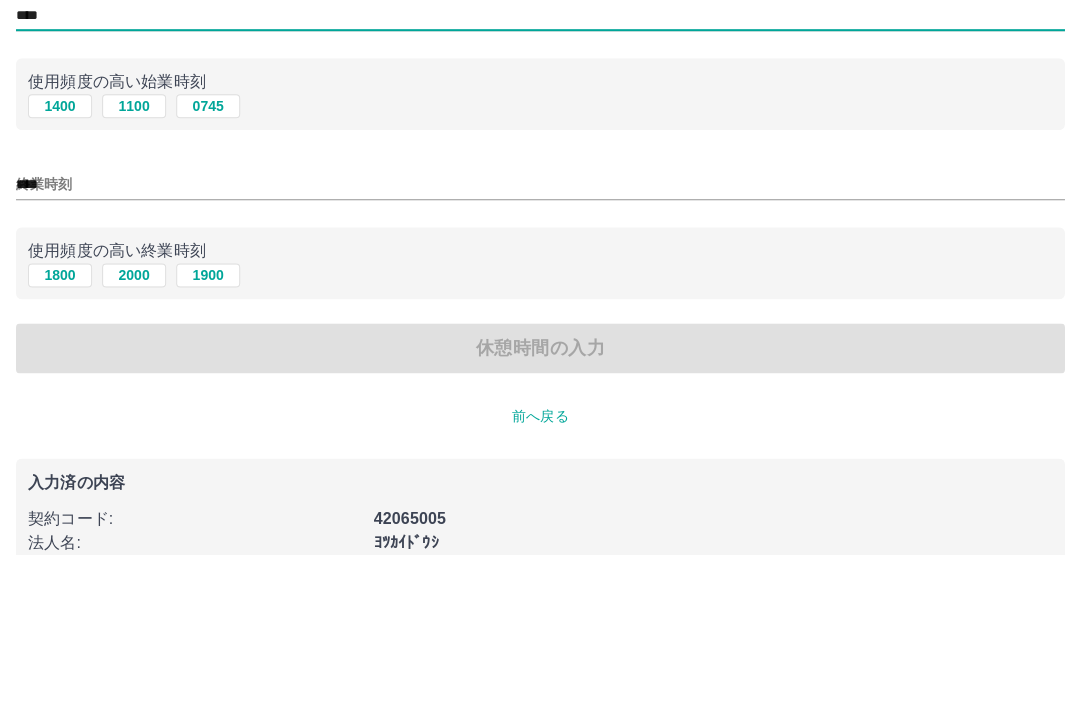 scroll, scrollTop: 50, scrollLeft: 0, axis: vertical 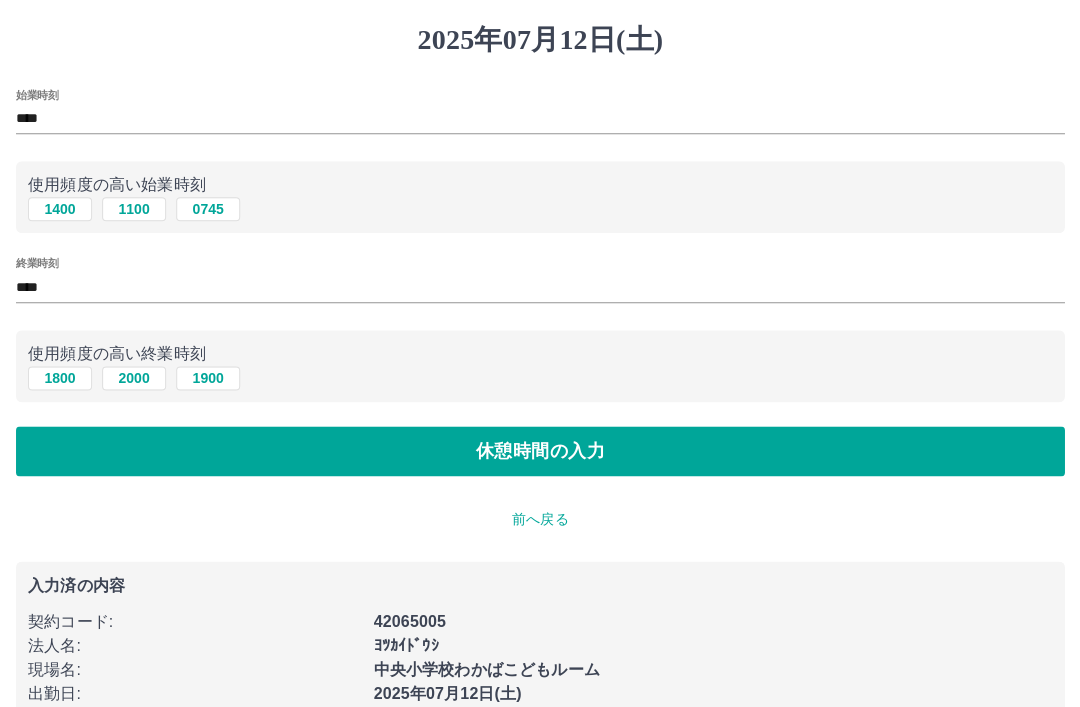 click on "休憩時間の入力" at bounding box center (540, 451) 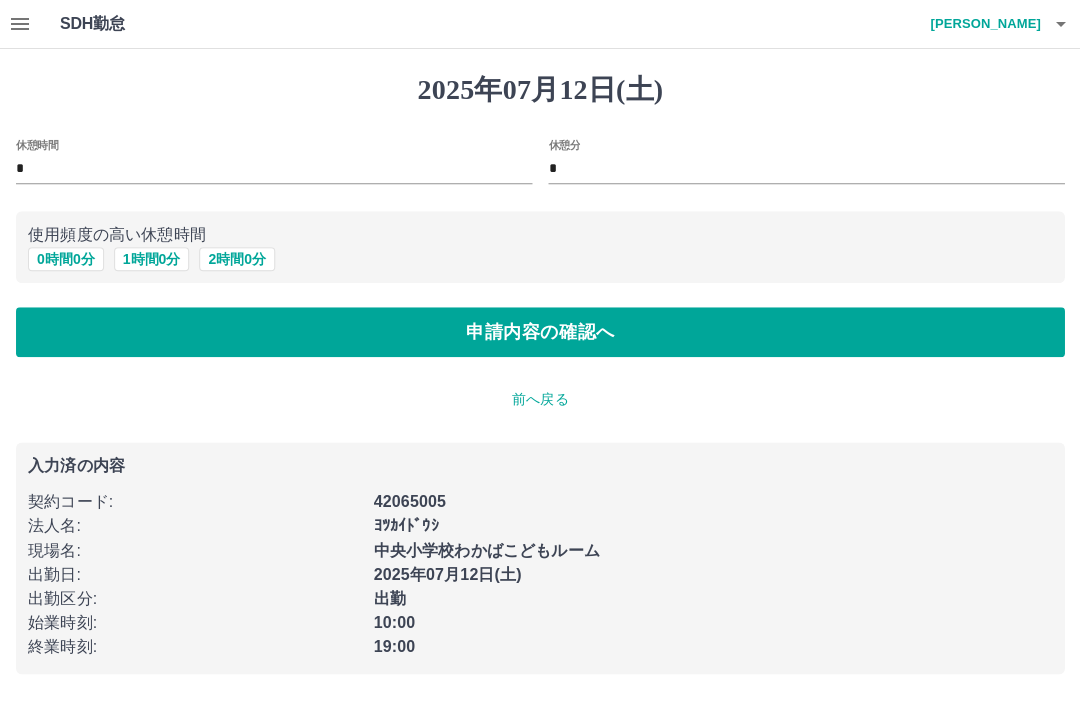 click on "1 時間 0 分" at bounding box center (152, 259) 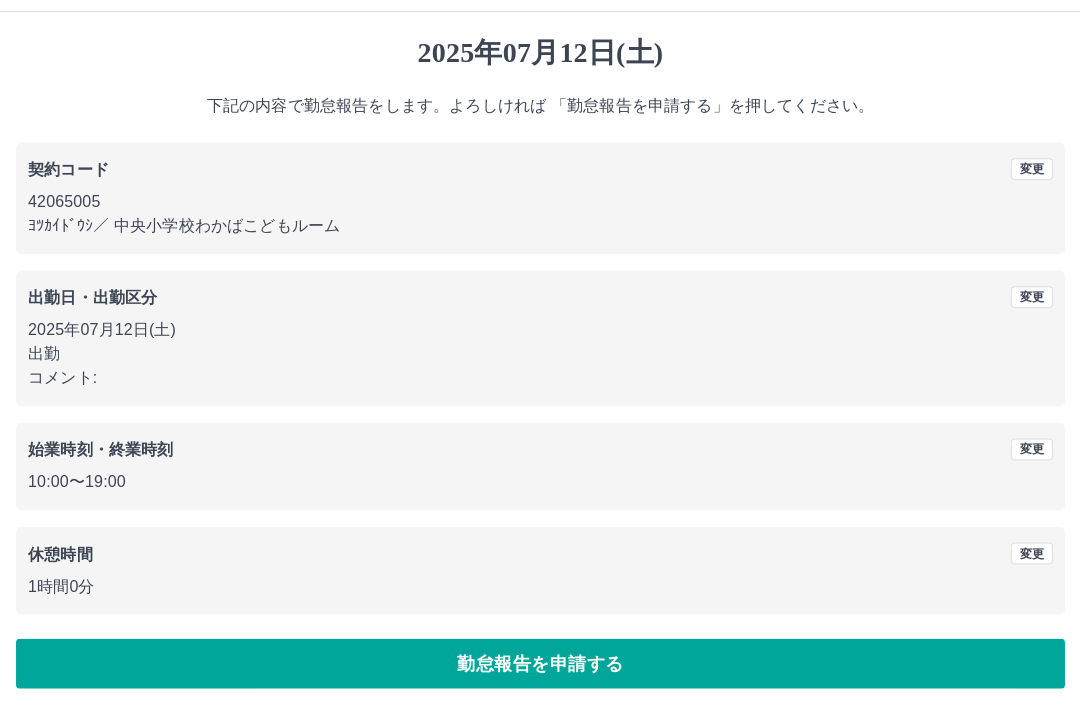 scroll, scrollTop: 41, scrollLeft: 0, axis: vertical 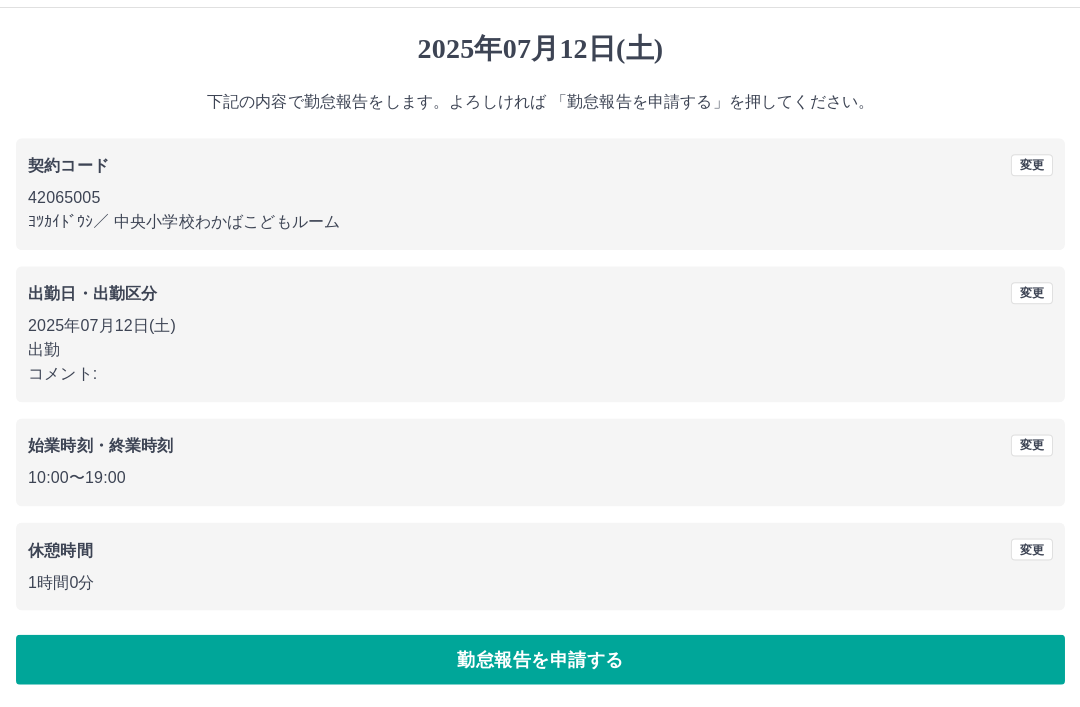 click on "勤怠報告を申請する" at bounding box center (540, 659) 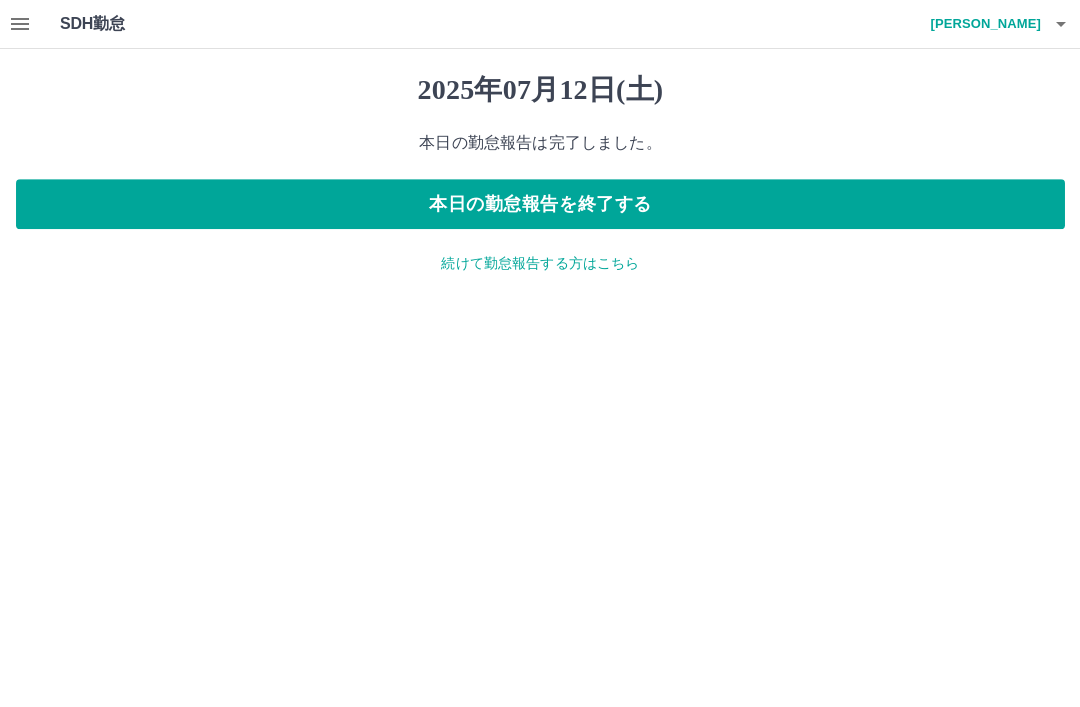 scroll, scrollTop: 0, scrollLeft: 0, axis: both 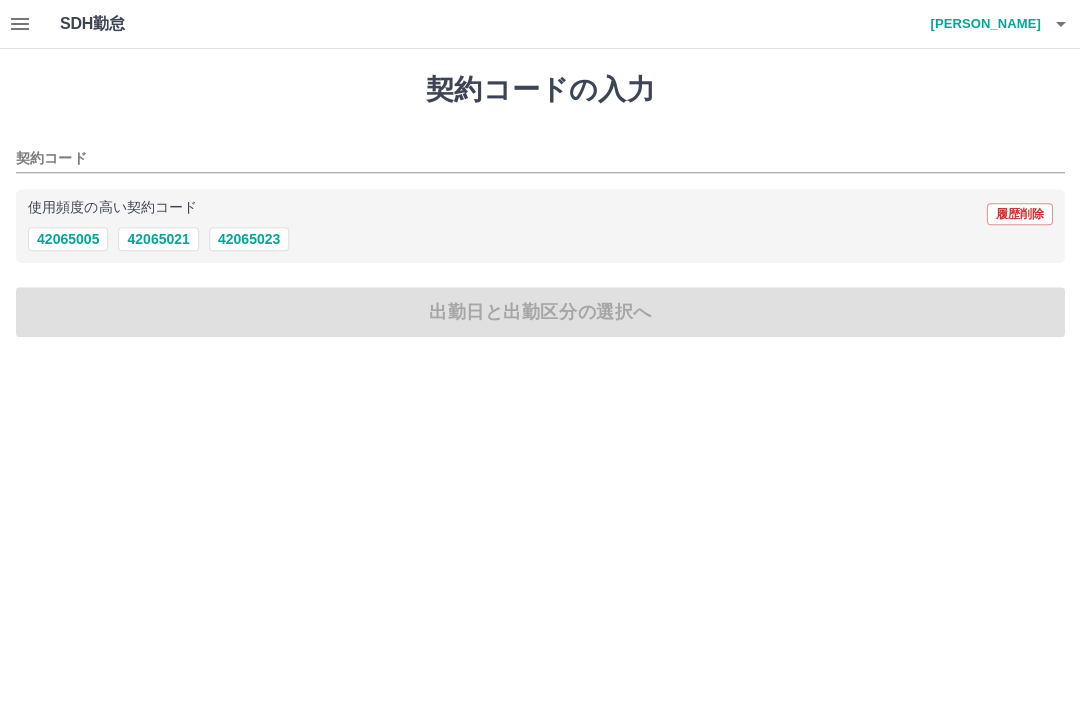 click on "契約コードの入力 契約コード 使用頻度の高い契約コード 履歴削除 42065005 42065021 42065023 出勤日と出勤区分の選択へ" at bounding box center [540, 205] 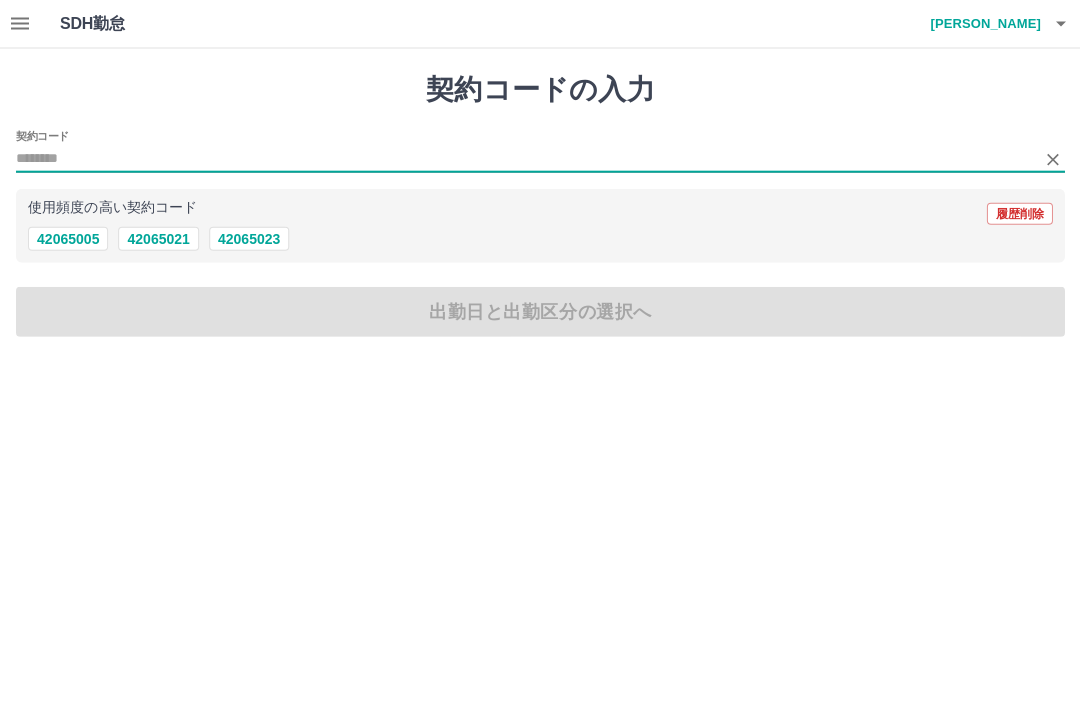 click on "42065023" at bounding box center [249, 239] 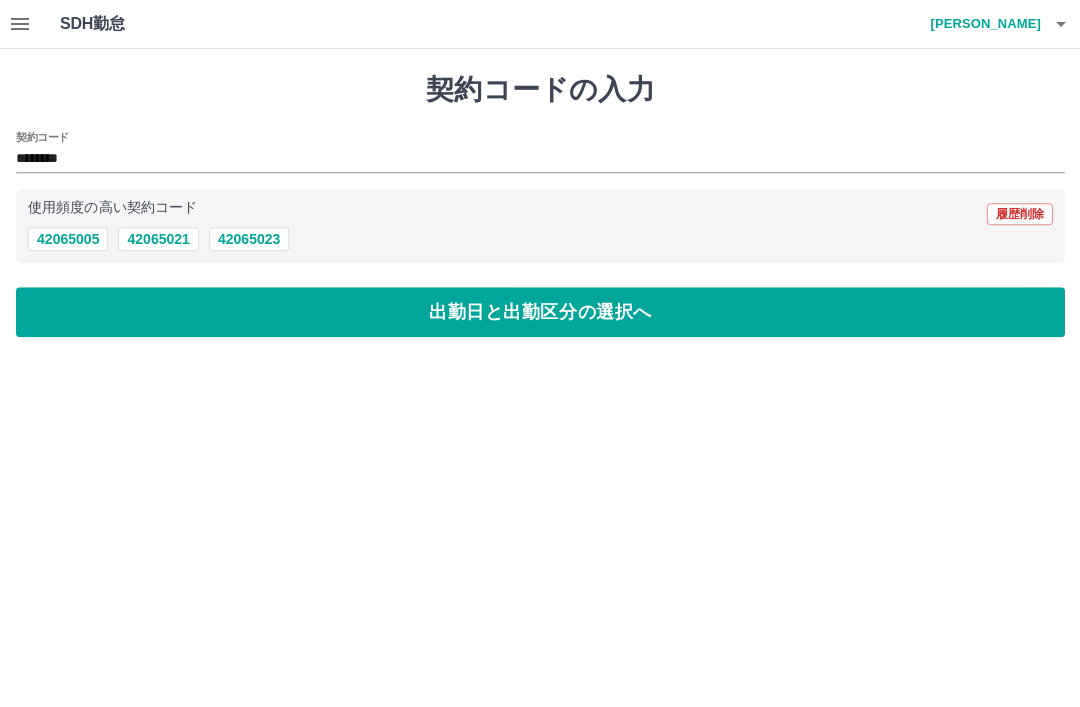 click on "出勤日と出勤区分の選択へ" at bounding box center [540, 312] 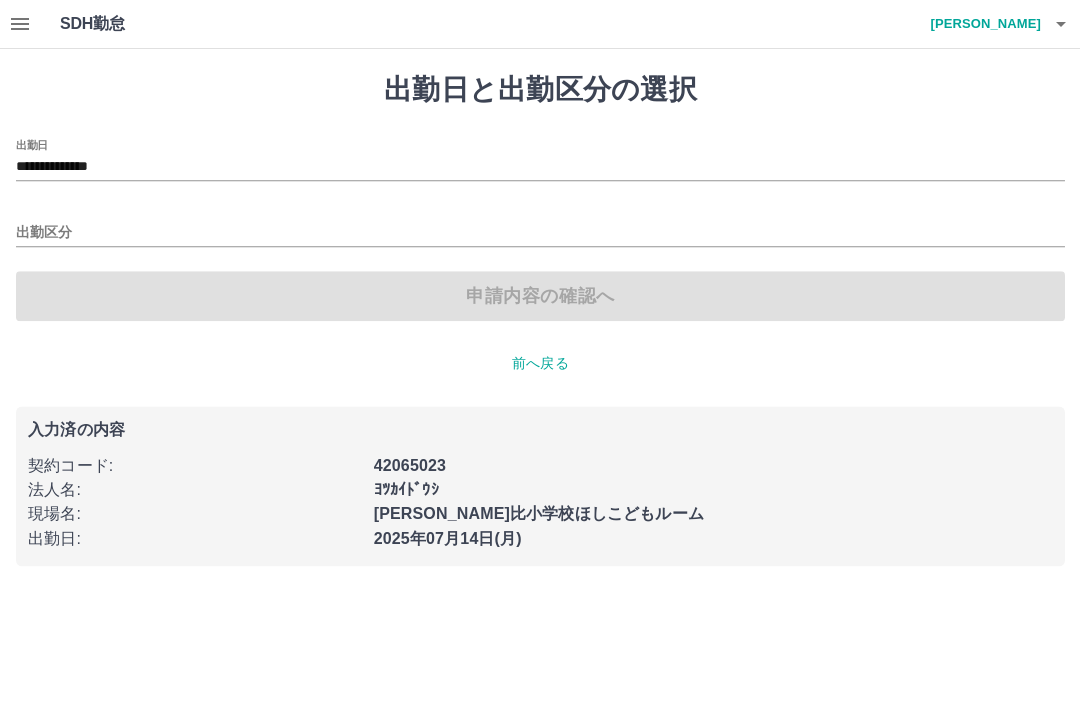 click on "**********" at bounding box center [540, 167] 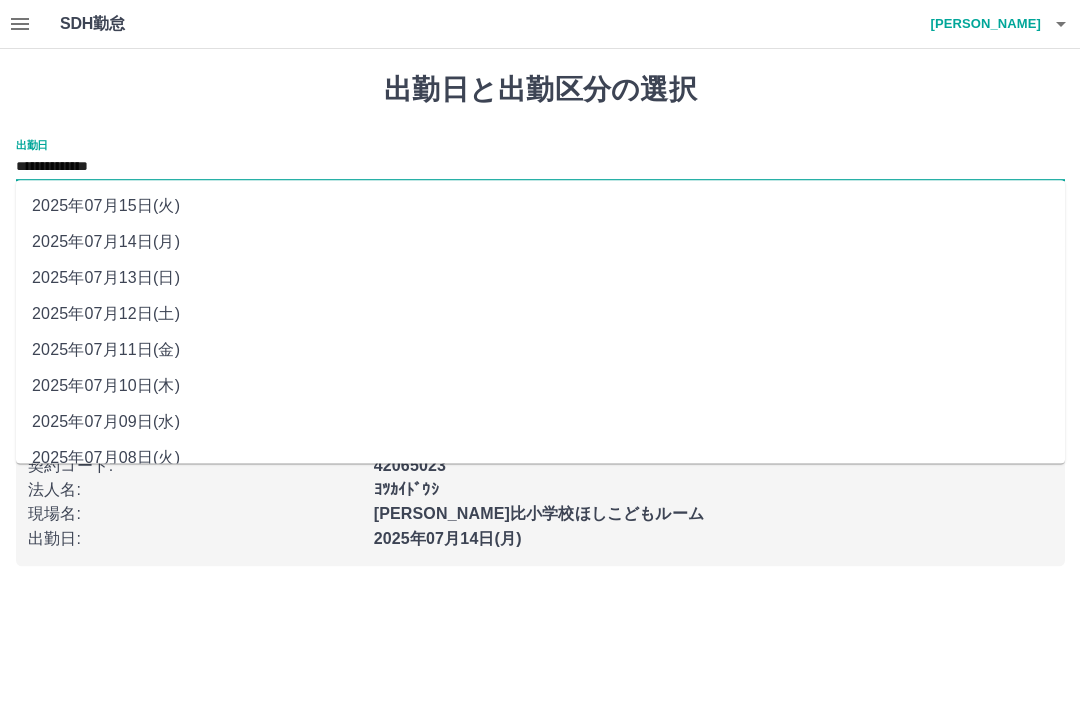 click on "2025年07月13日(日)" at bounding box center (540, 278) 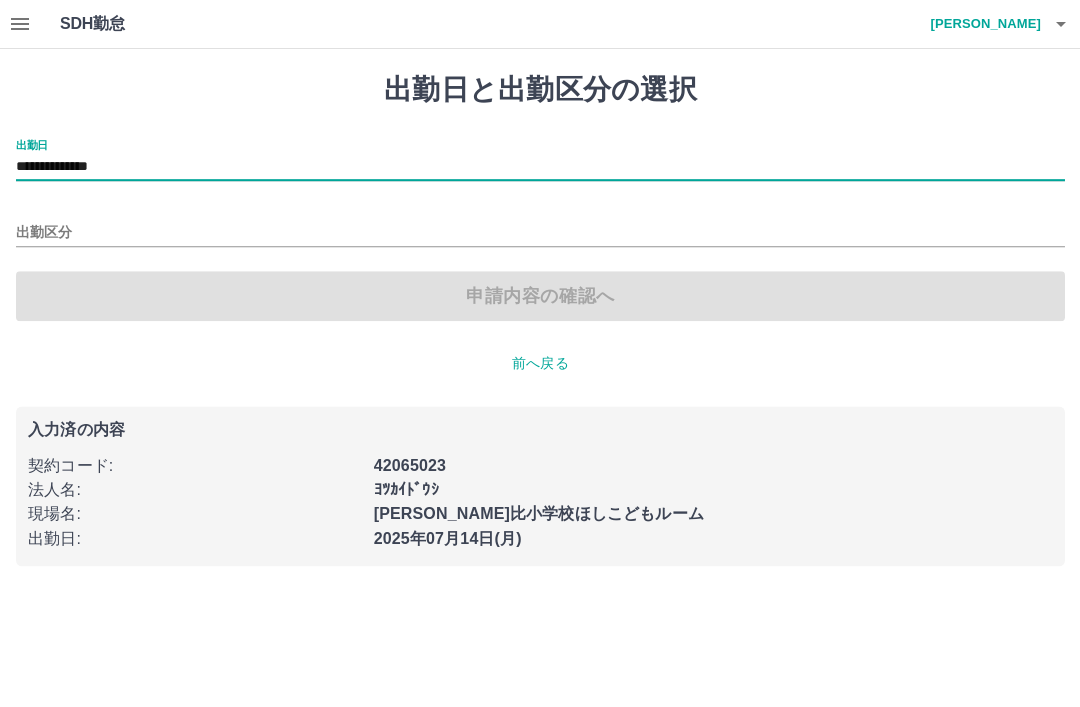 click on "出勤区分" at bounding box center (540, 233) 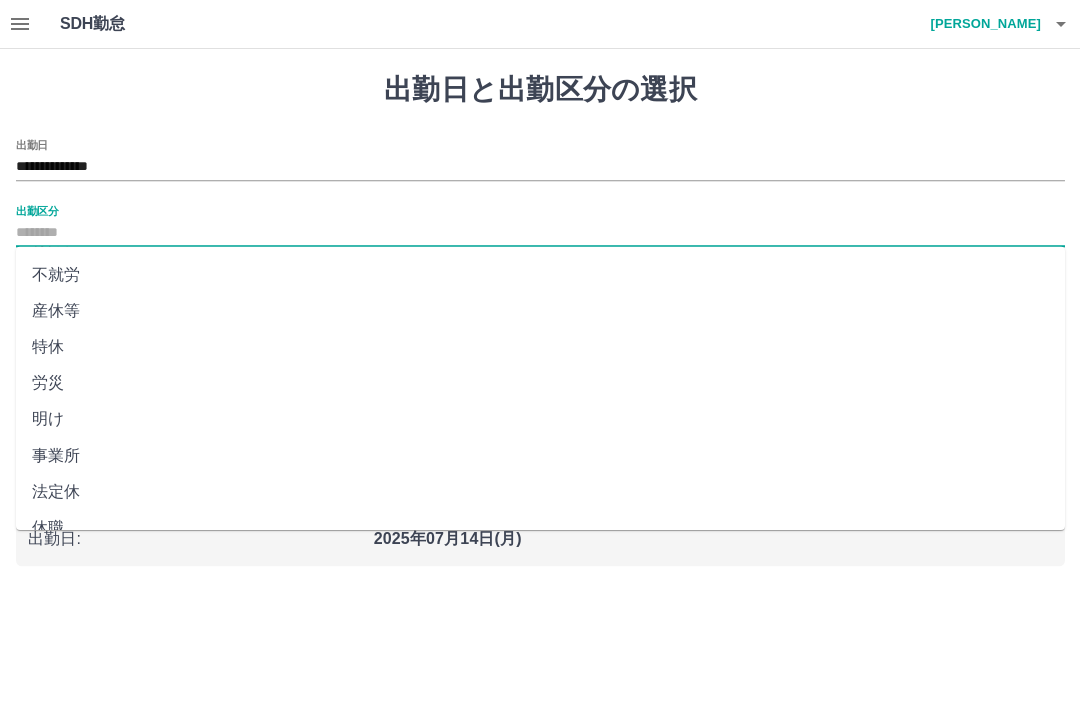 scroll, scrollTop: 356, scrollLeft: 0, axis: vertical 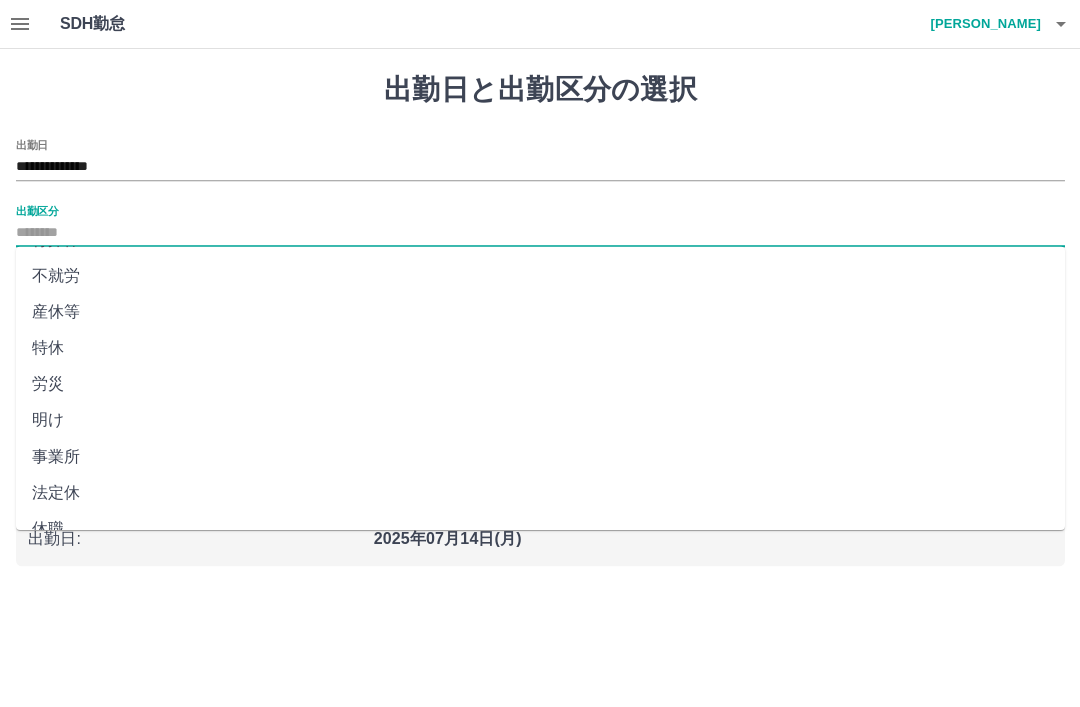 click on "法定休" at bounding box center (540, 493) 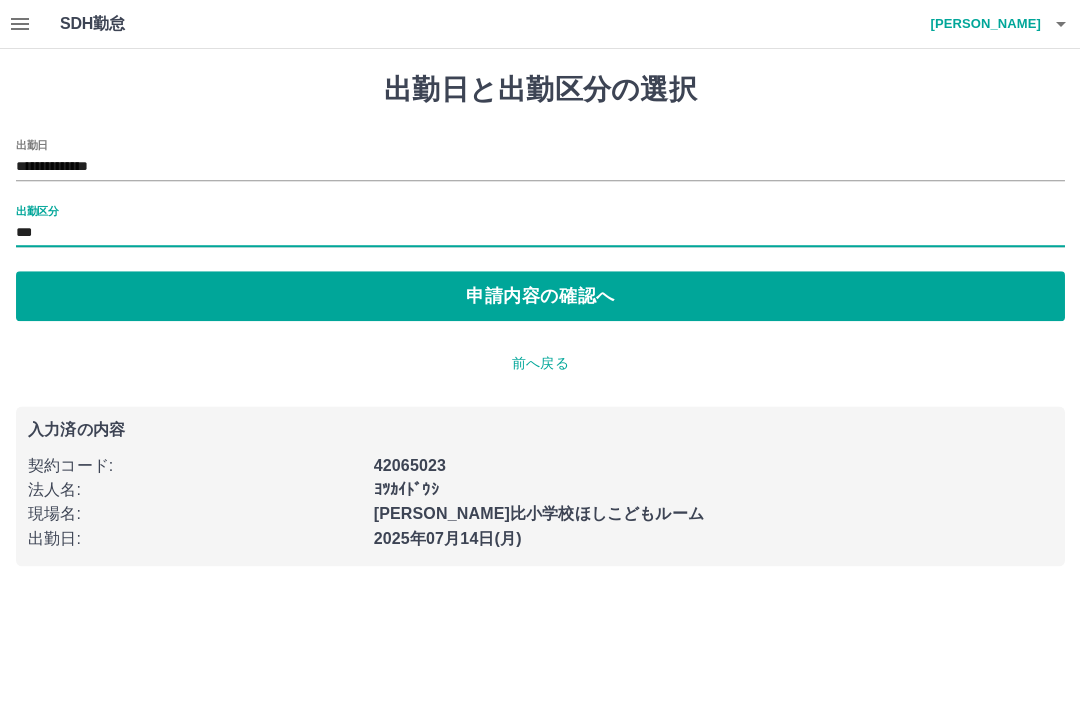 click on "申請内容の確認へ" at bounding box center (540, 296) 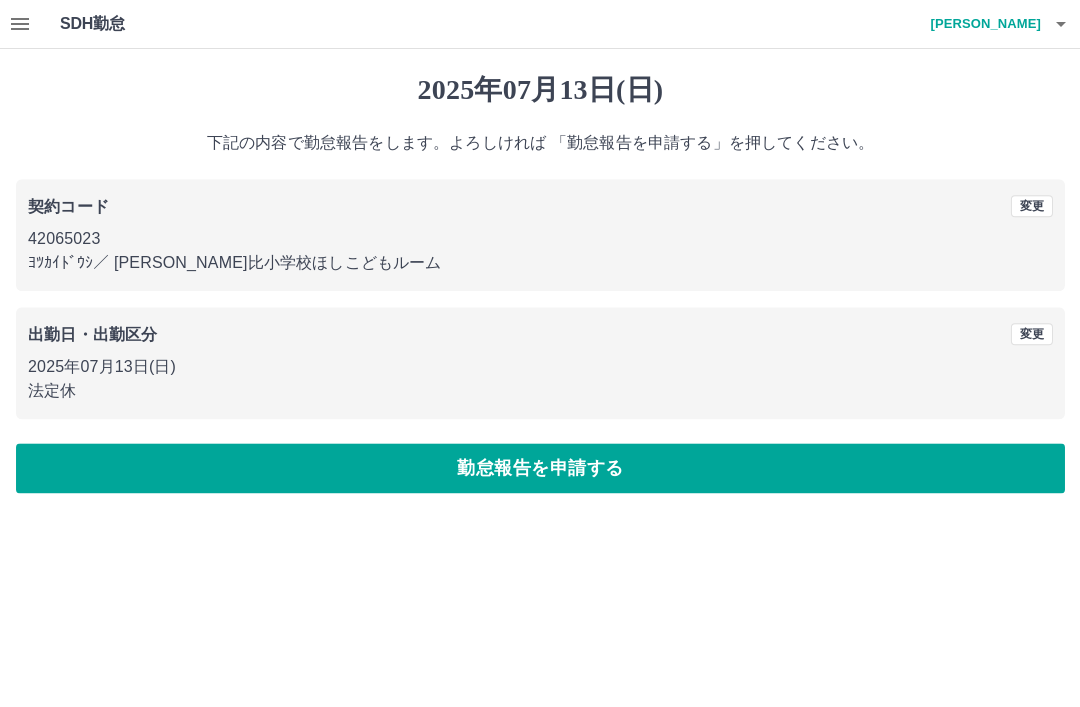 click on "勤怠報告を申請する" at bounding box center (540, 468) 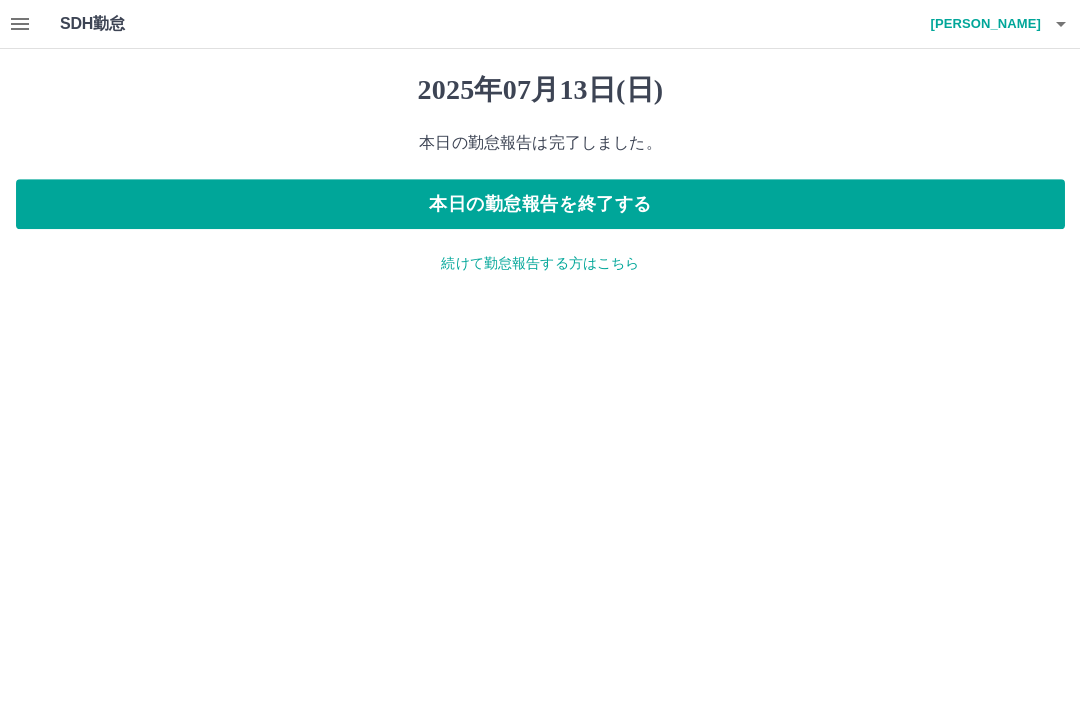 click 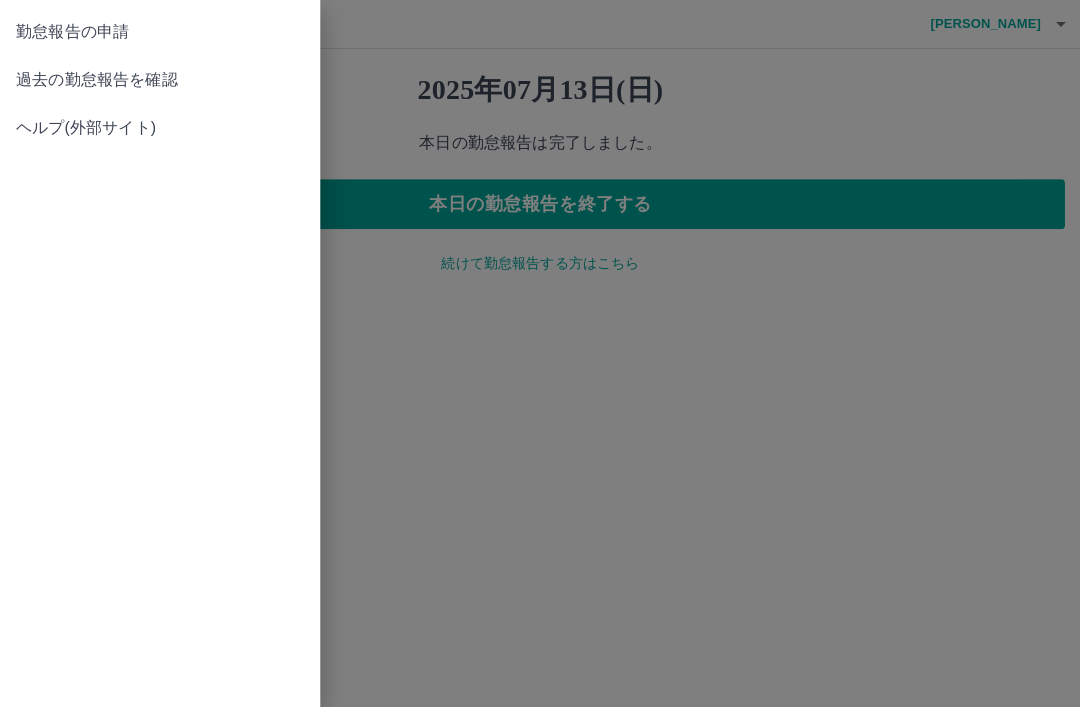 click on "過去の勤怠報告を確認" at bounding box center [160, 80] 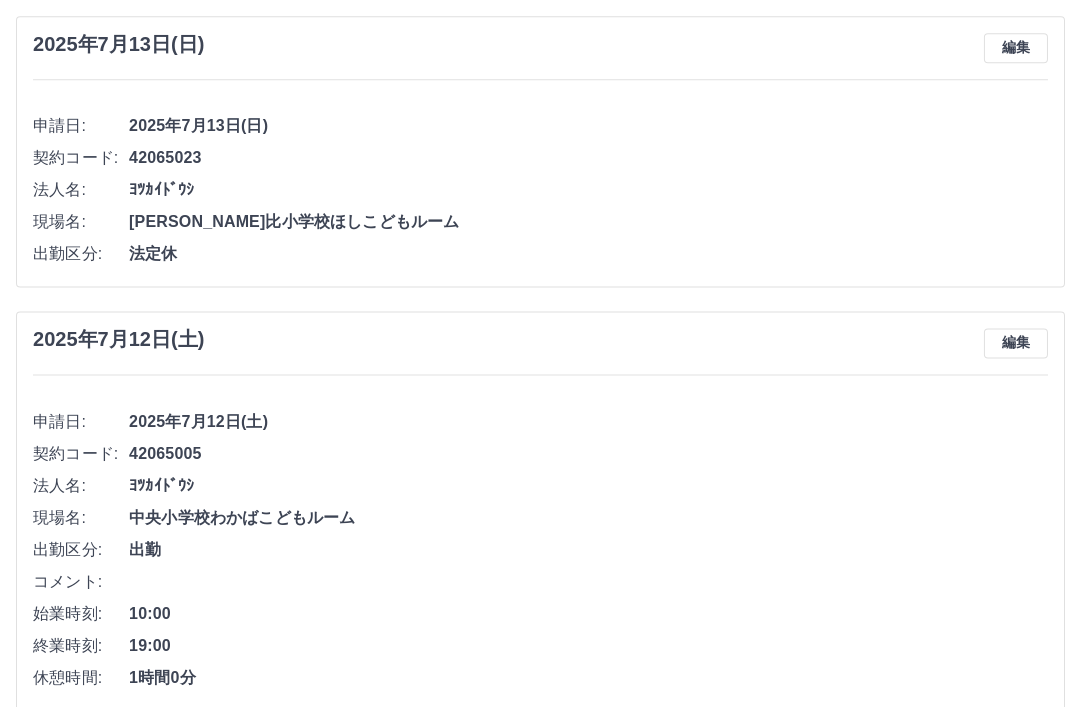 scroll, scrollTop: 0, scrollLeft: 0, axis: both 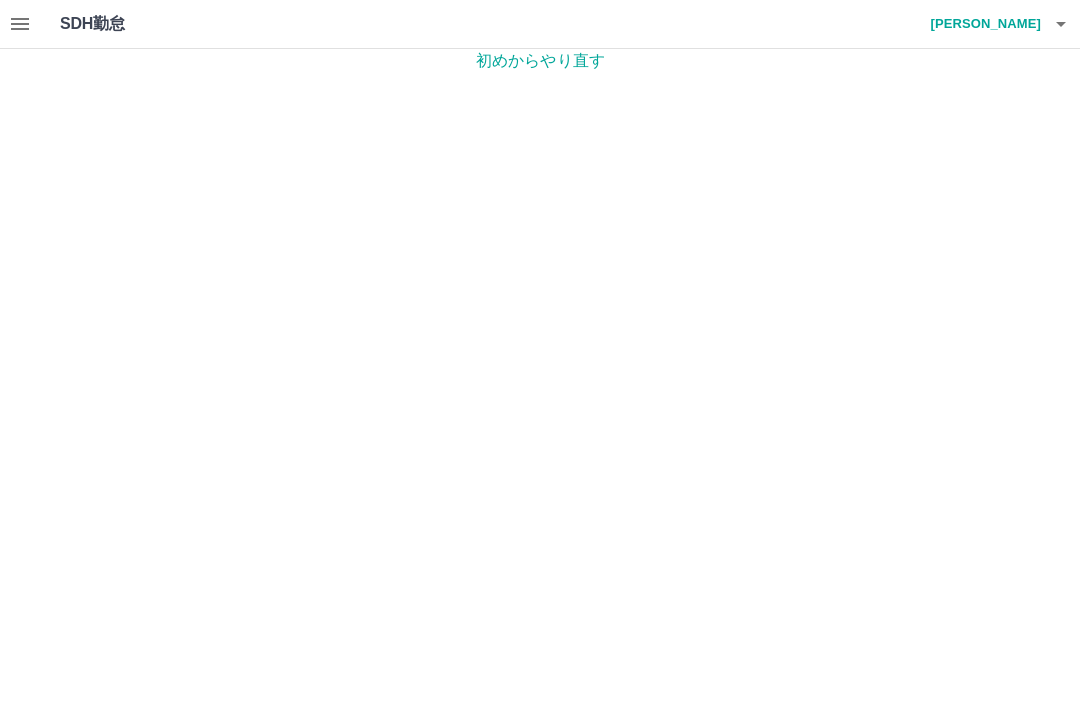 click at bounding box center (1060, 24) 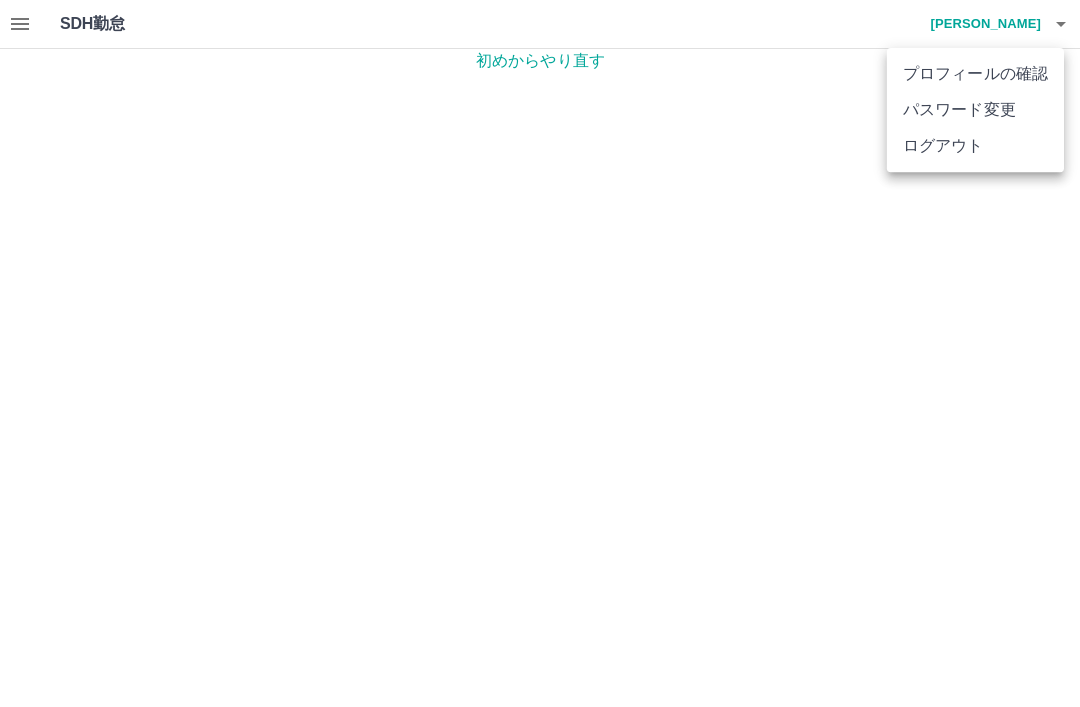 click on "ログアウト" at bounding box center [974, 146] 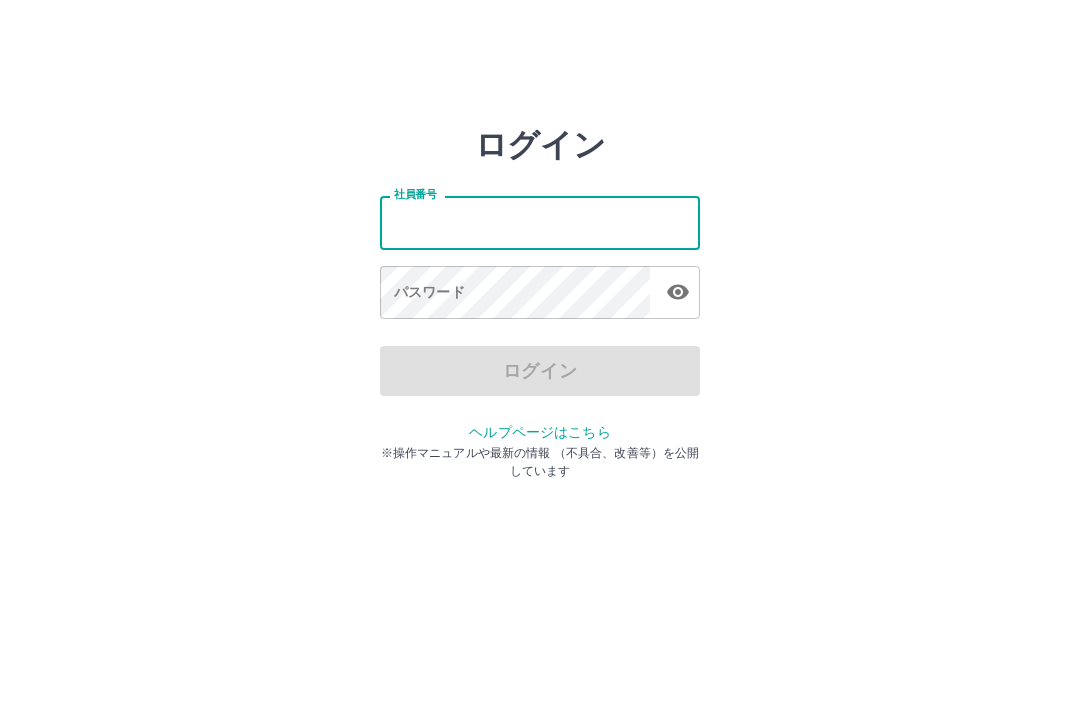 scroll, scrollTop: 0, scrollLeft: 0, axis: both 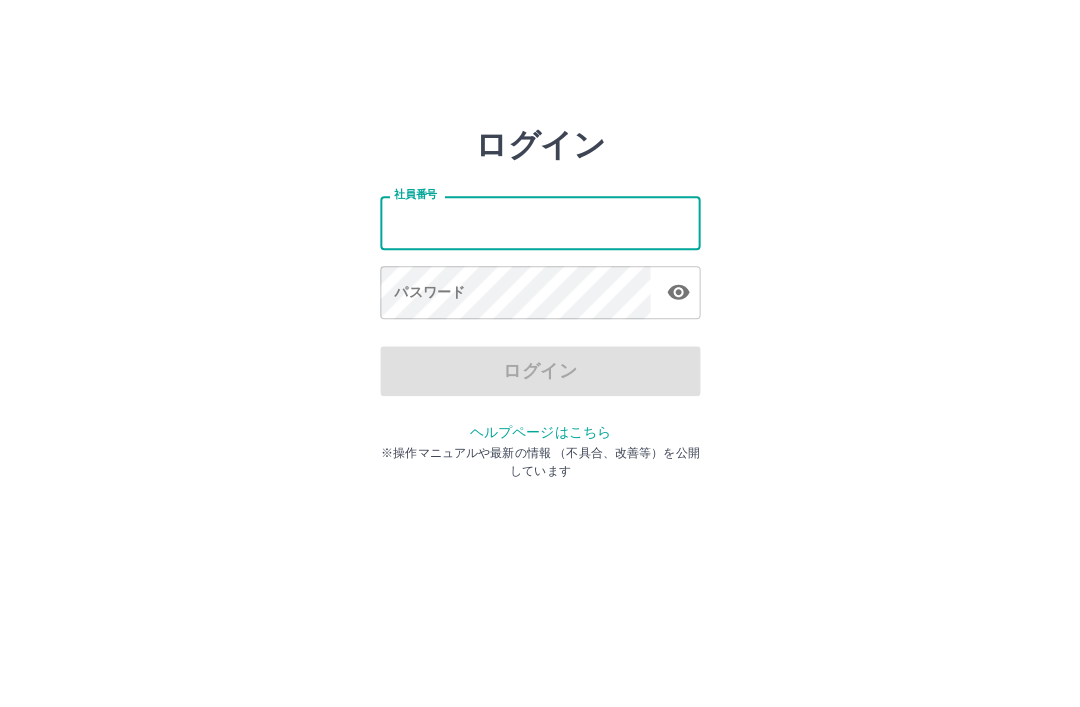 click on "ログイン 社員番号 社員番号 パスワード パスワード ログイン ヘルプページはこちら ※操作マニュアルや最新の情報 （不具合、改善等）を公開しています" at bounding box center [540, 286] 